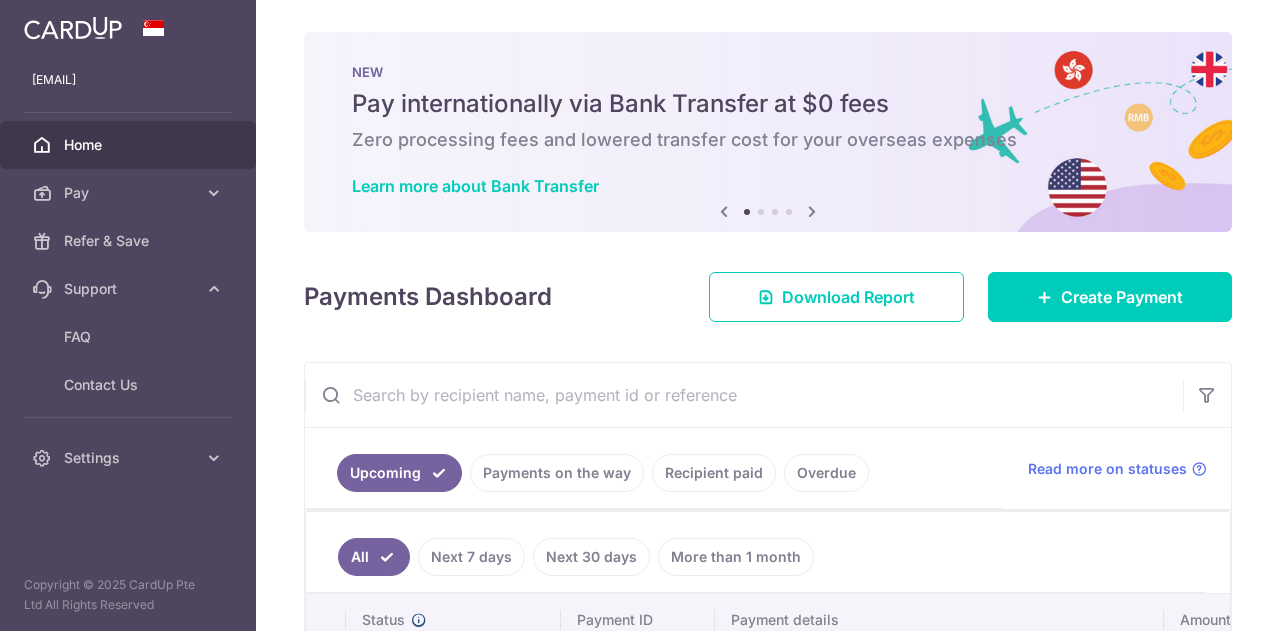 scroll, scrollTop: 0, scrollLeft: 0, axis: both 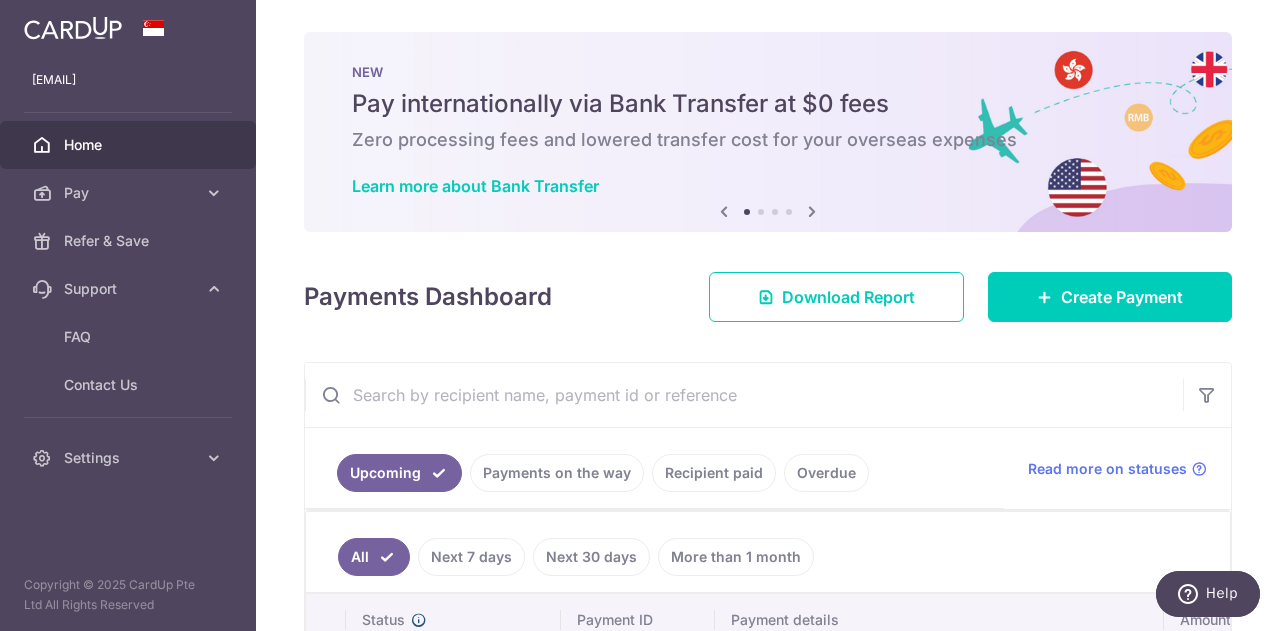 click on "Home" at bounding box center (130, 145) 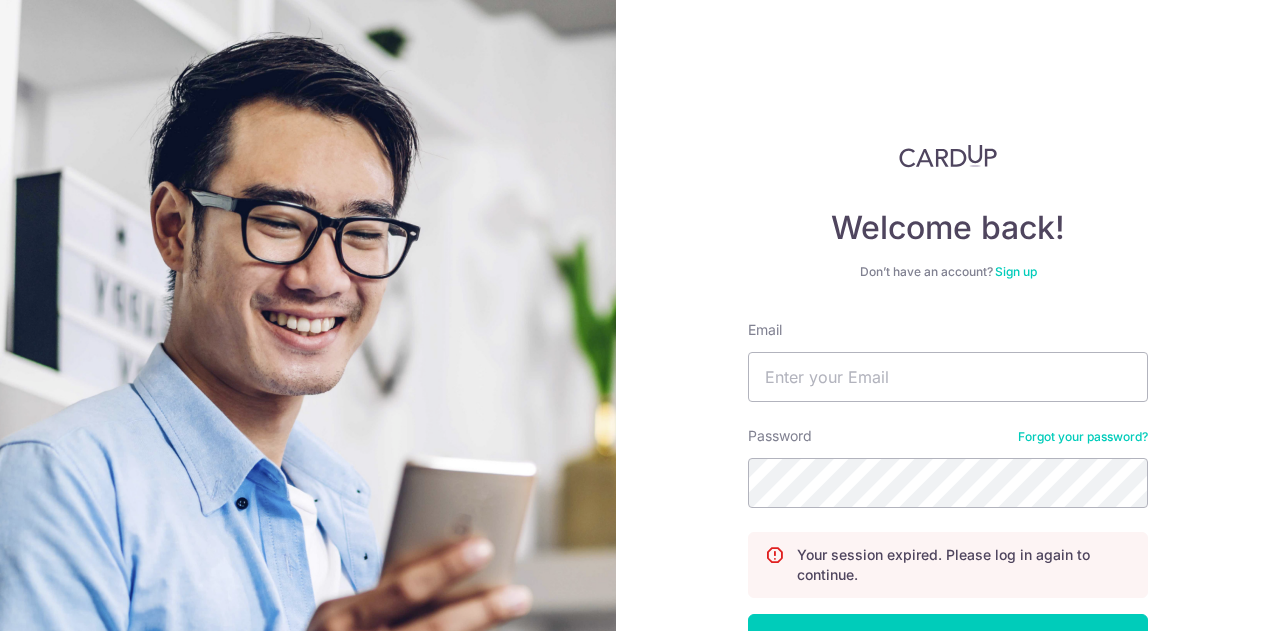 scroll, scrollTop: 0, scrollLeft: 0, axis: both 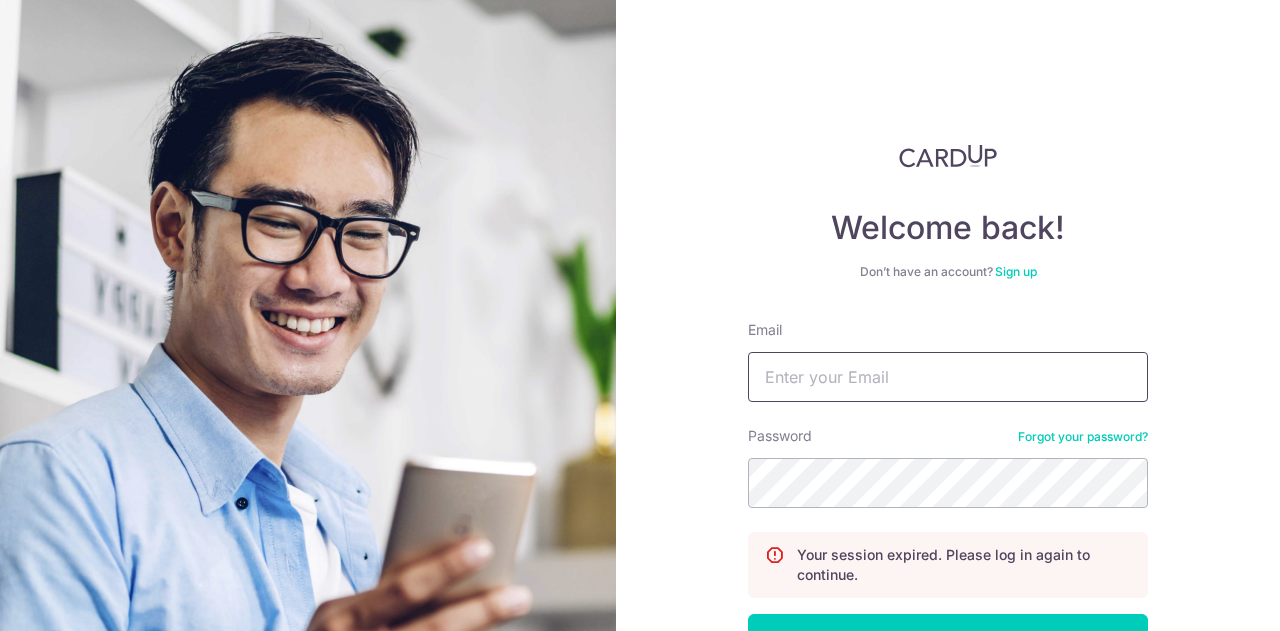 click on "Email" at bounding box center (948, 377) 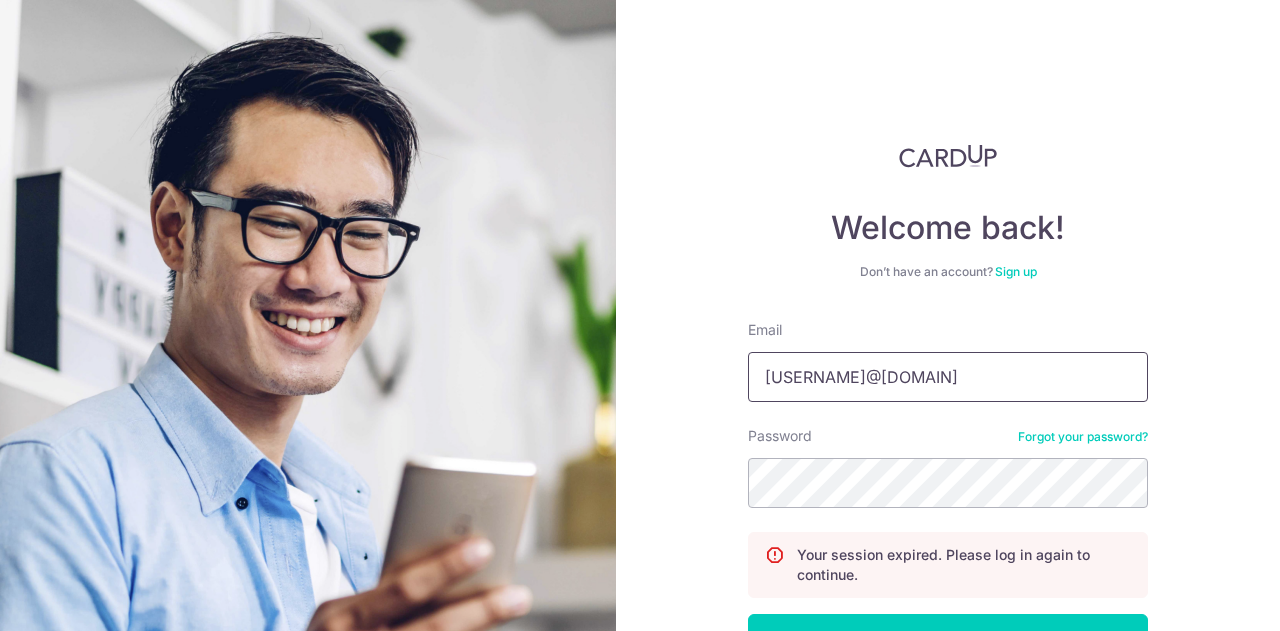 type on "[EMAIL]" 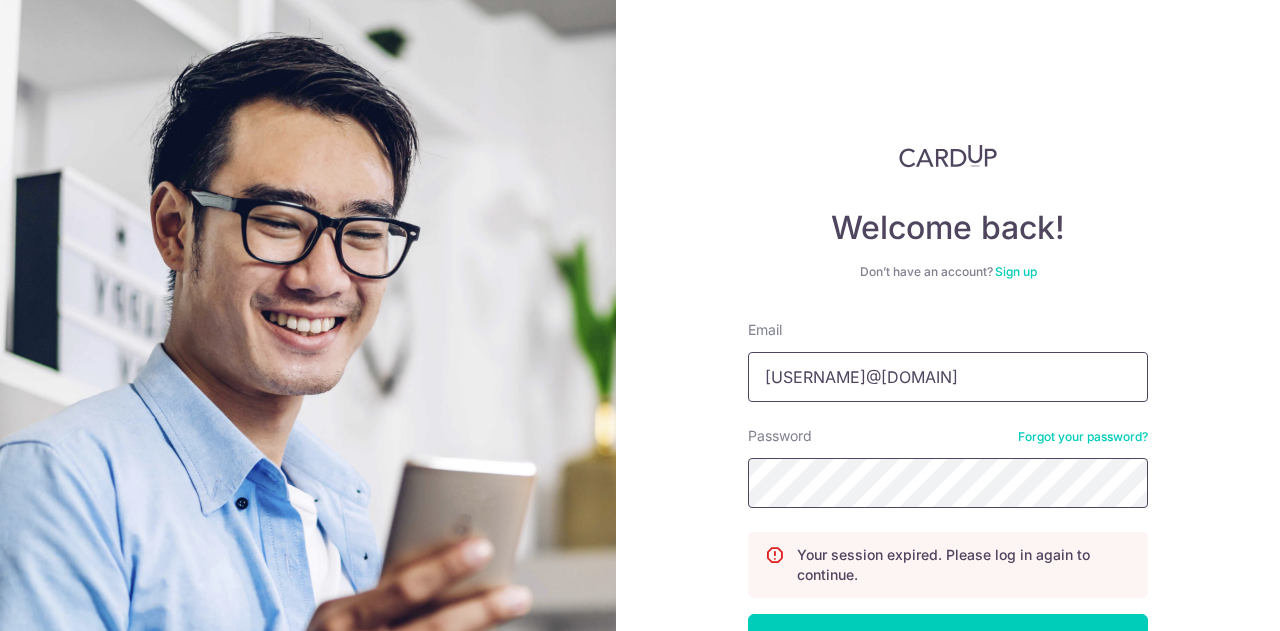 click on "Log in" at bounding box center [948, 639] 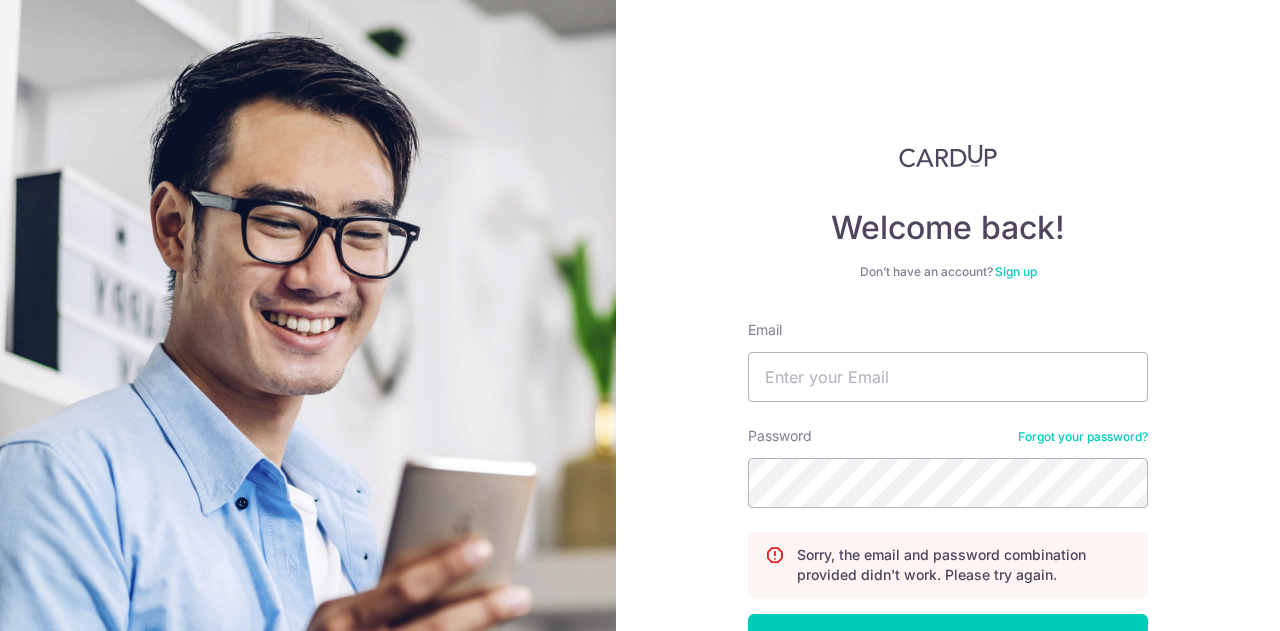 scroll, scrollTop: 0, scrollLeft: 0, axis: both 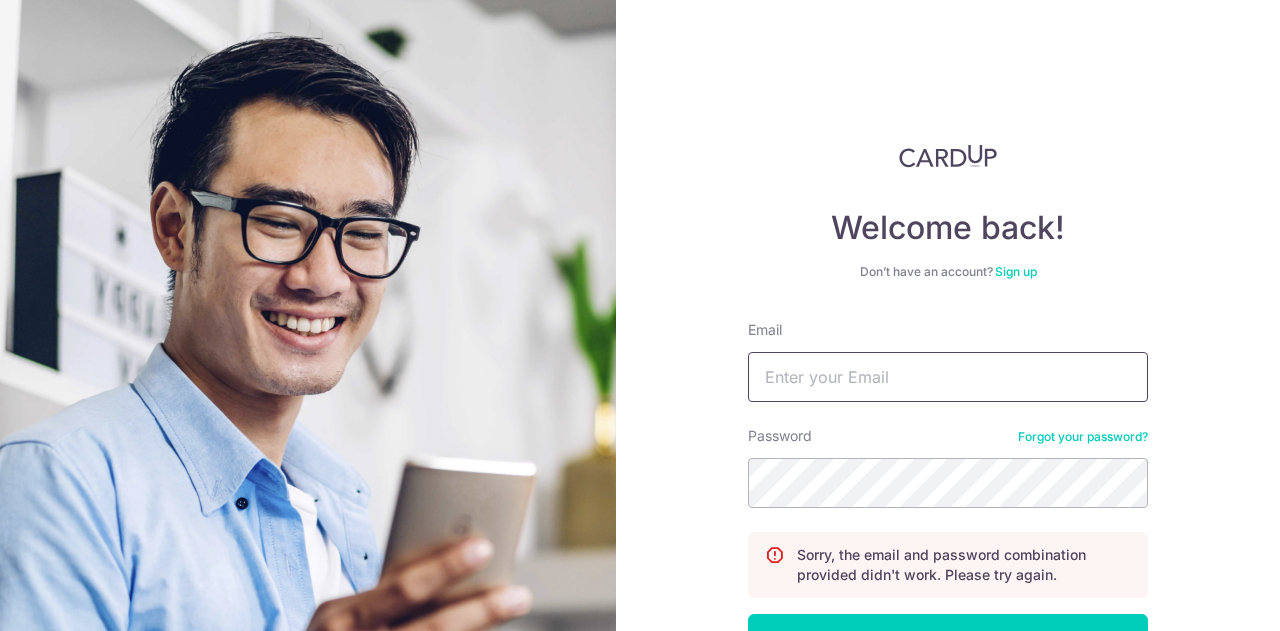 click on "Email" at bounding box center (948, 377) 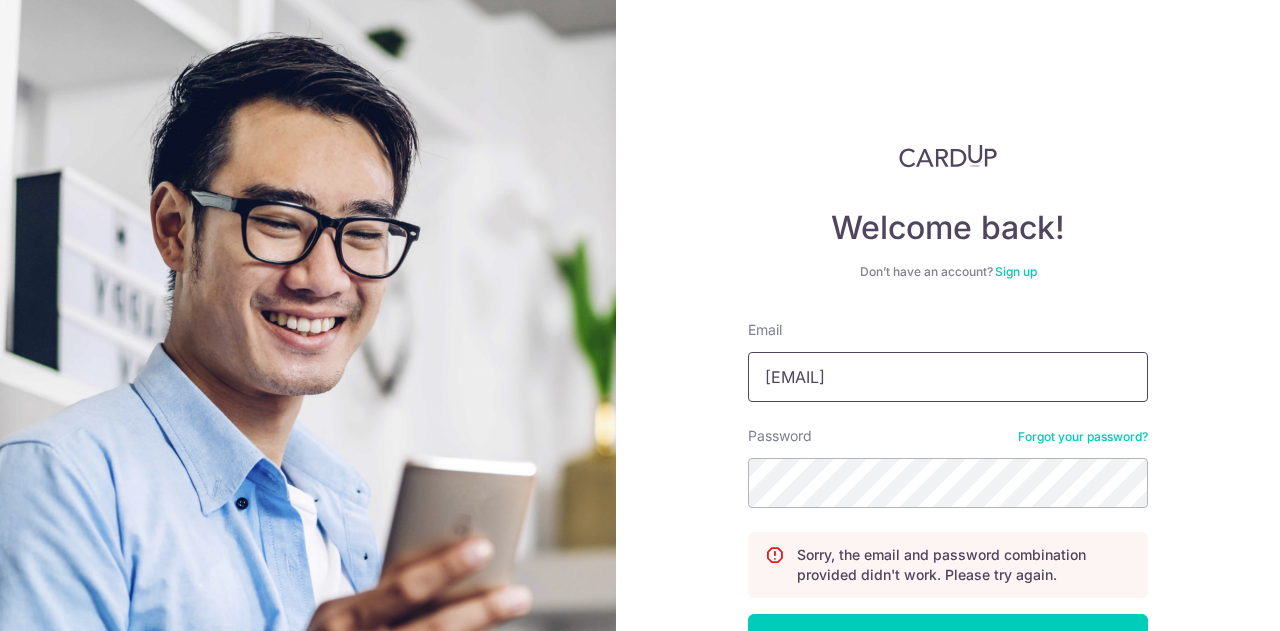 type on "[EMAIL]" 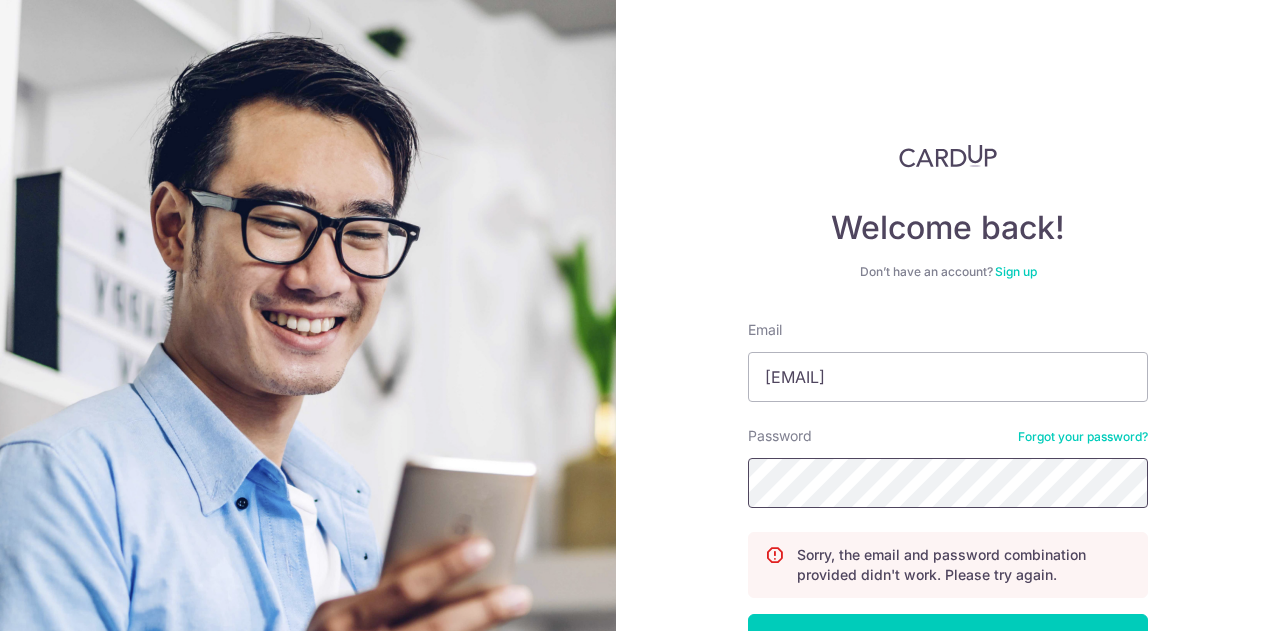 scroll, scrollTop: 100, scrollLeft: 0, axis: vertical 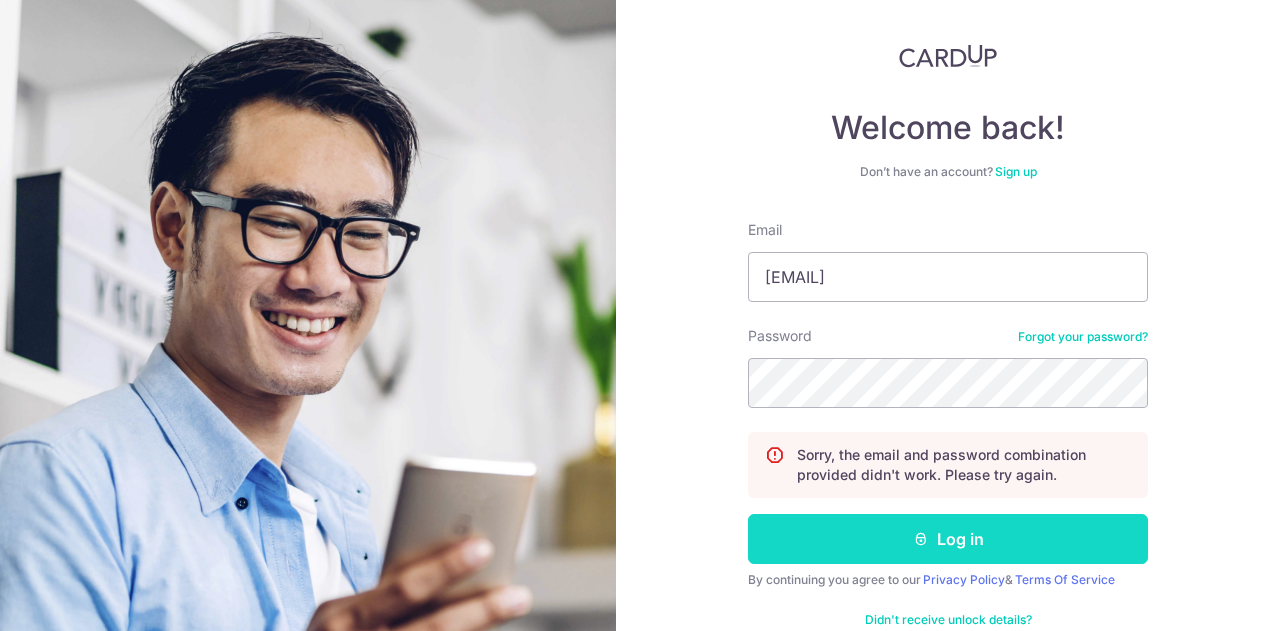 click on "Log in" at bounding box center [948, 539] 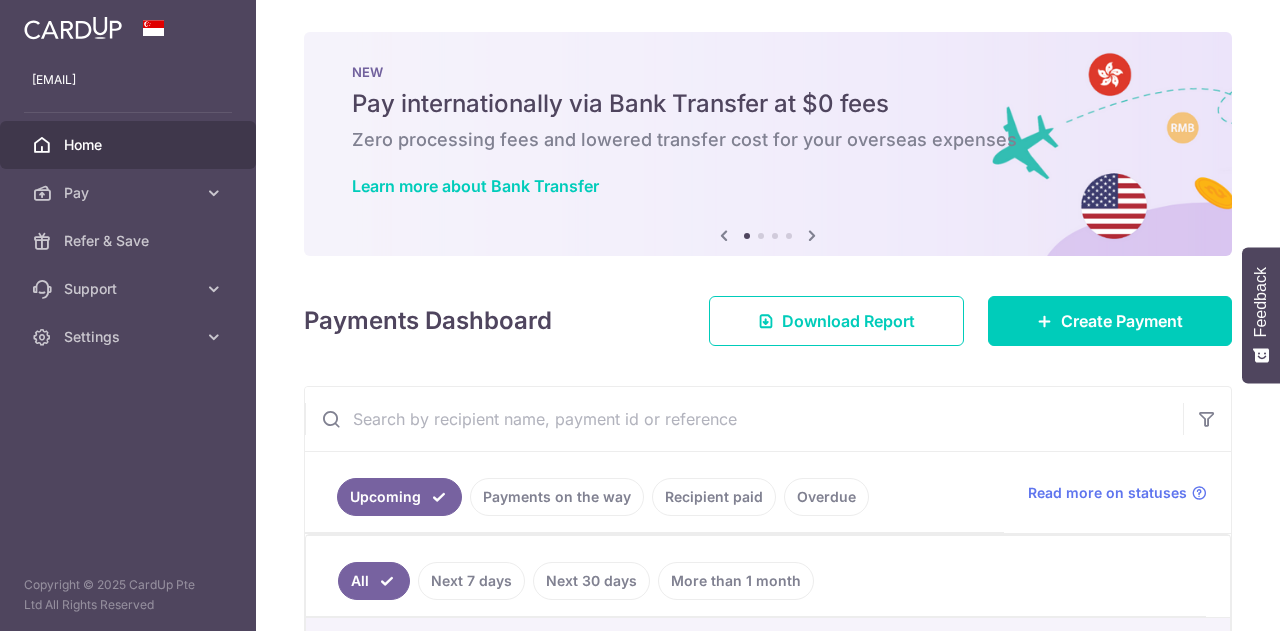 scroll, scrollTop: 0, scrollLeft: 0, axis: both 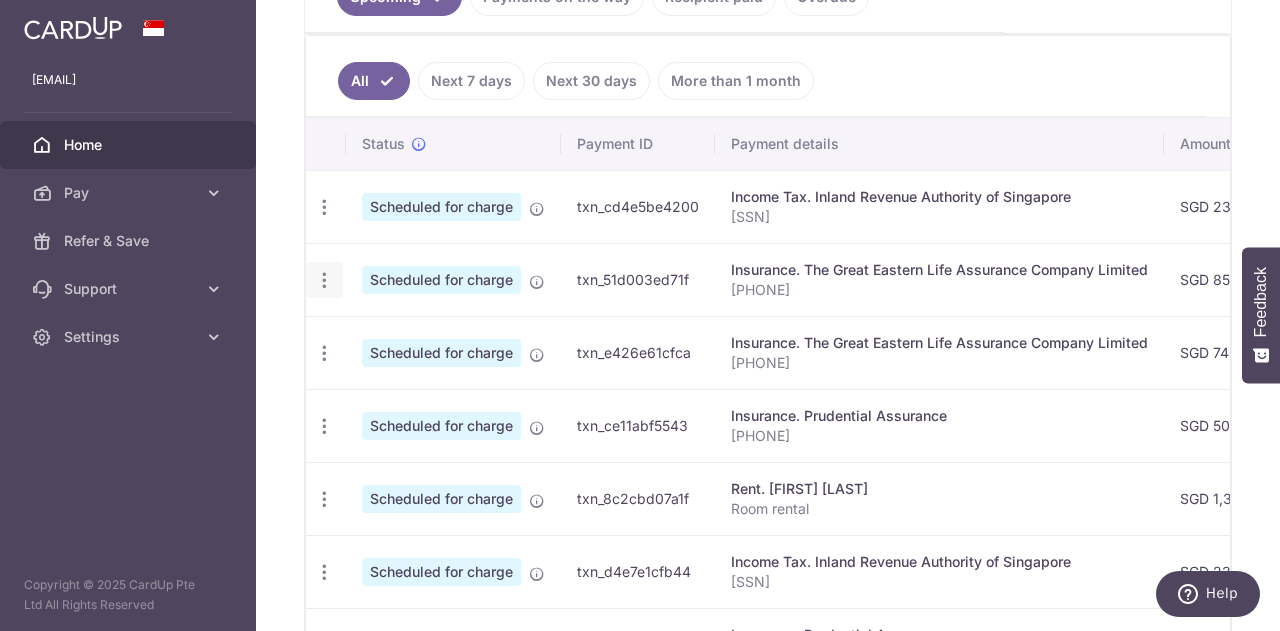 click at bounding box center (324, 207) 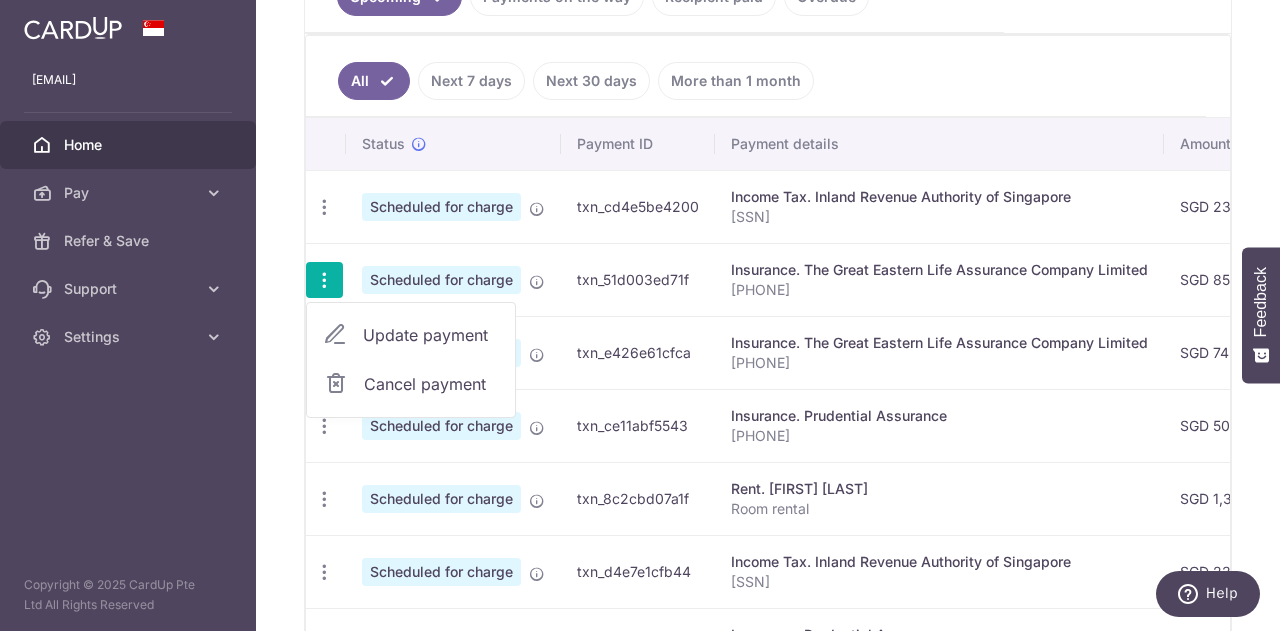 click on "Update payment" at bounding box center [431, 335] 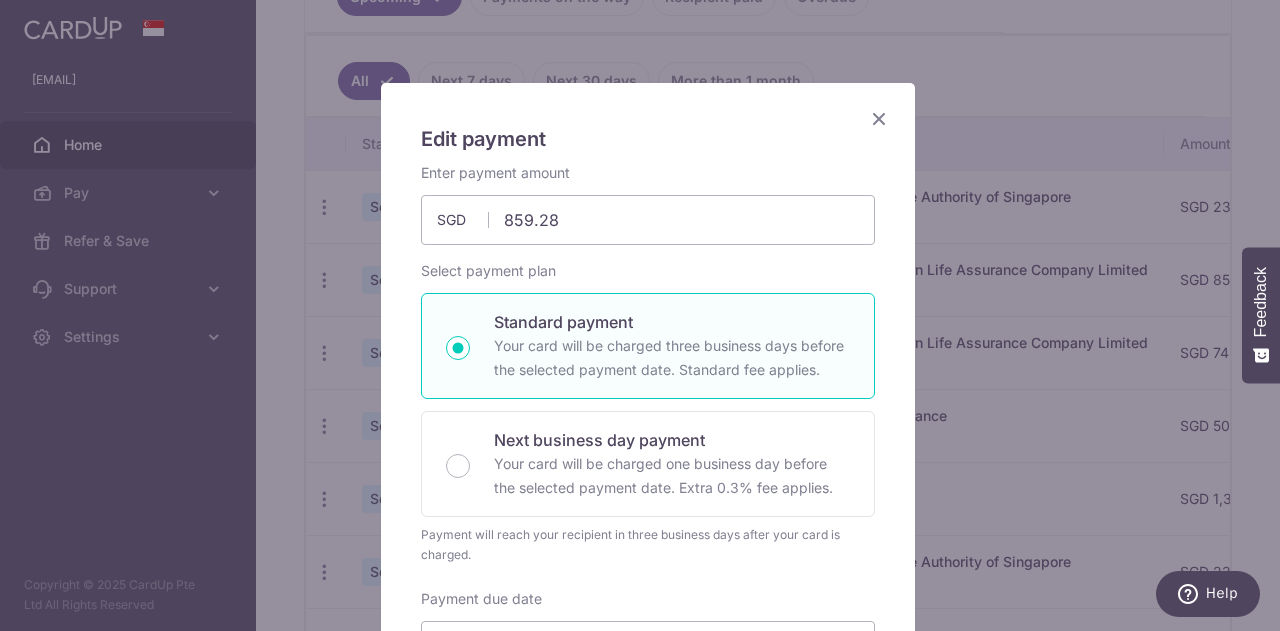 scroll, scrollTop: 0, scrollLeft: 0, axis: both 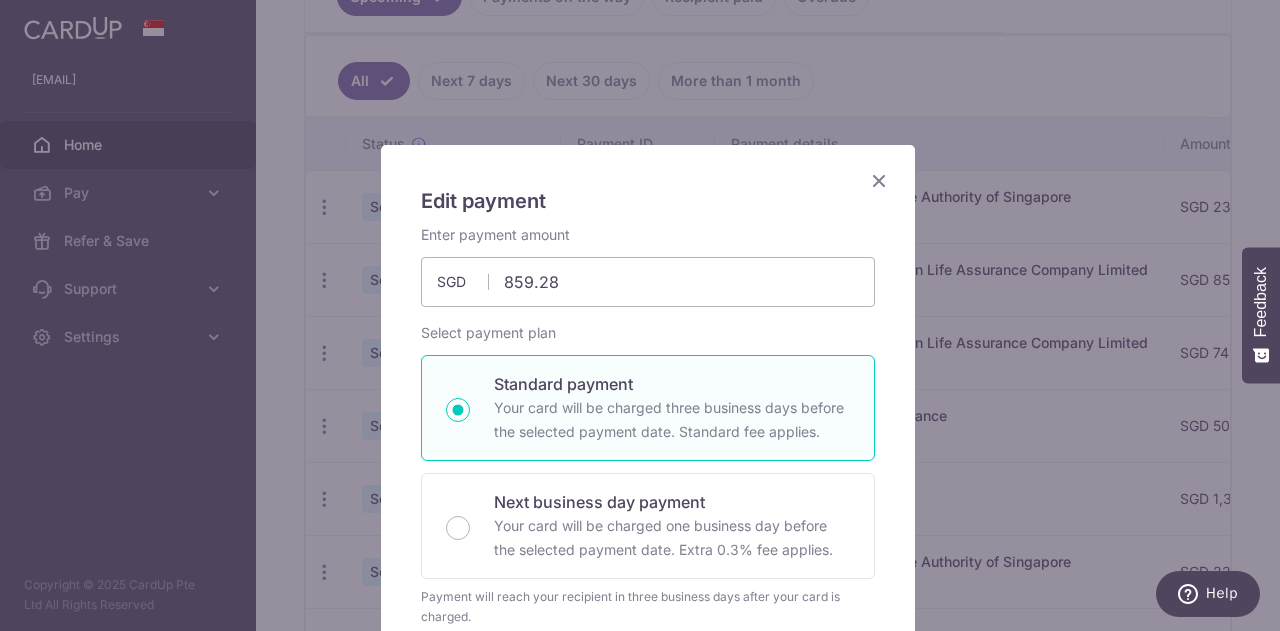 click at bounding box center (879, 180) 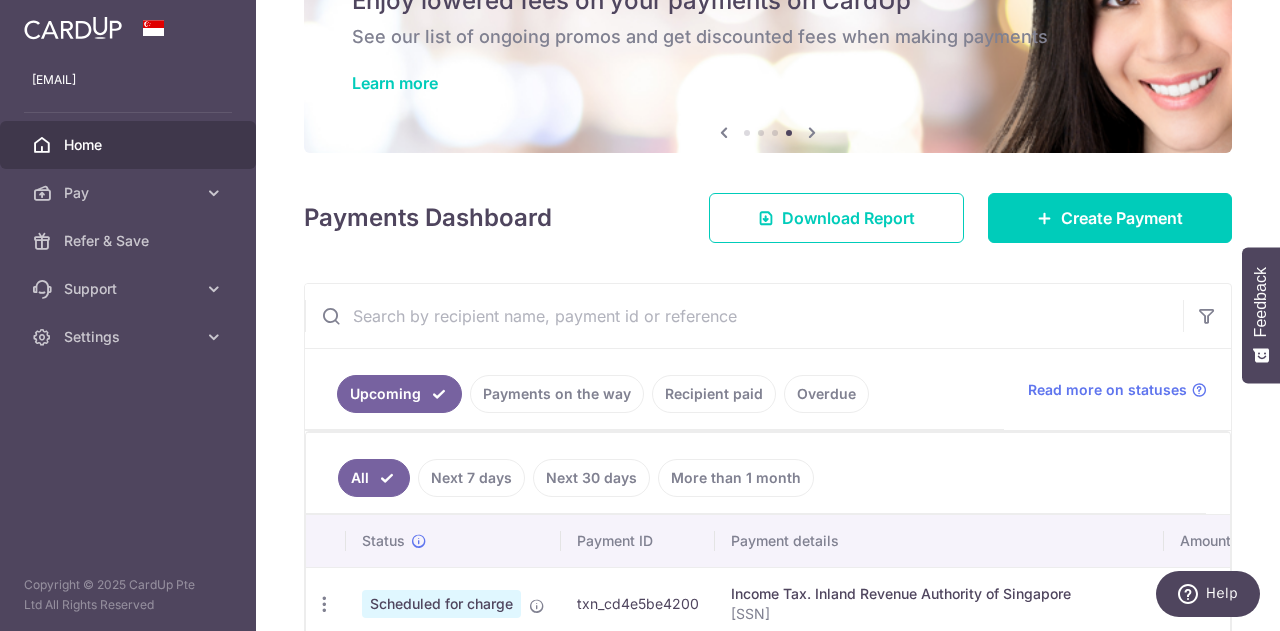 scroll, scrollTop: 0, scrollLeft: 0, axis: both 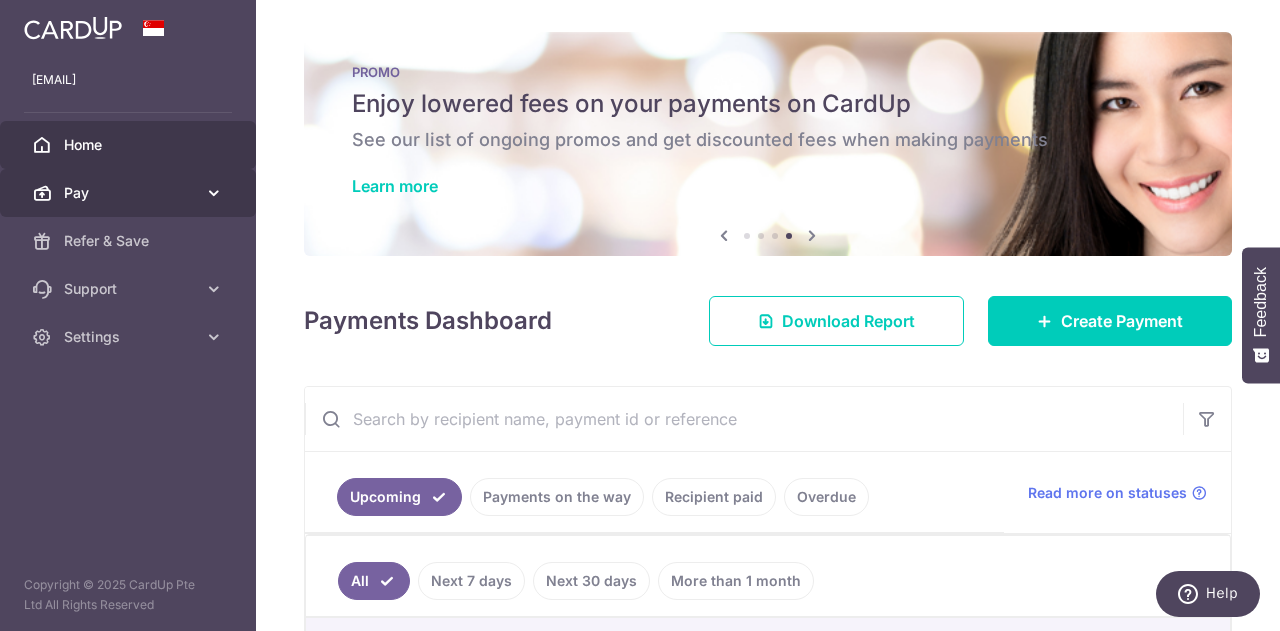 click on "Pay" at bounding box center [130, 193] 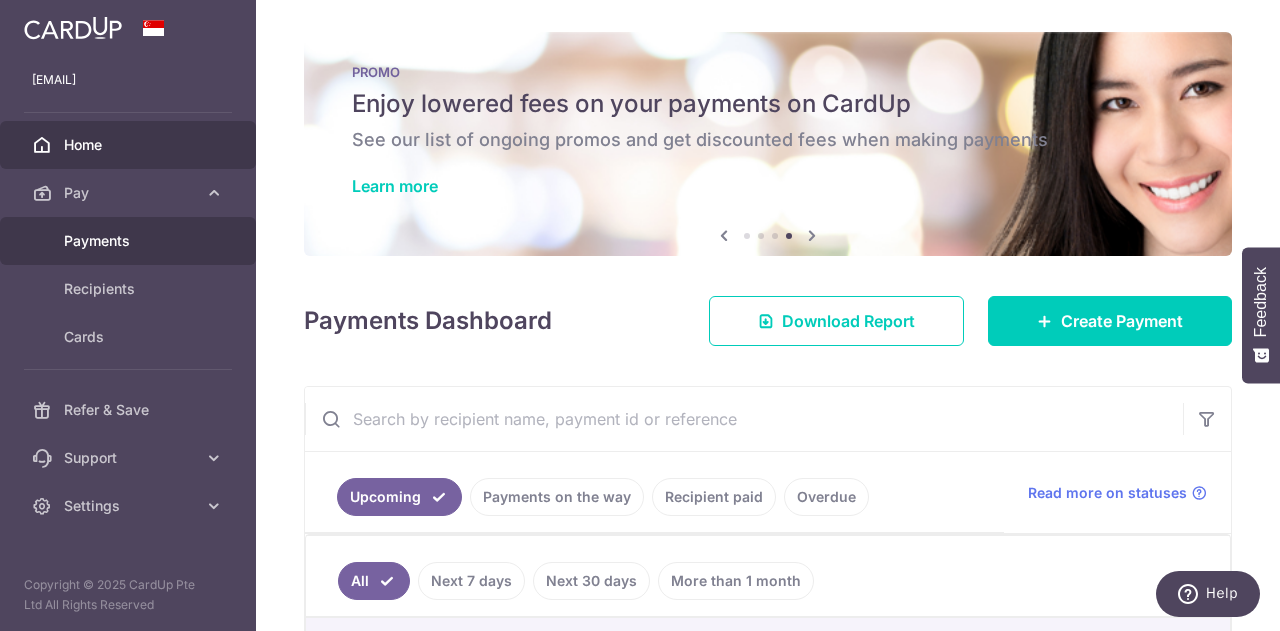 click on "Payments" at bounding box center (130, 241) 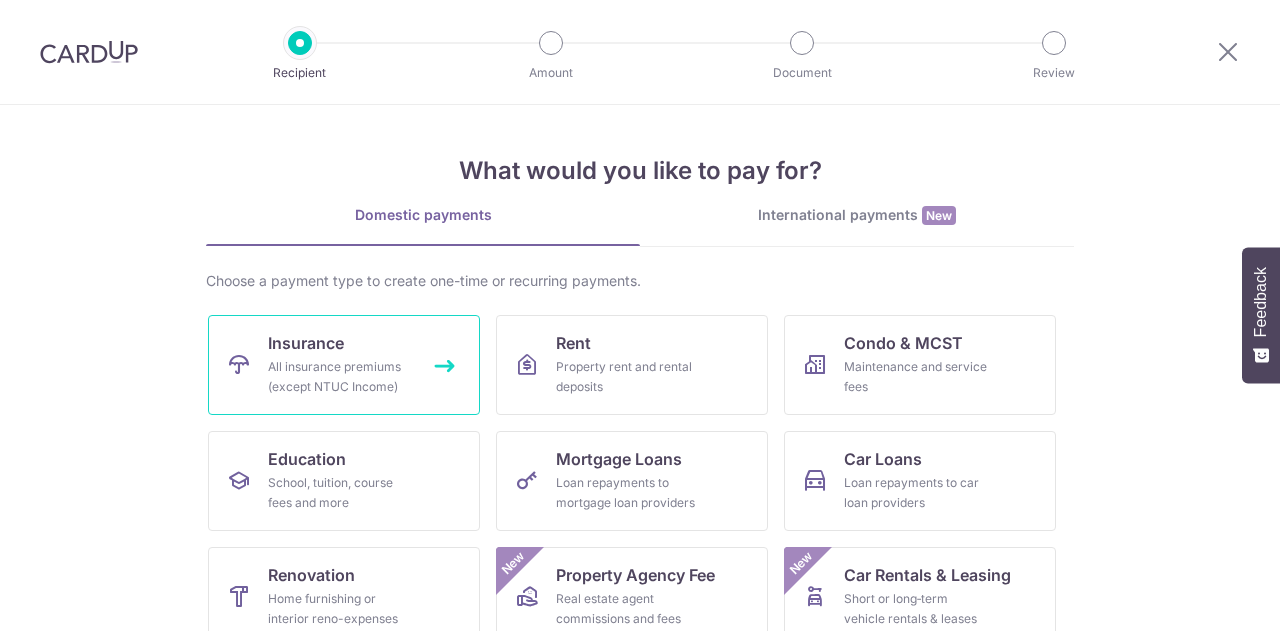 scroll, scrollTop: 0, scrollLeft: 0, axis: both 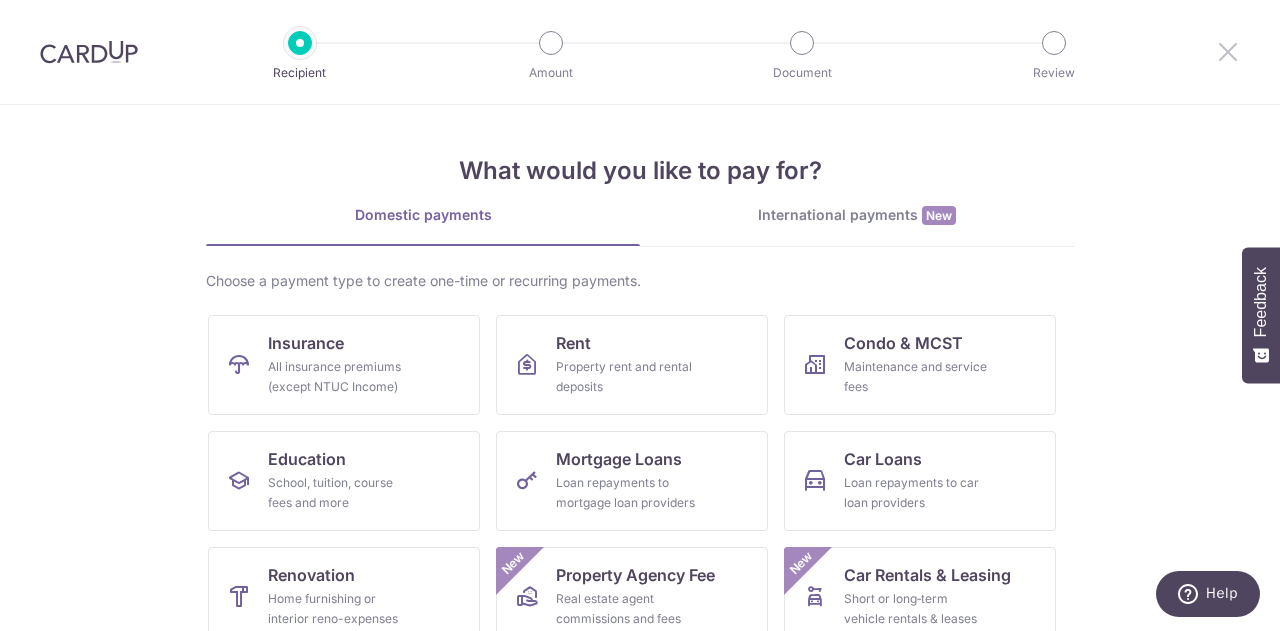 click at bounding box center [1228, 51] 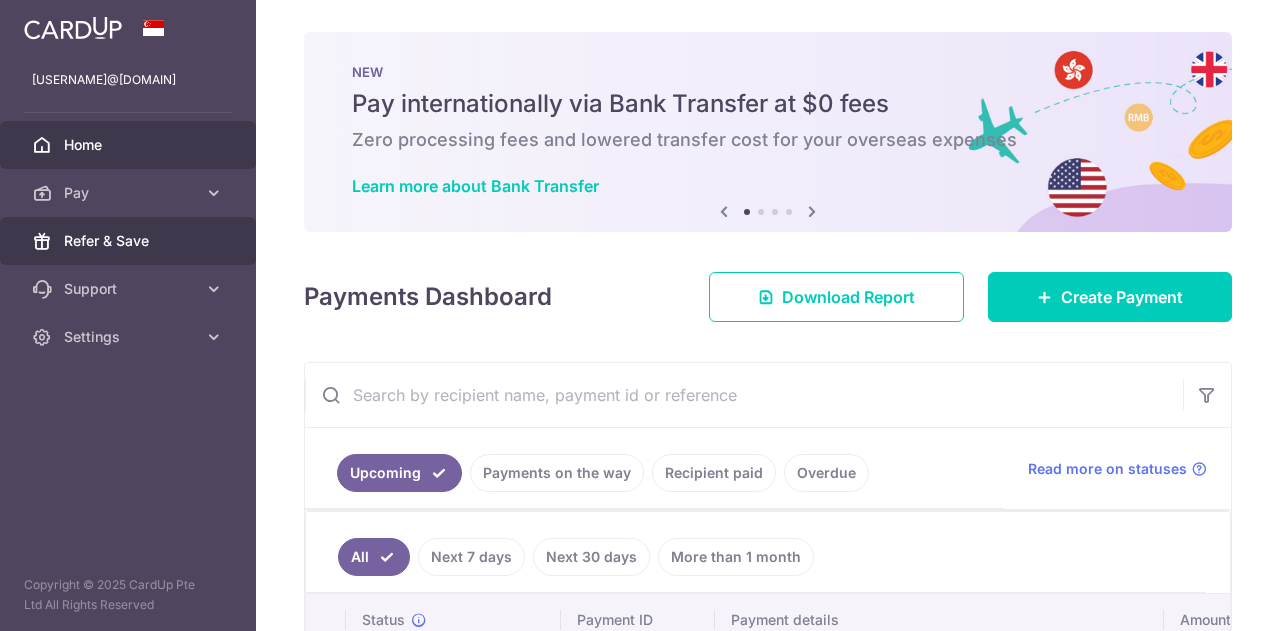 scroll, scrollTop: 0, scrollLeft: 0, axis: both 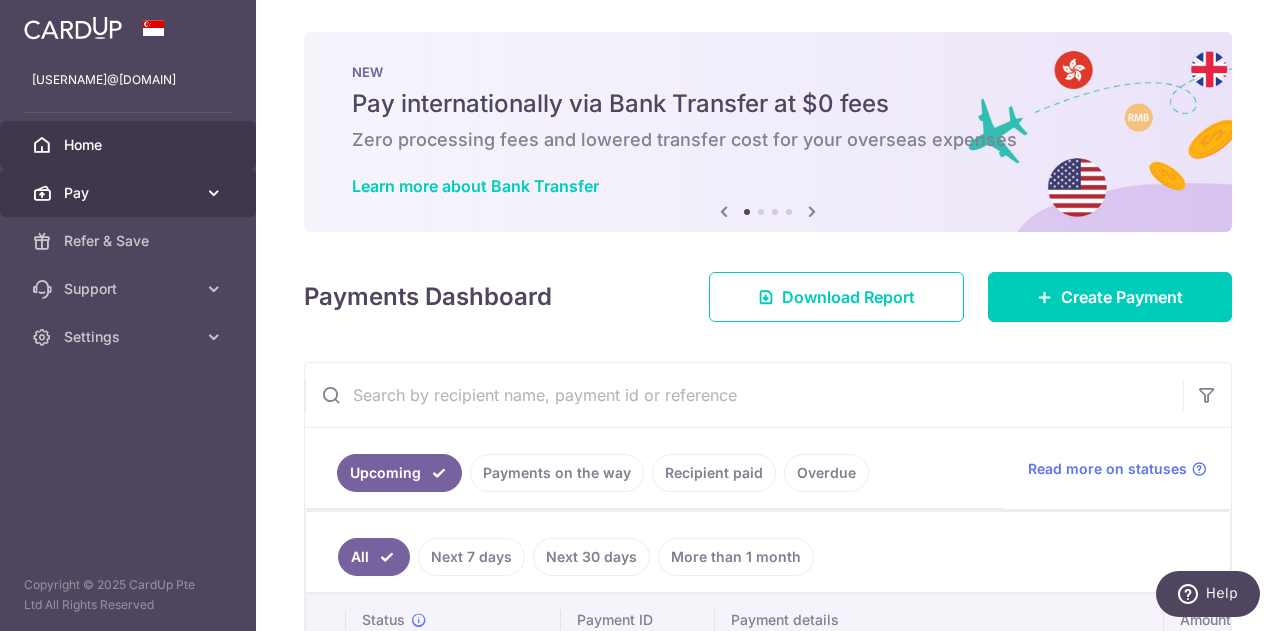 click on "Pay" at bounding box center [130, 193] 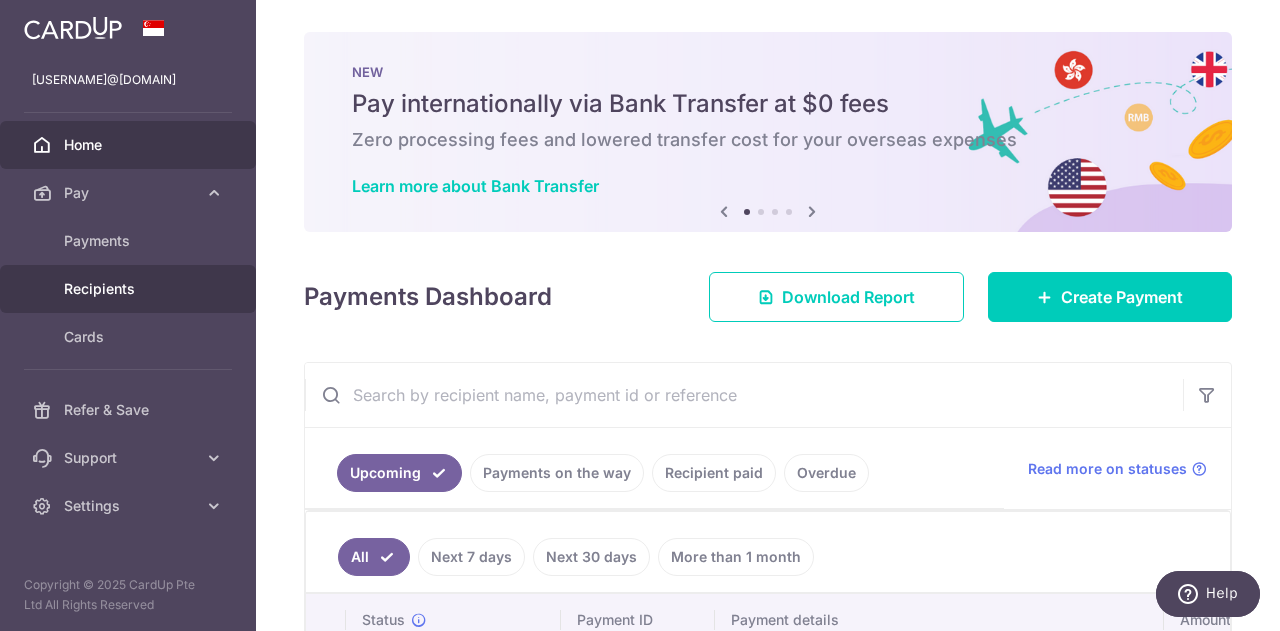 click on "Recipients" at bounding box center (130, 289) 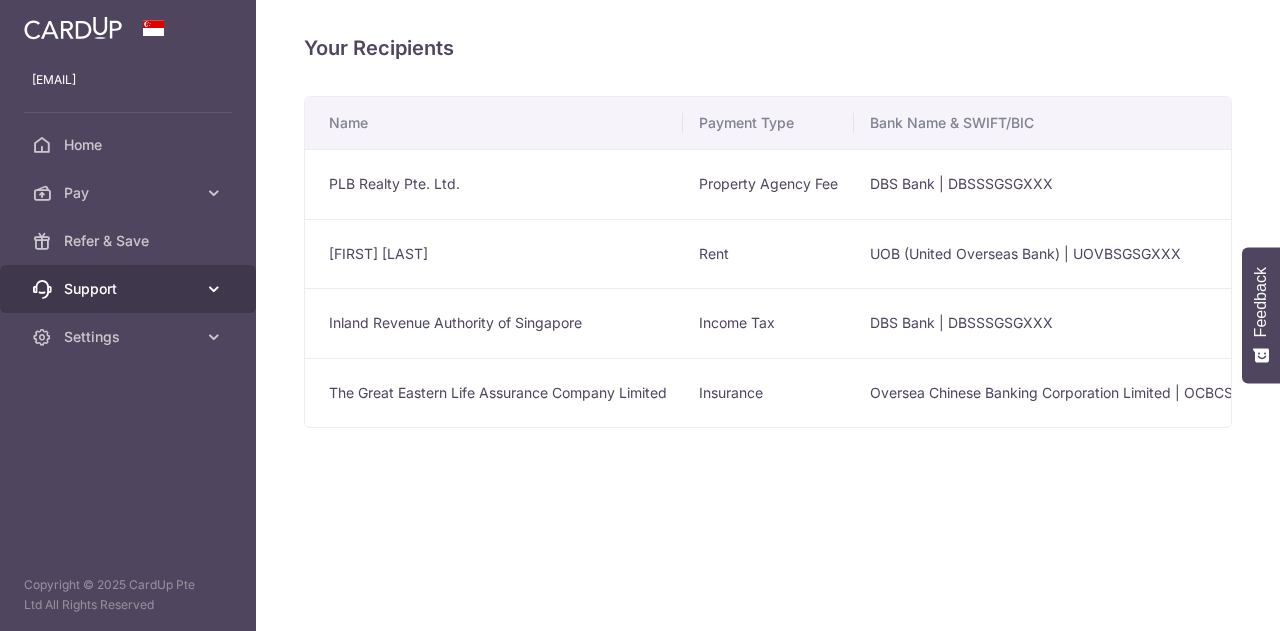 scroll, scrollTop: 0, scrollLeft: 0, axis: both 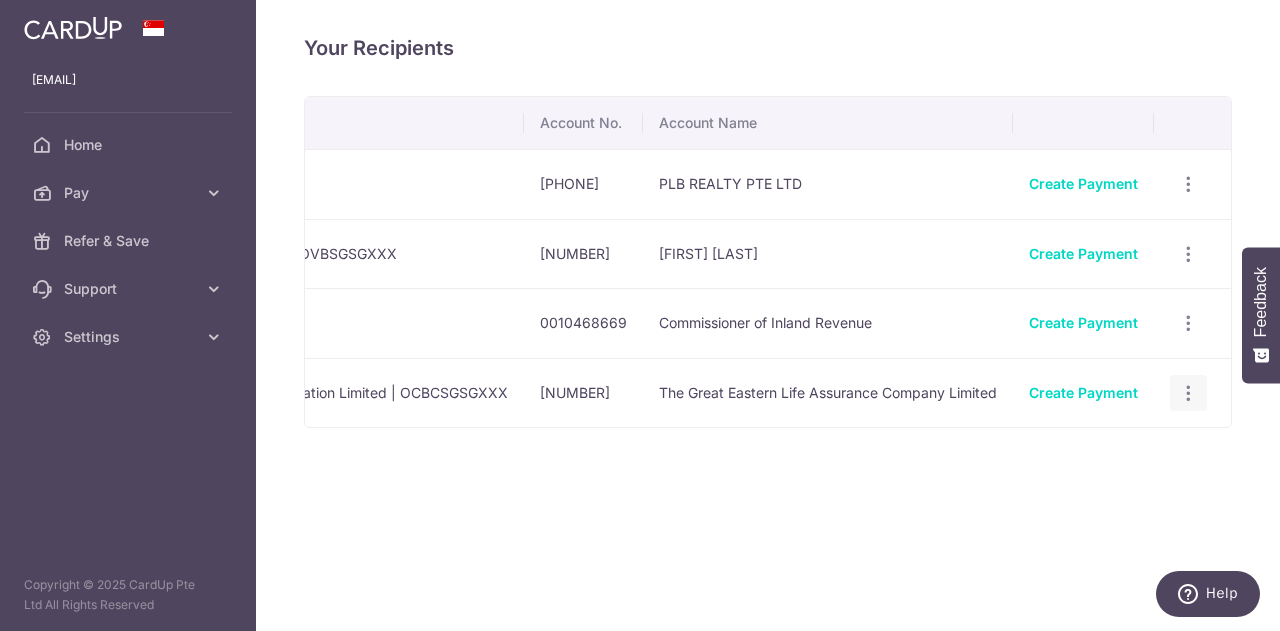 click at bounding box center (1188, 184) 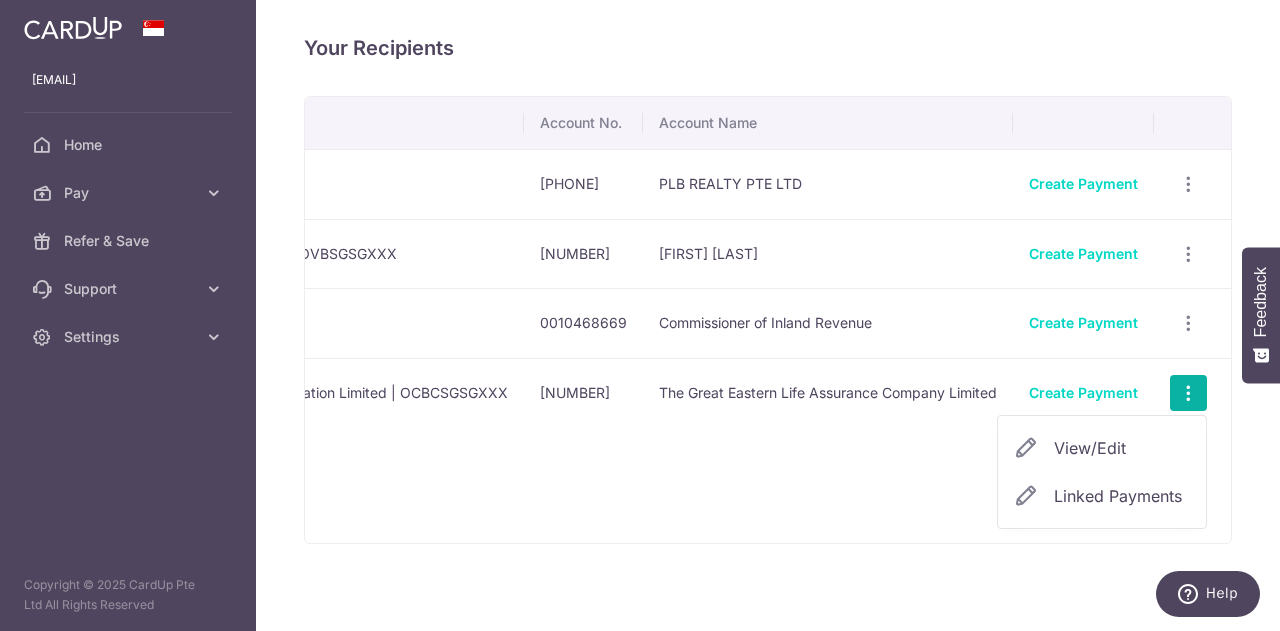 click on "View/Edit" at bounding box center (1122, 448) 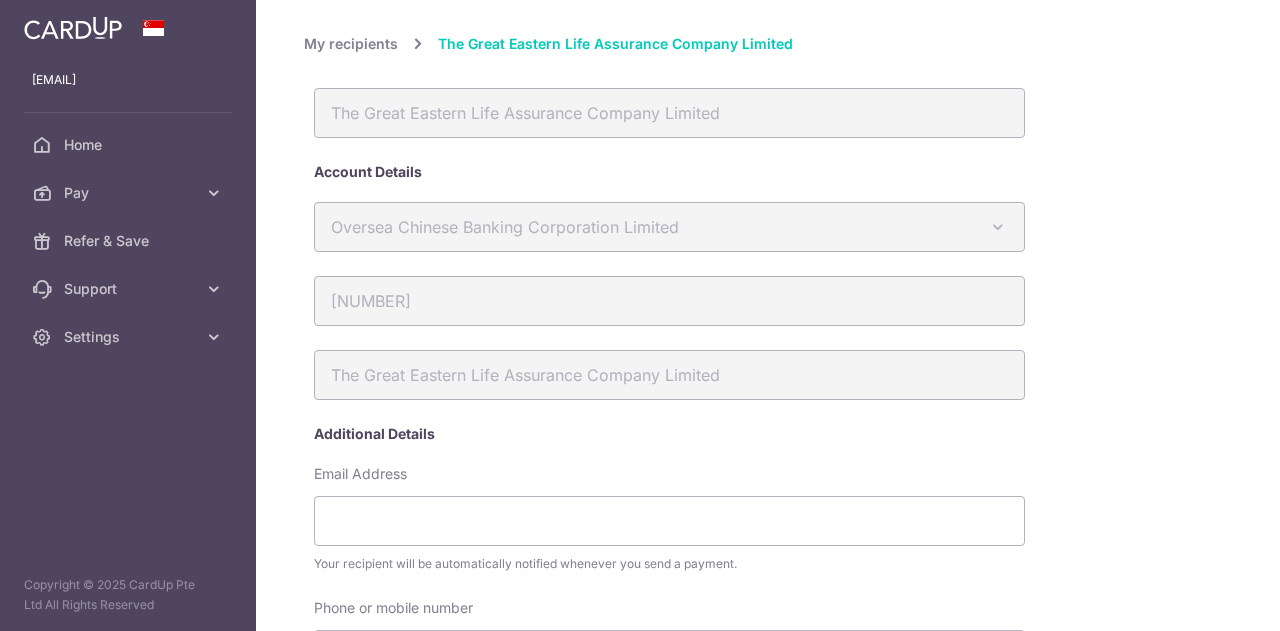 scroll, scrollTop: 0, scrollLeft: 0, axis: both 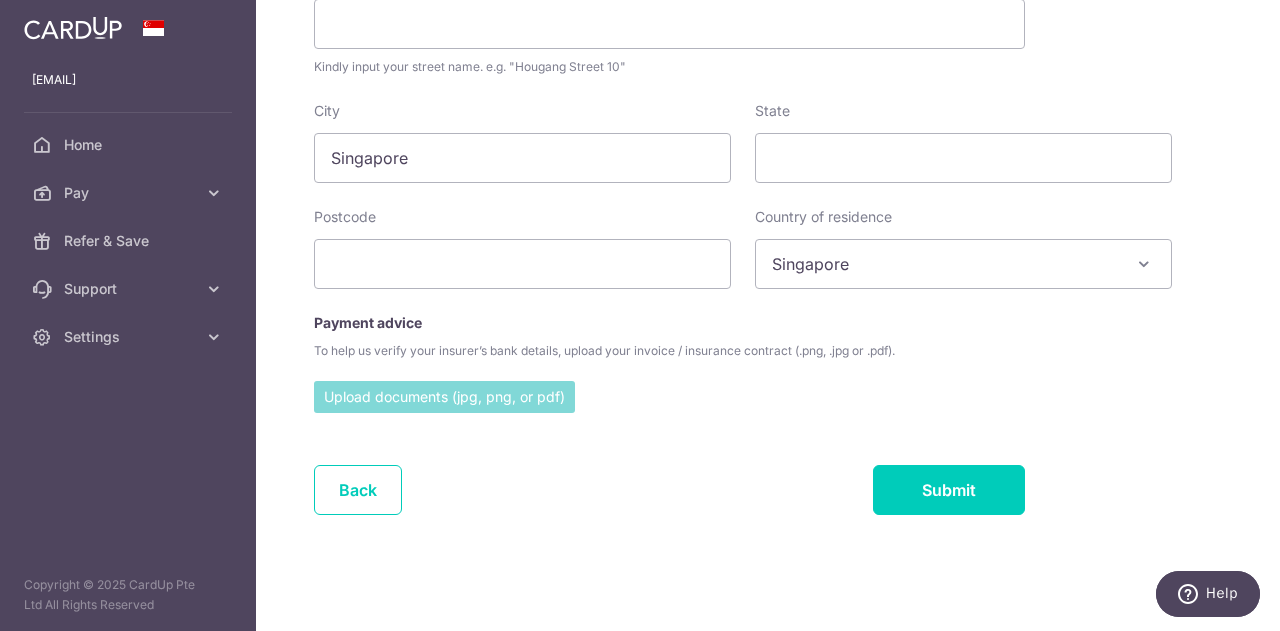click at bounding box center (444, 396) 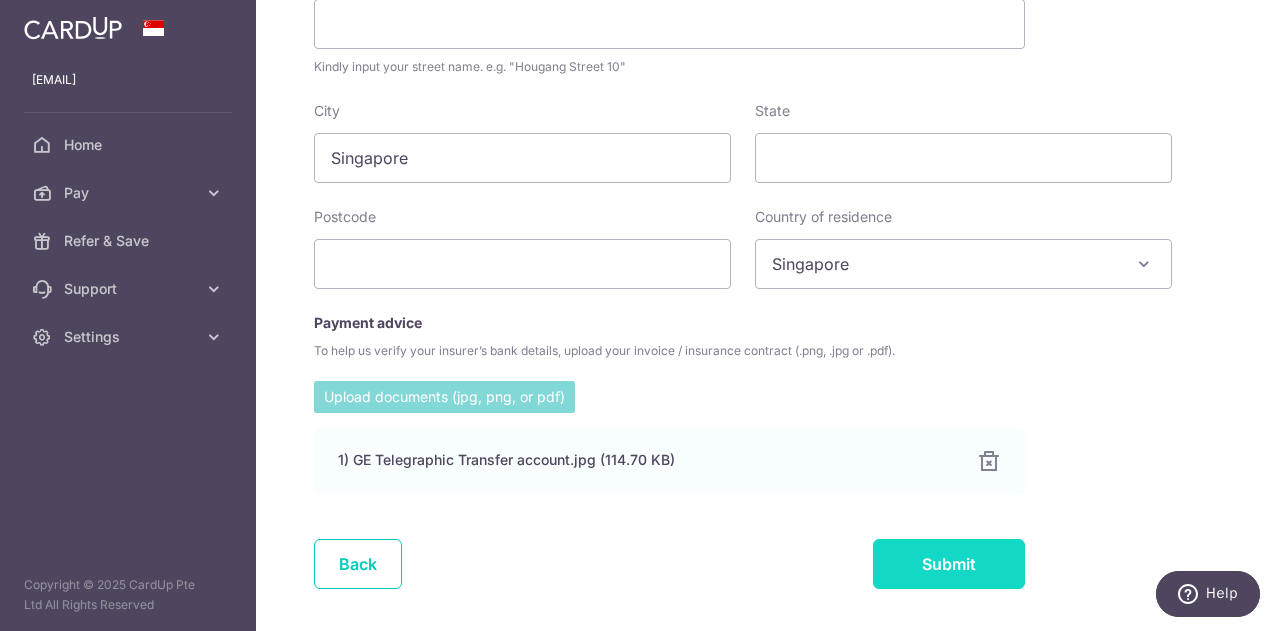 click on "Submit" at bounding box center [949, 564] 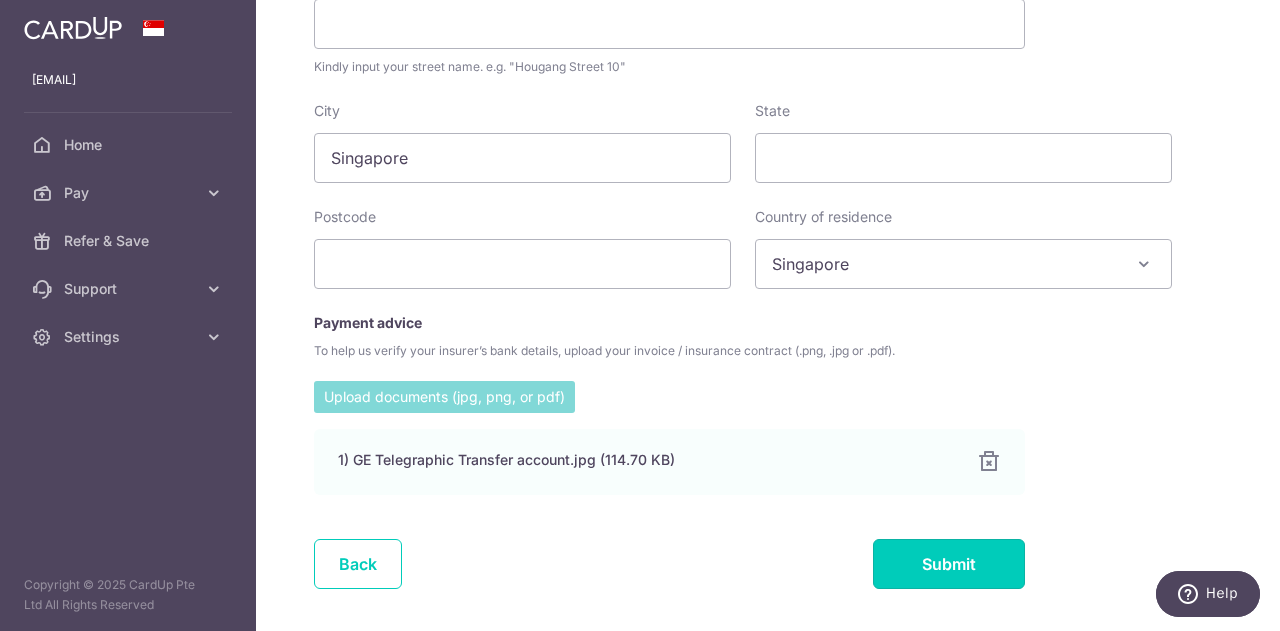 click on "Submit" at bounding box center (949, 564) 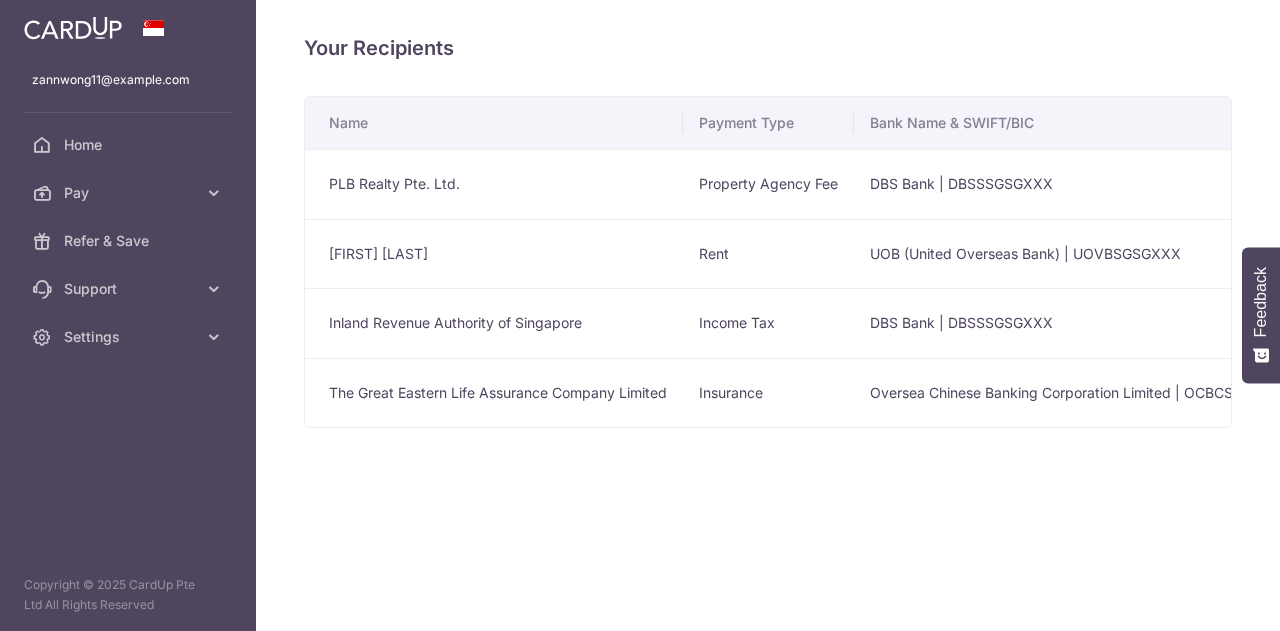 scroll, scrollTop: 0, scrollLeft: 0, axis: both 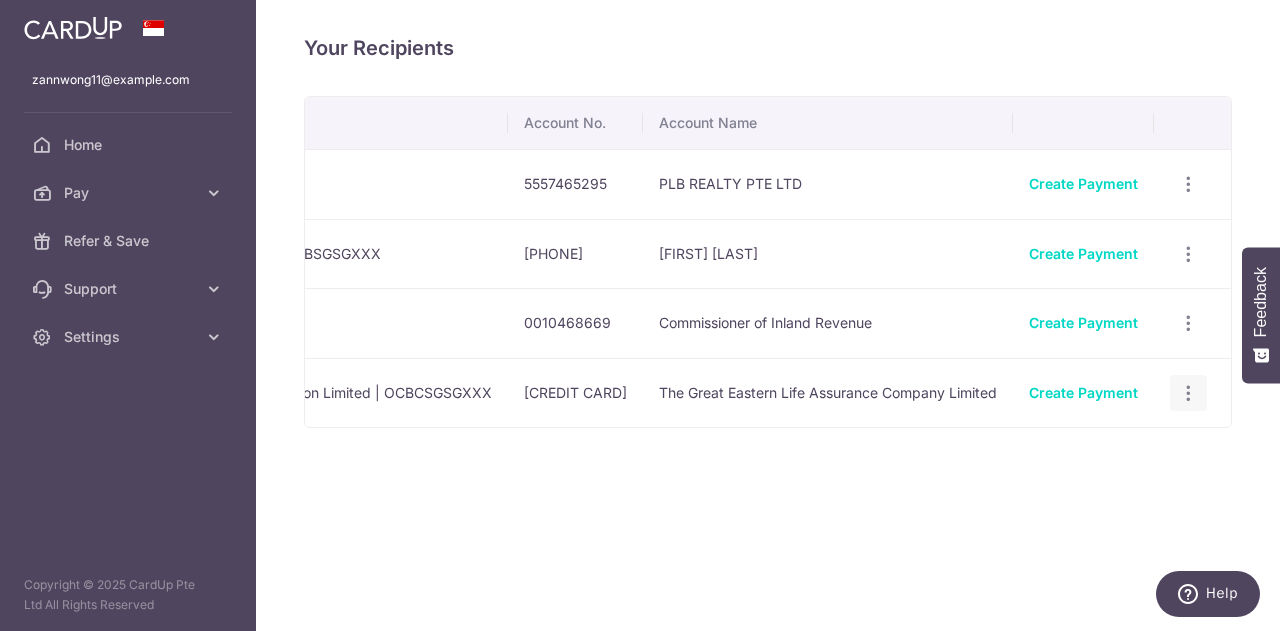 click at bounding box center (1188, 184) 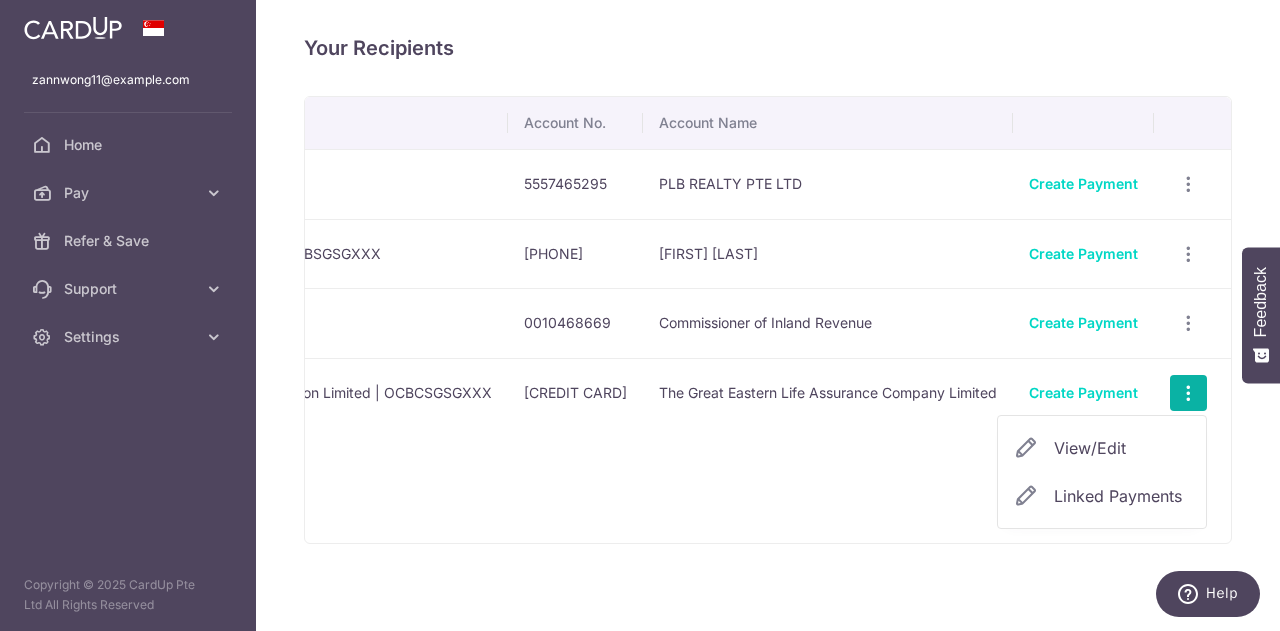 click on "View/Edit" at bounding box center [1122, 448] 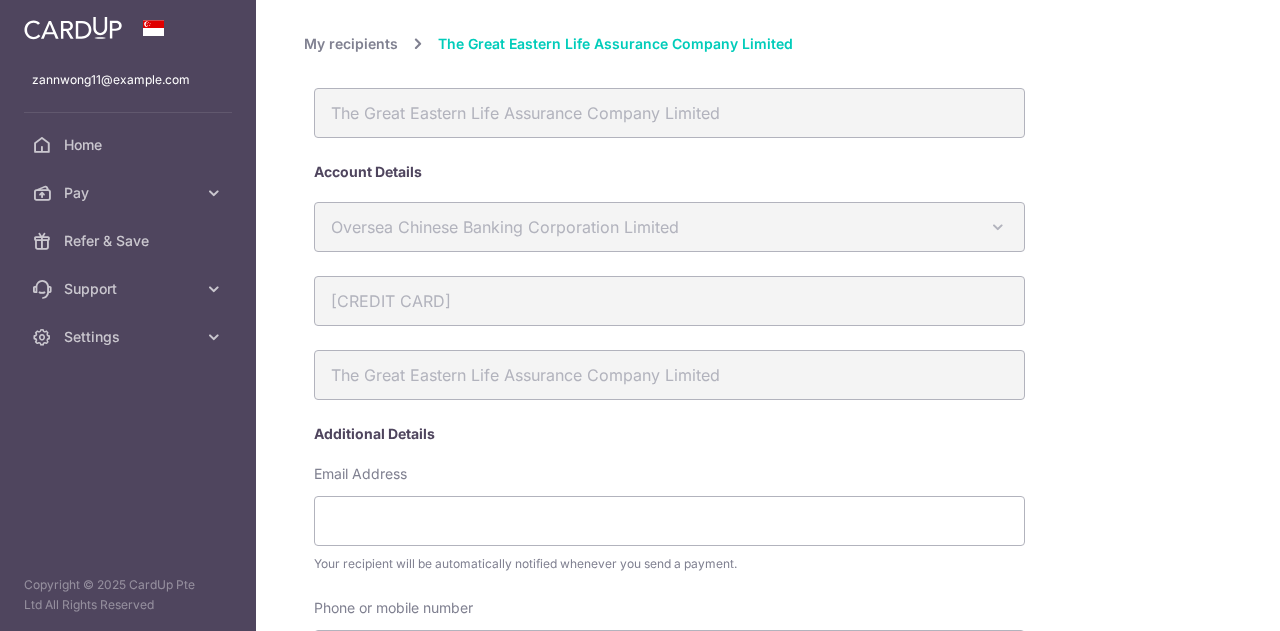 scroll, scrollTop: 0, scrollLeft: 0, axis: both 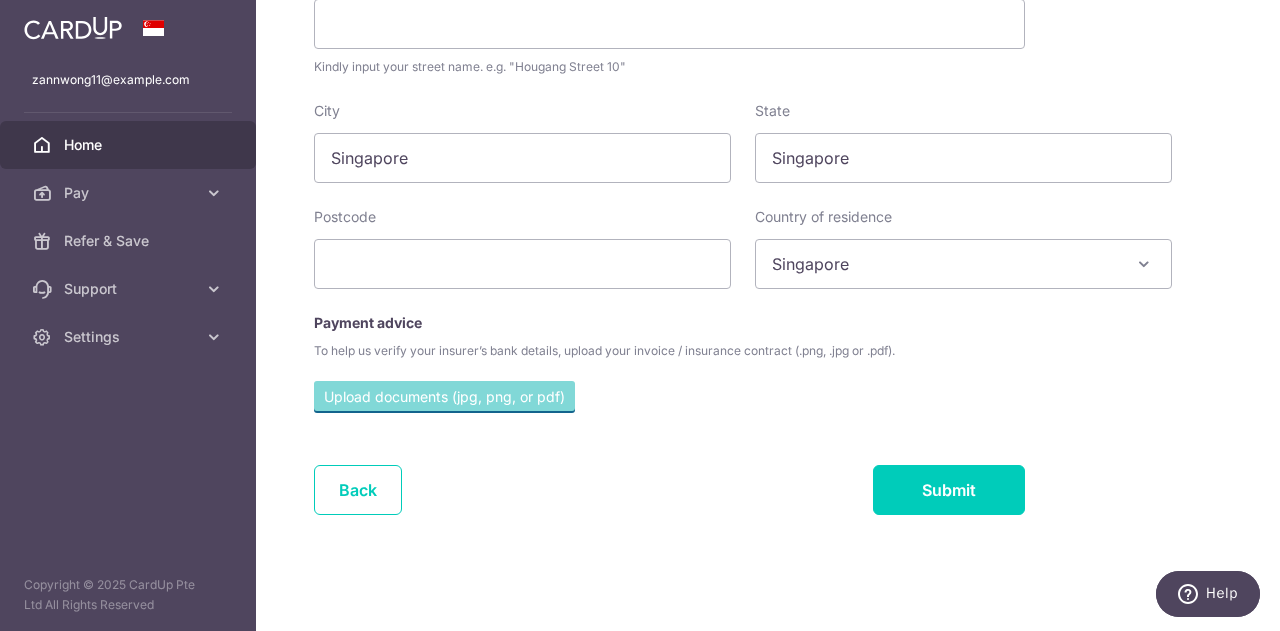 click on "Home" at bounding box center [130, 145] 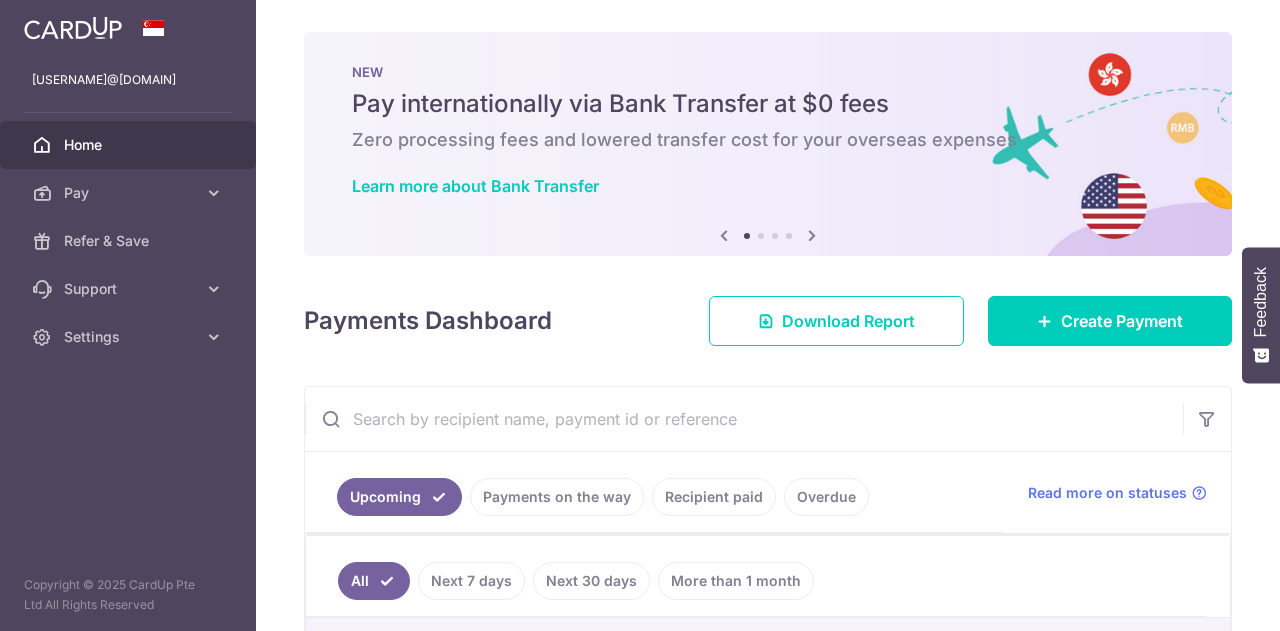 scroll, scrollTop: 0, scrollLeft: 0, axis: both 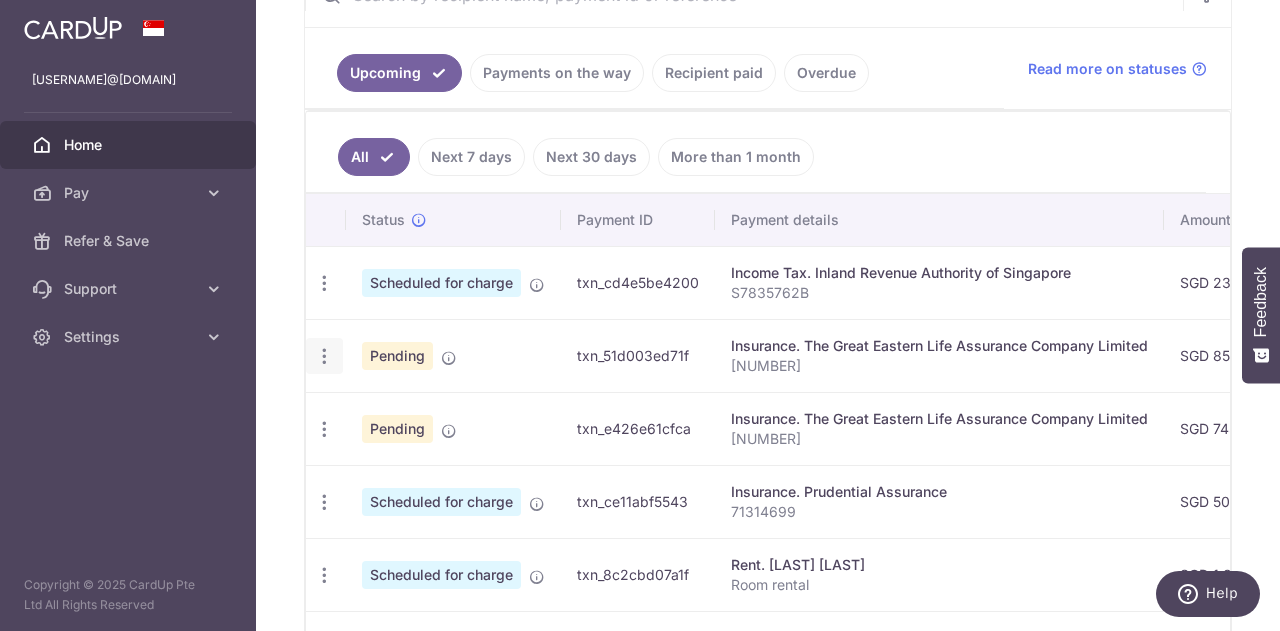 click at bounding box center (324, 283) 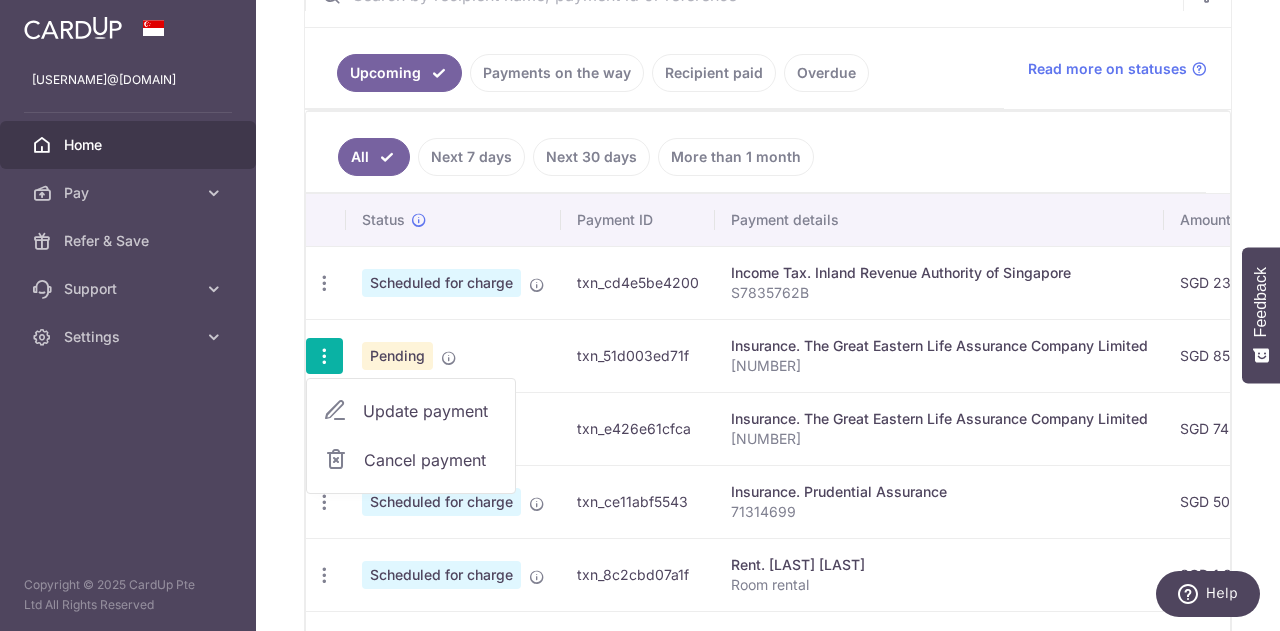 click on "Update payment" at bounding box center (431, 411) 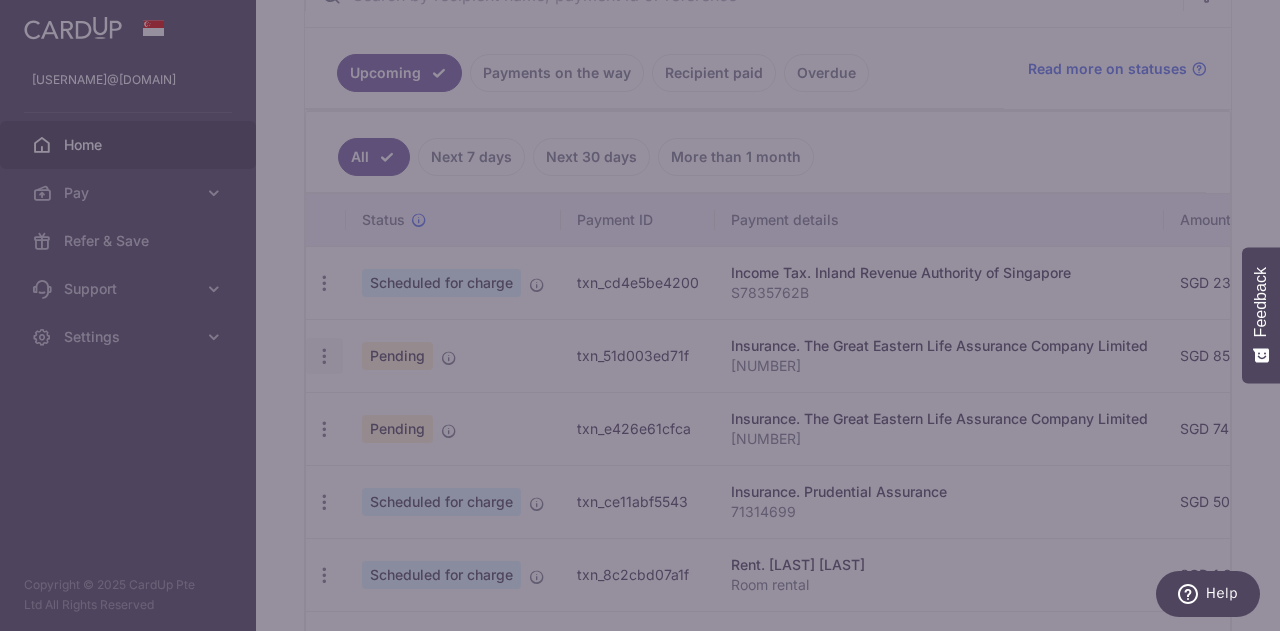 type on "OFF225" 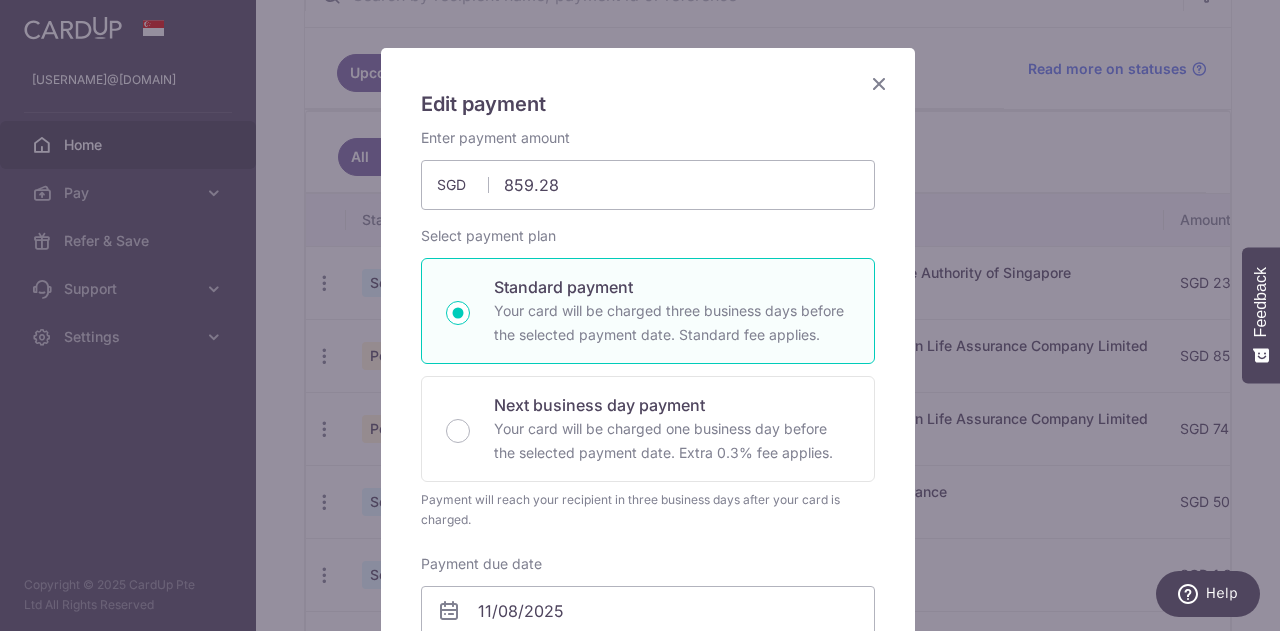 scroll, scrollTop: 0, scrollLeft: 0, axis: both 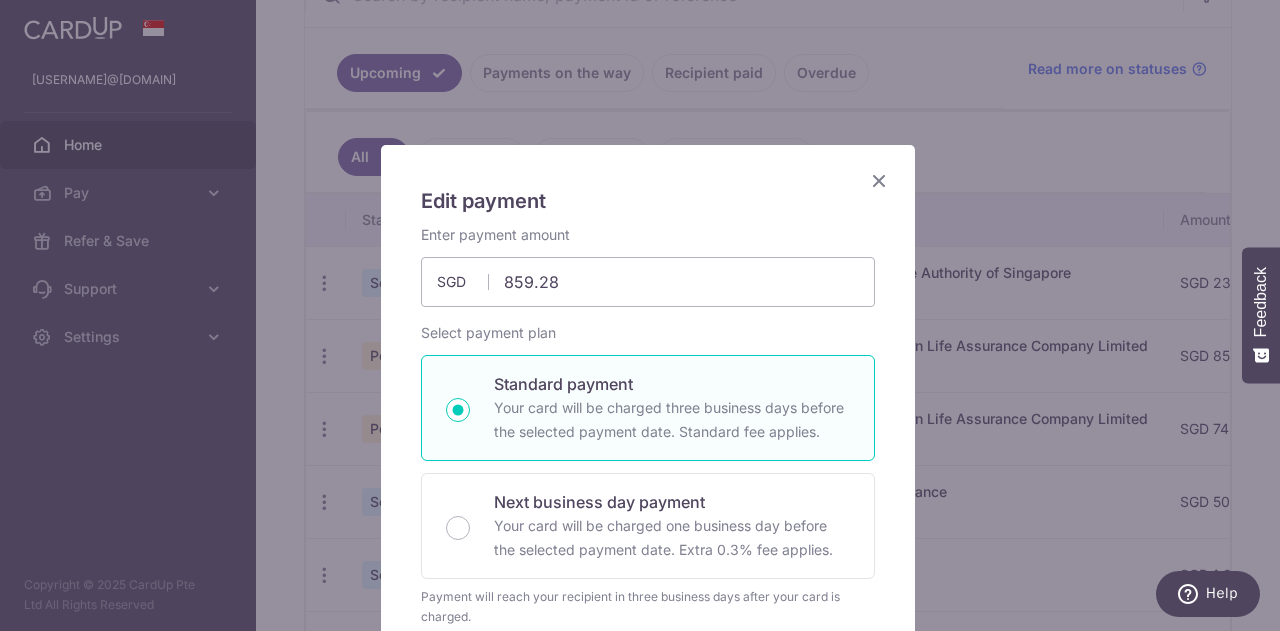 click at bounding box center [879, 180] 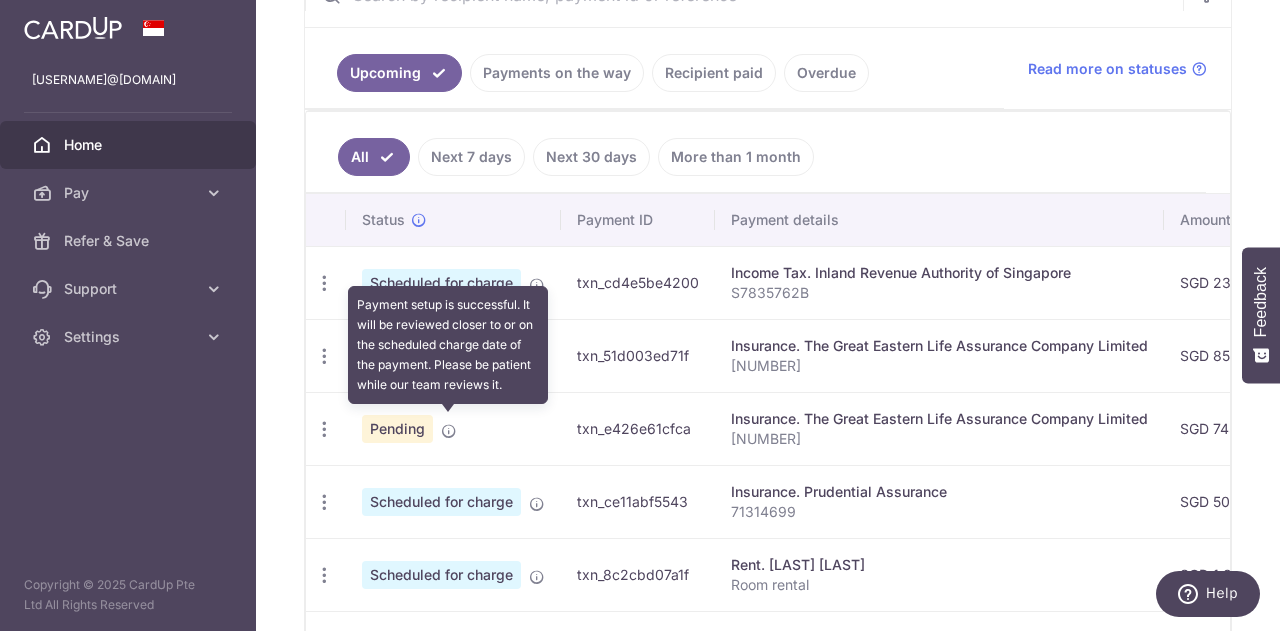 click at bounding box center (449, 431) 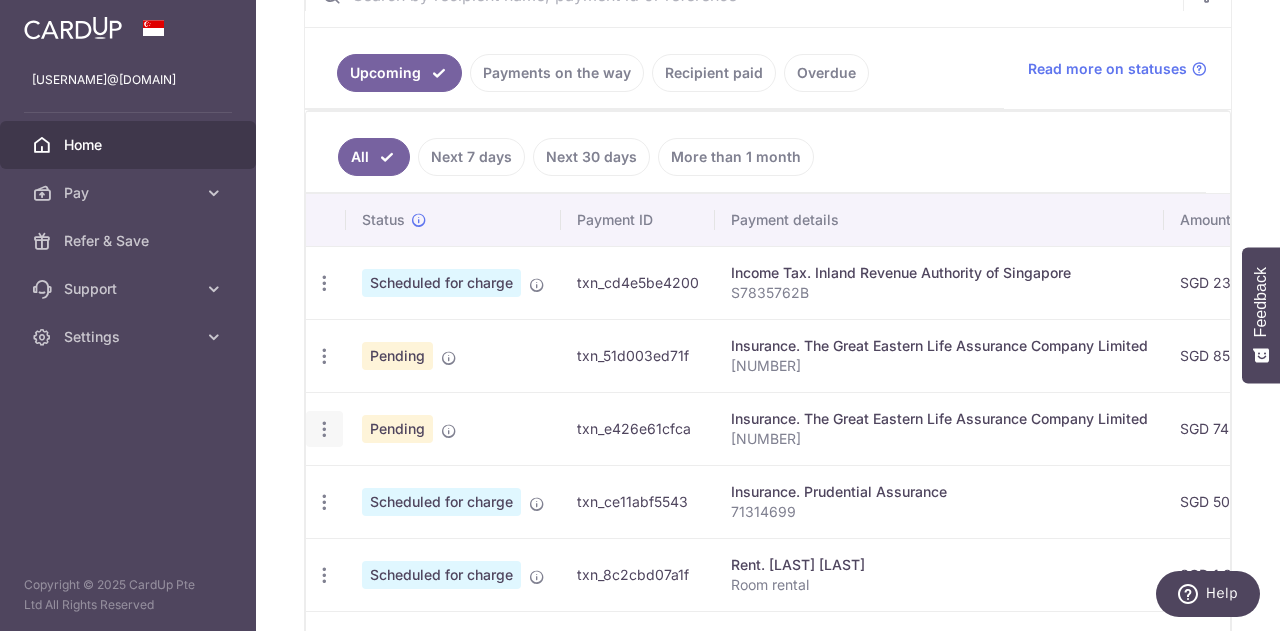 click at bounding box center (324, 283) 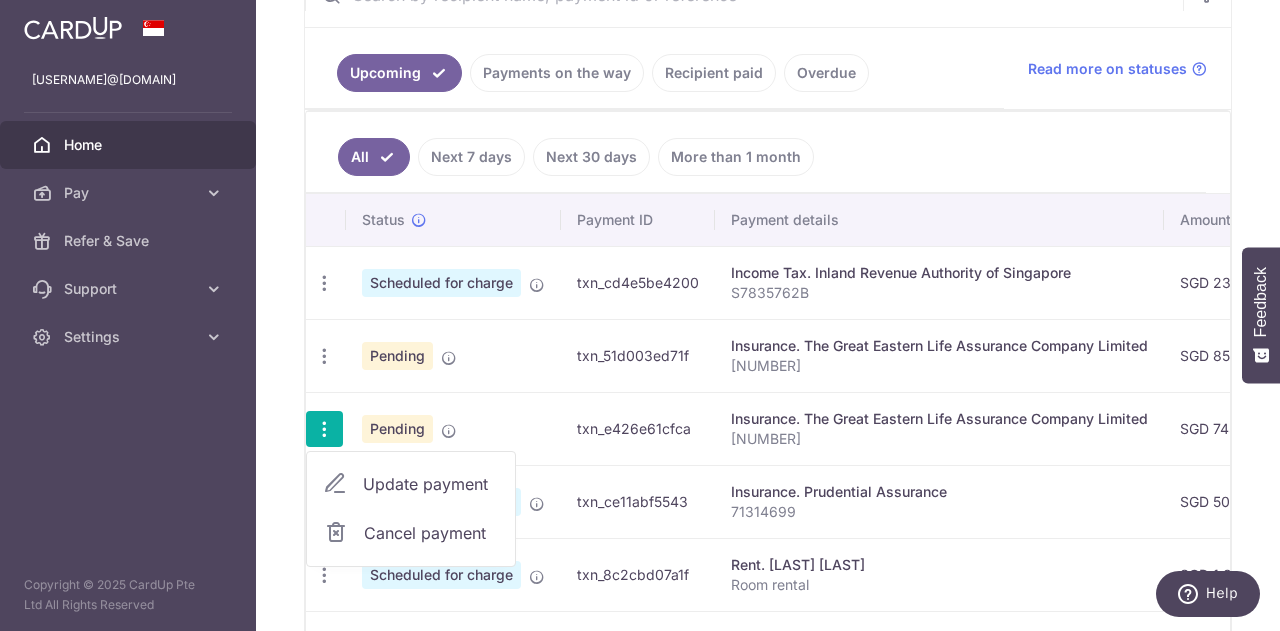 click on "Update payment" at bounding box center [431, 484] 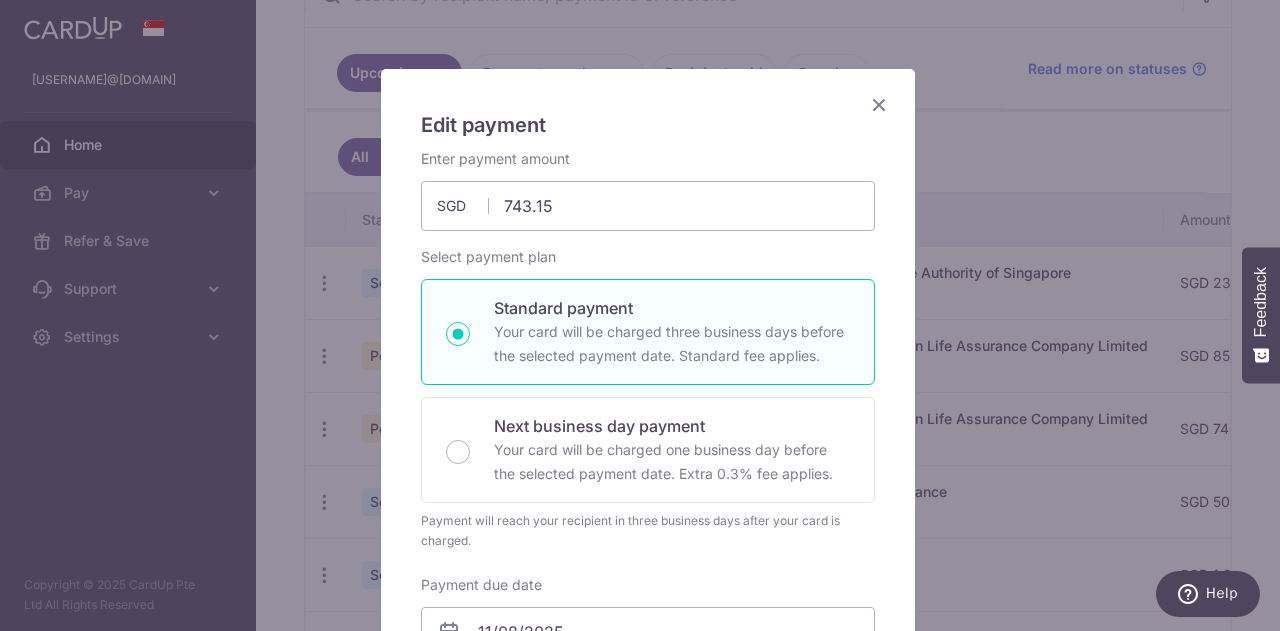 scroll, scrollTop: 0, scrollLeft: 0, axis: both 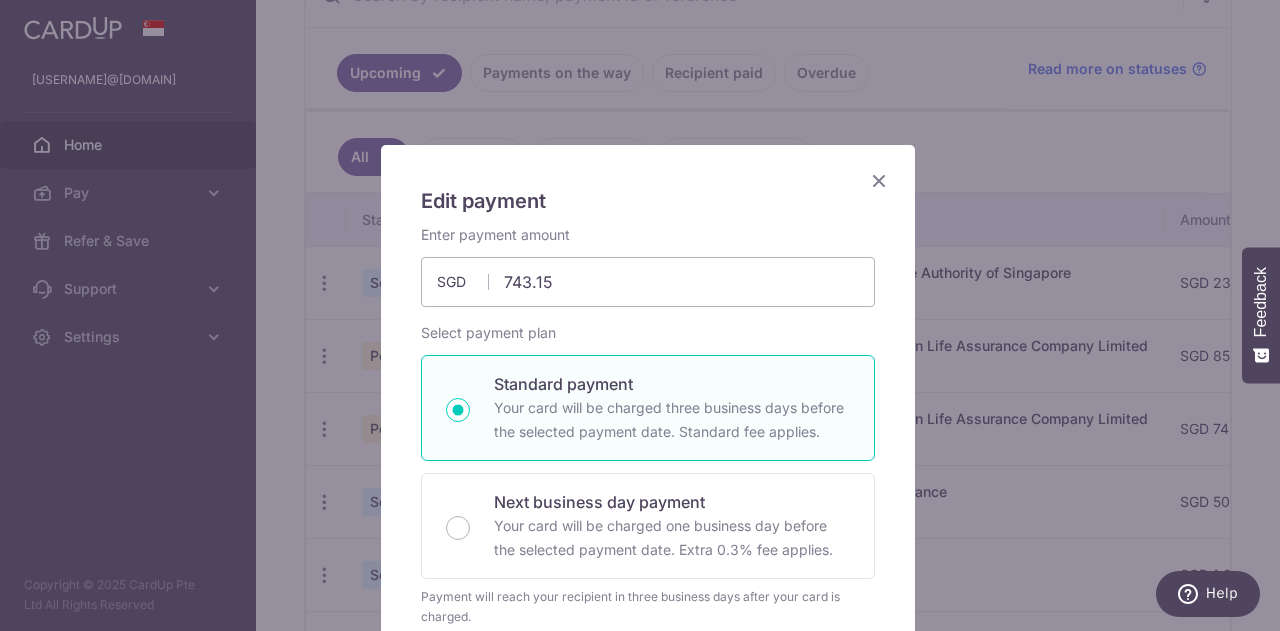 click at bounding box center (879, 180) 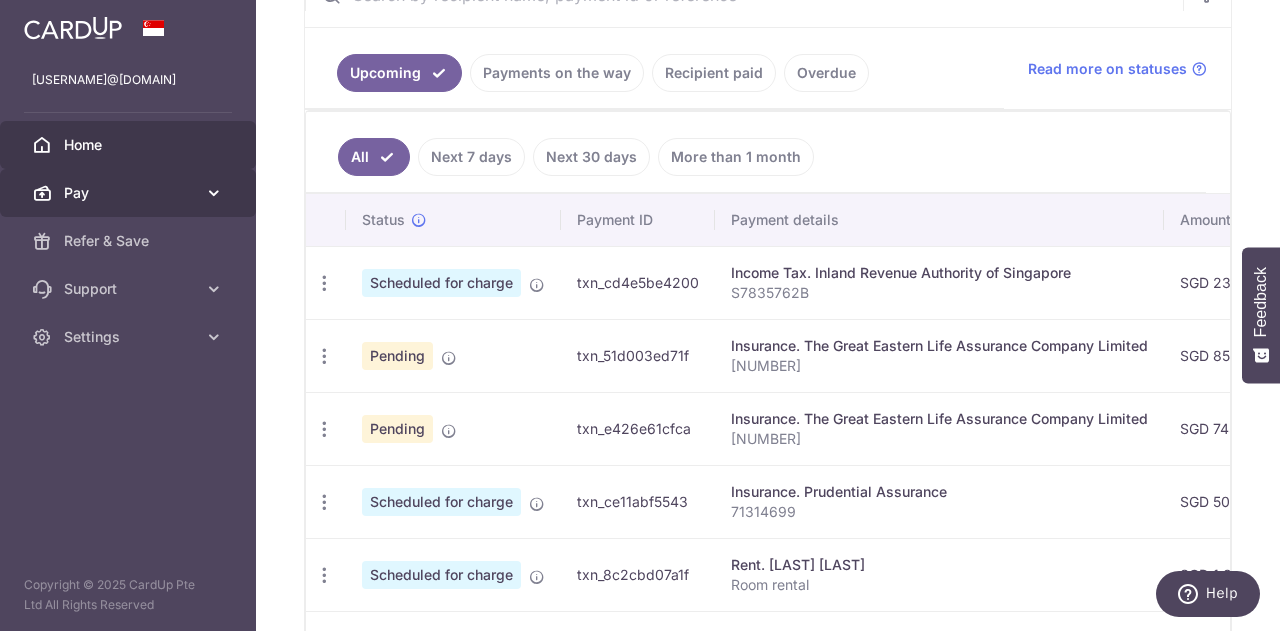 click on "Pay" at bounding box center (130, 193) 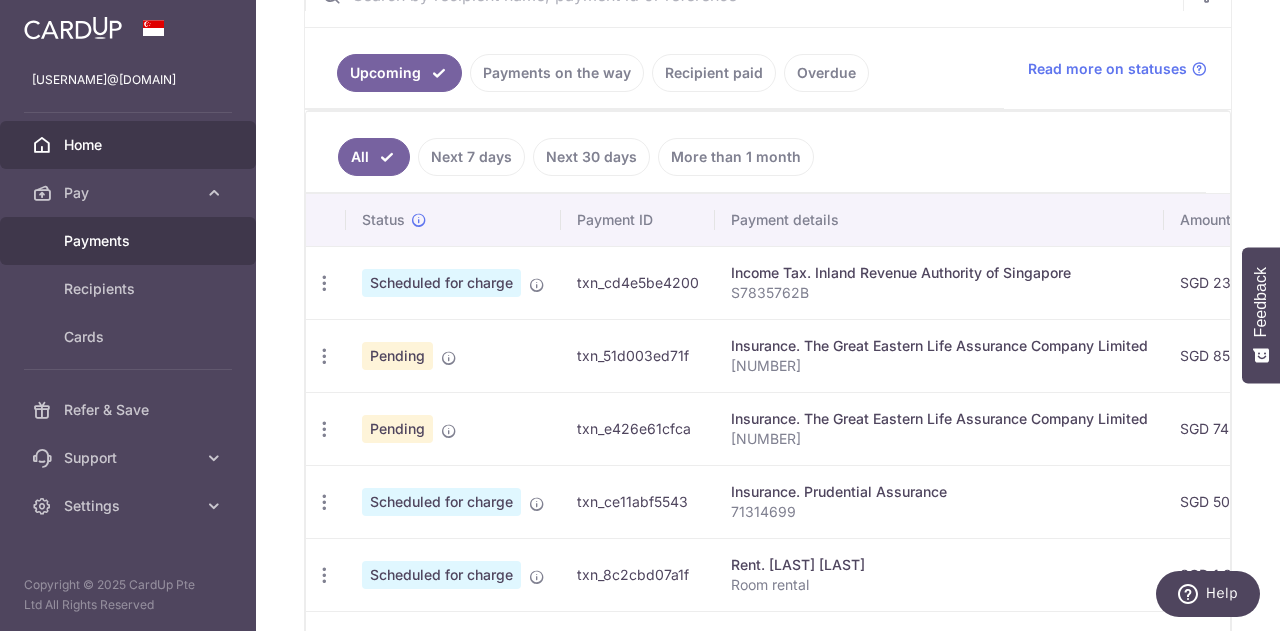 click on "Payments" at bounding box center (130, 241) 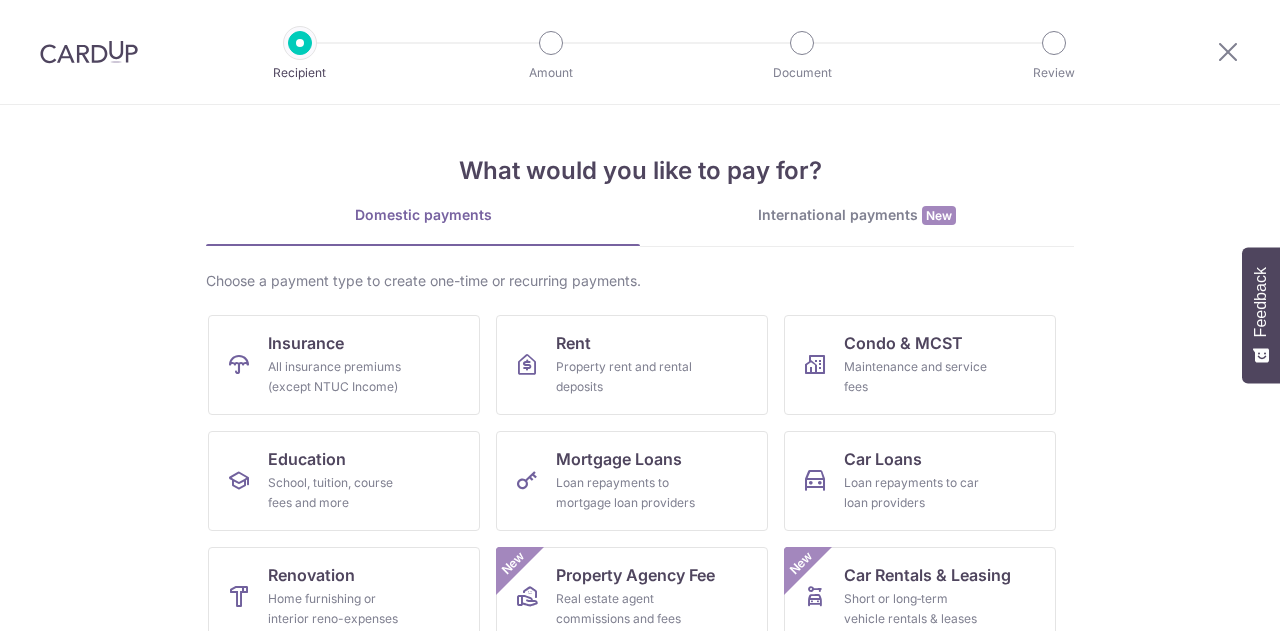 scroll, scrollTop: 0, scrollLeft: 0, axis: both 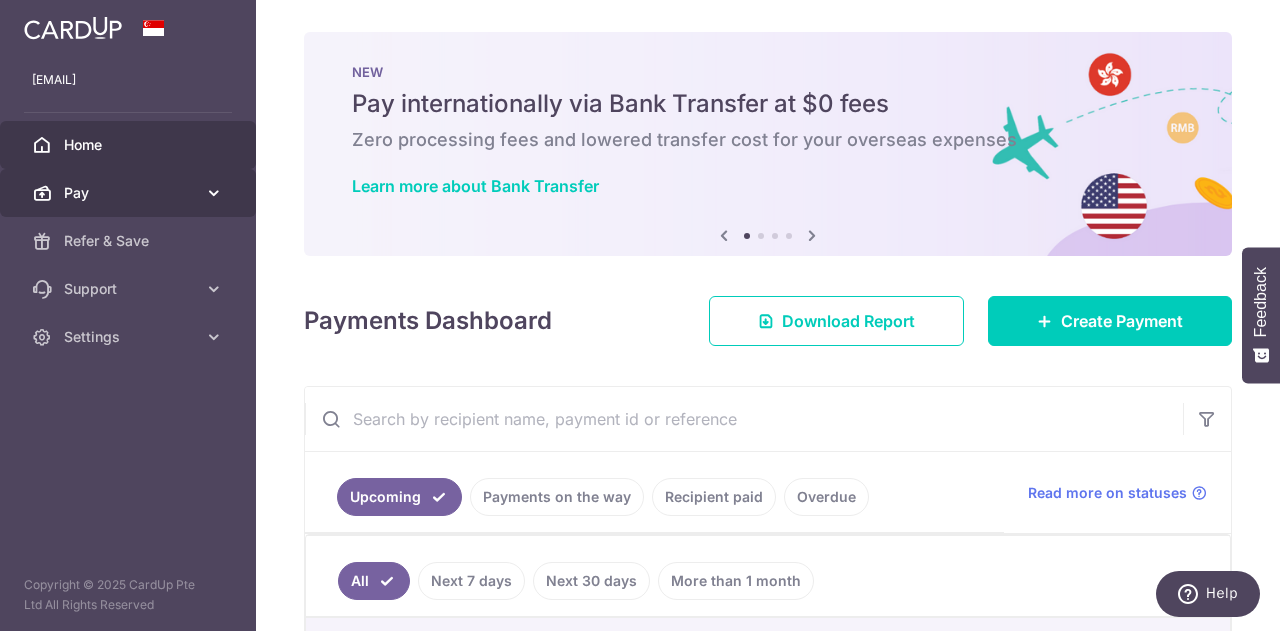 click on "Pay" at bounding box center [130, 193] 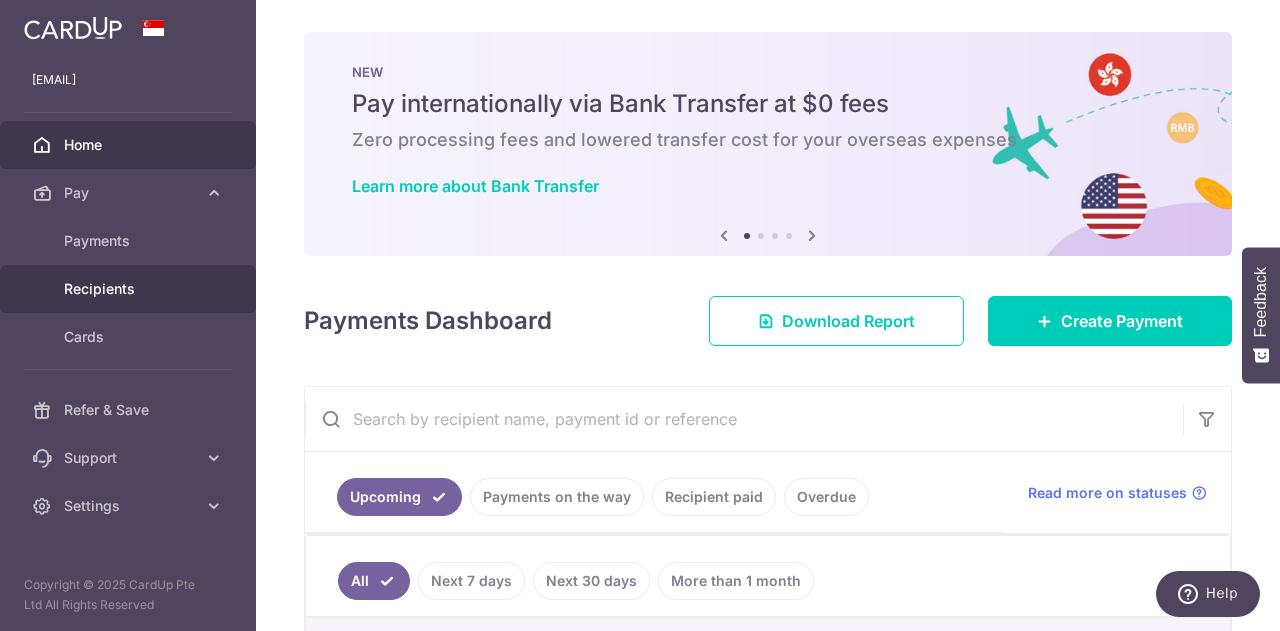 click on "Recipients" at bounding box center [130, 289] 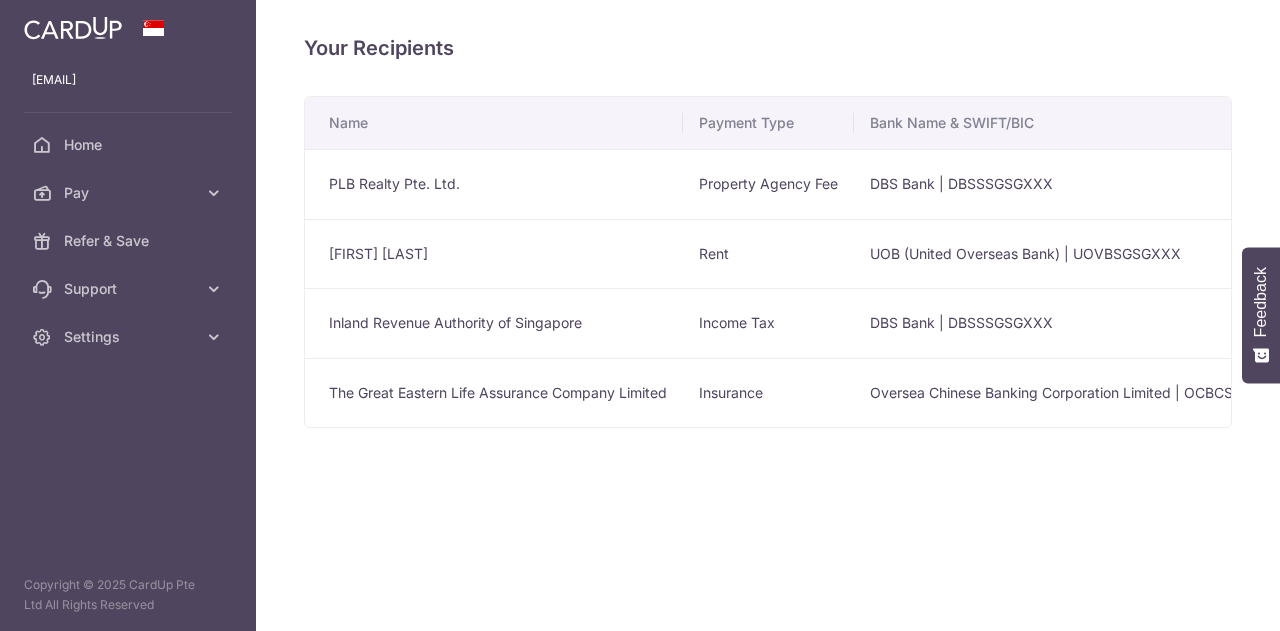 scroll, scrollTop: 0, scrollLeft: 0, axis: both 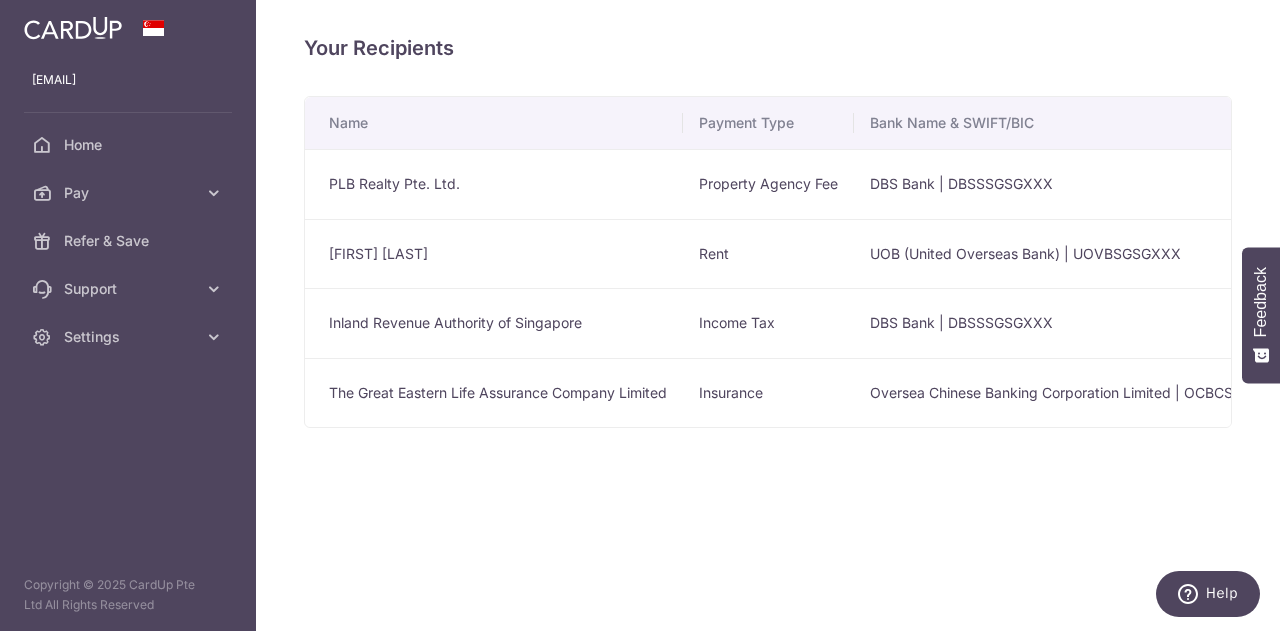 drag, startPoint x: 393, startPoint y: 437, endPoint x: 369, endPoint y: 438, distance: 24.020824 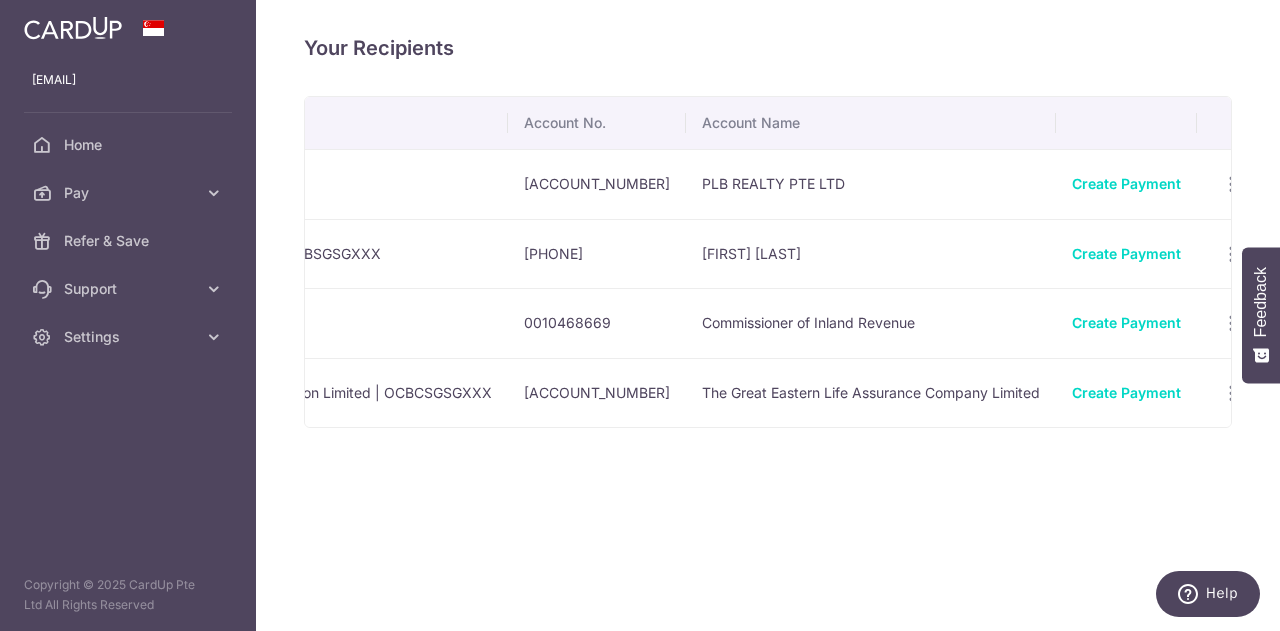 drag, startPoint x: 366, startPoint y: 435, endPoint x: 1279, endPoint y: 467, distance: 913.5606 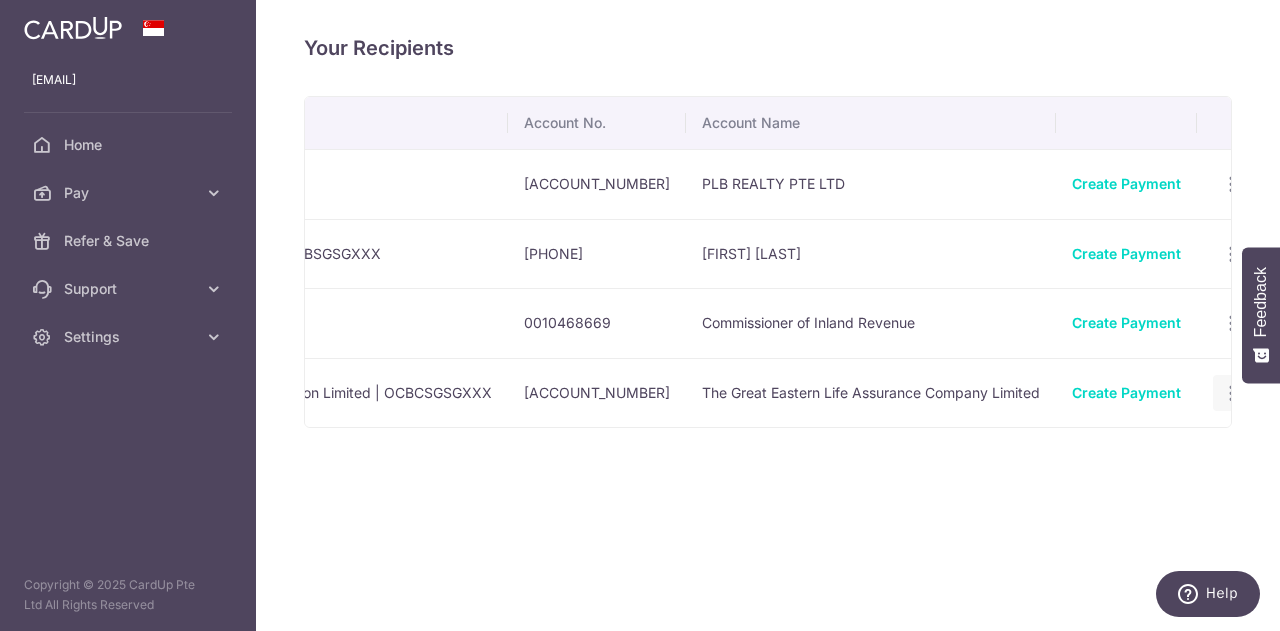 click at bounding box center [1231, 184] 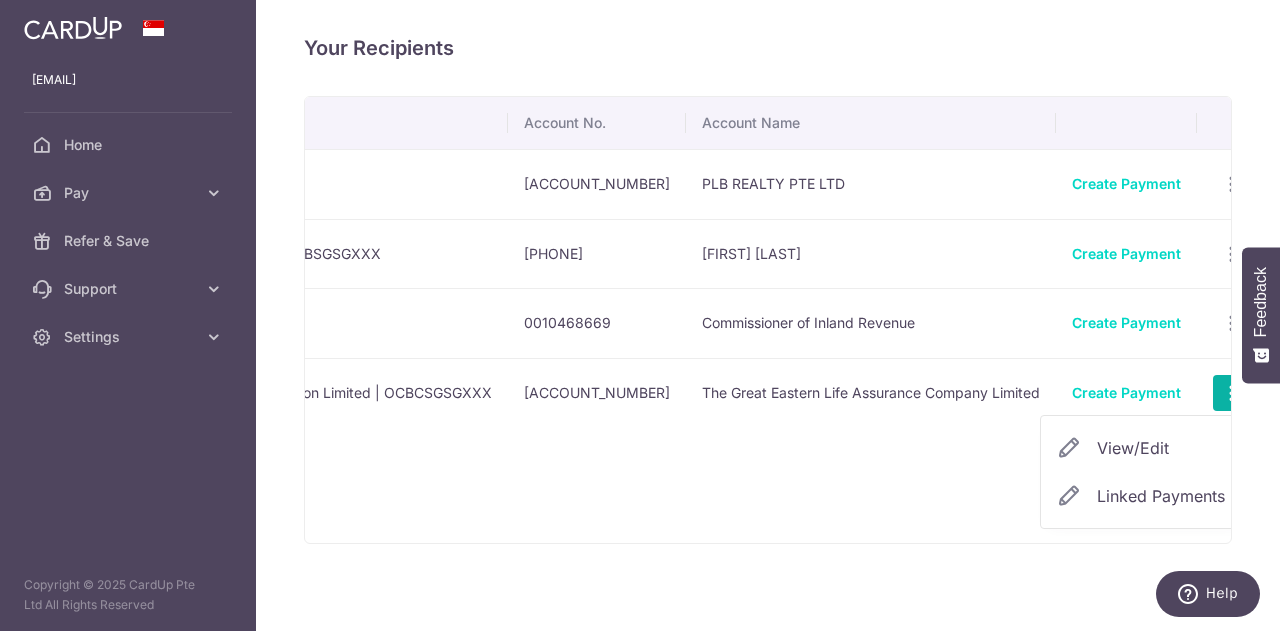 click on "View/Edit" at bounding box center (1165, 448) 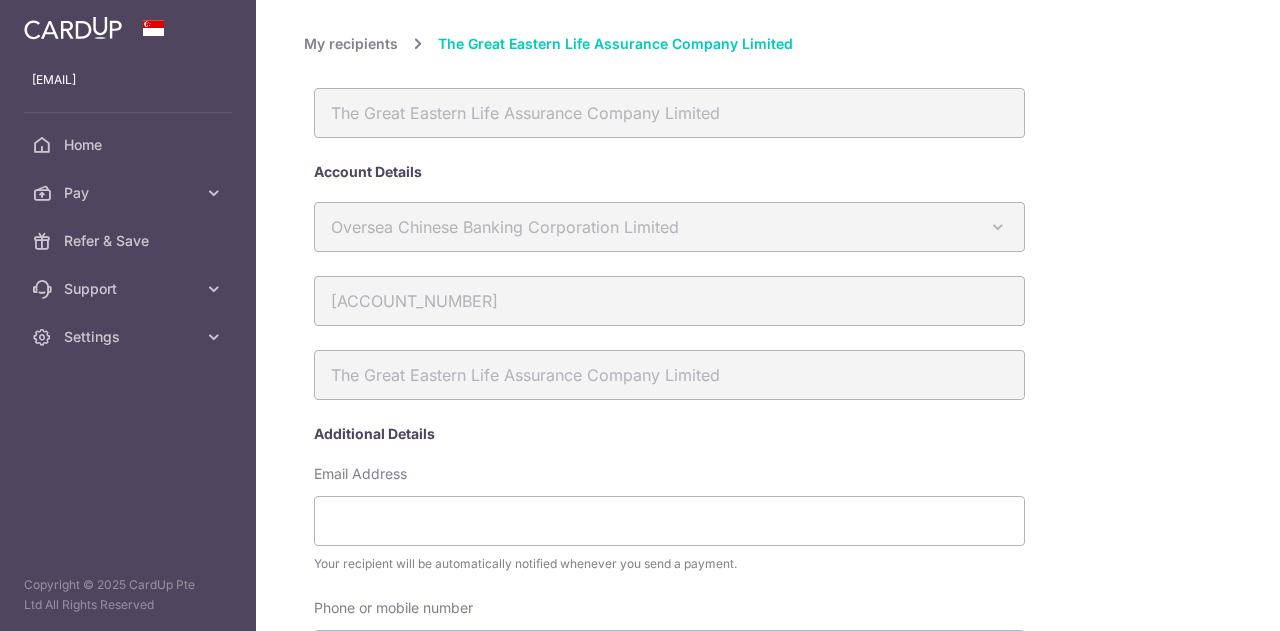 scroll, scrollTop: 0, scrollLeft: 0, axis: both 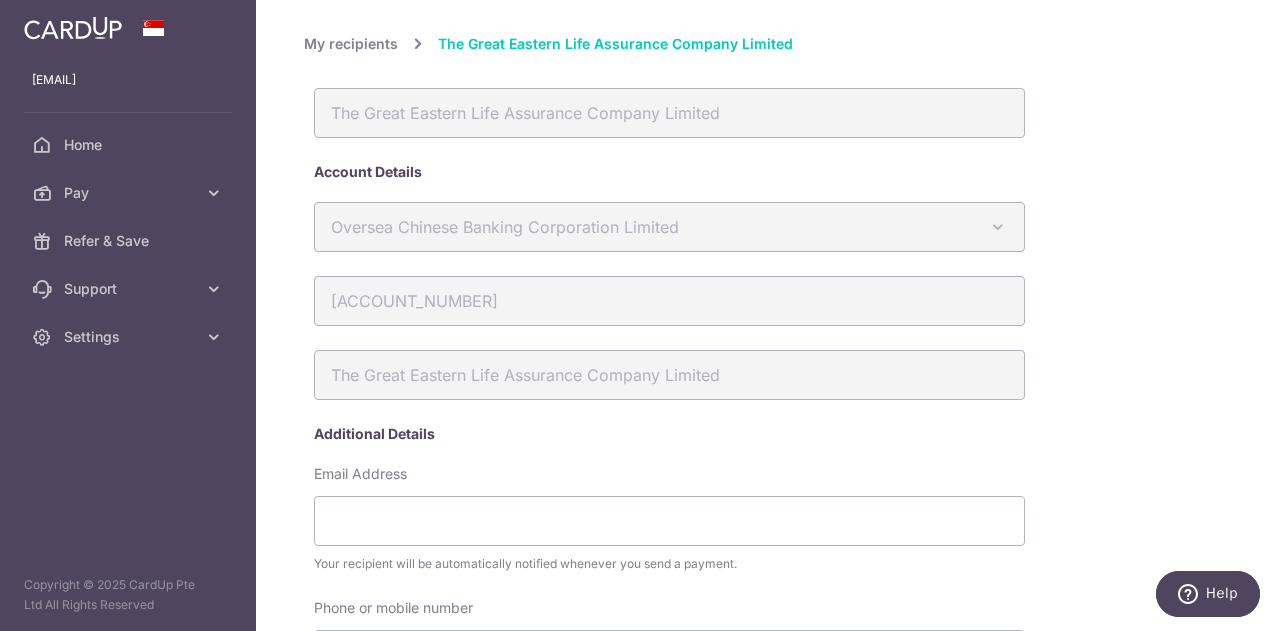 click on "My recipients" at bounding box center [351, 44] 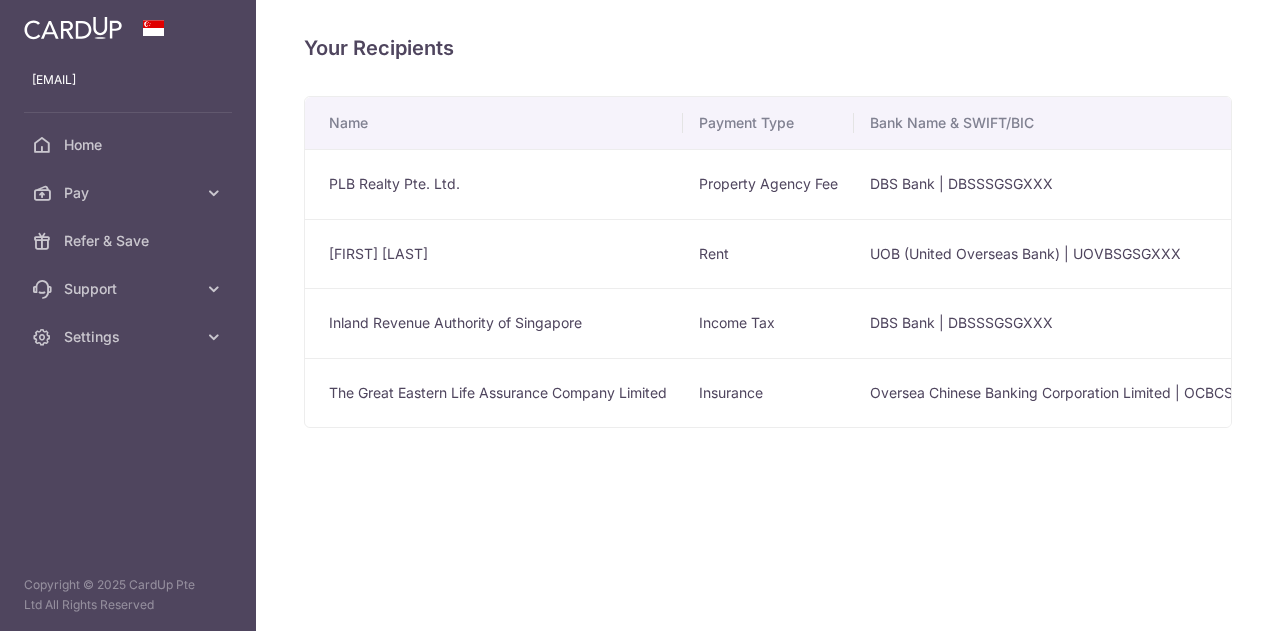scroll, scrollTop: 0, scrollLeft: 0, axis: both 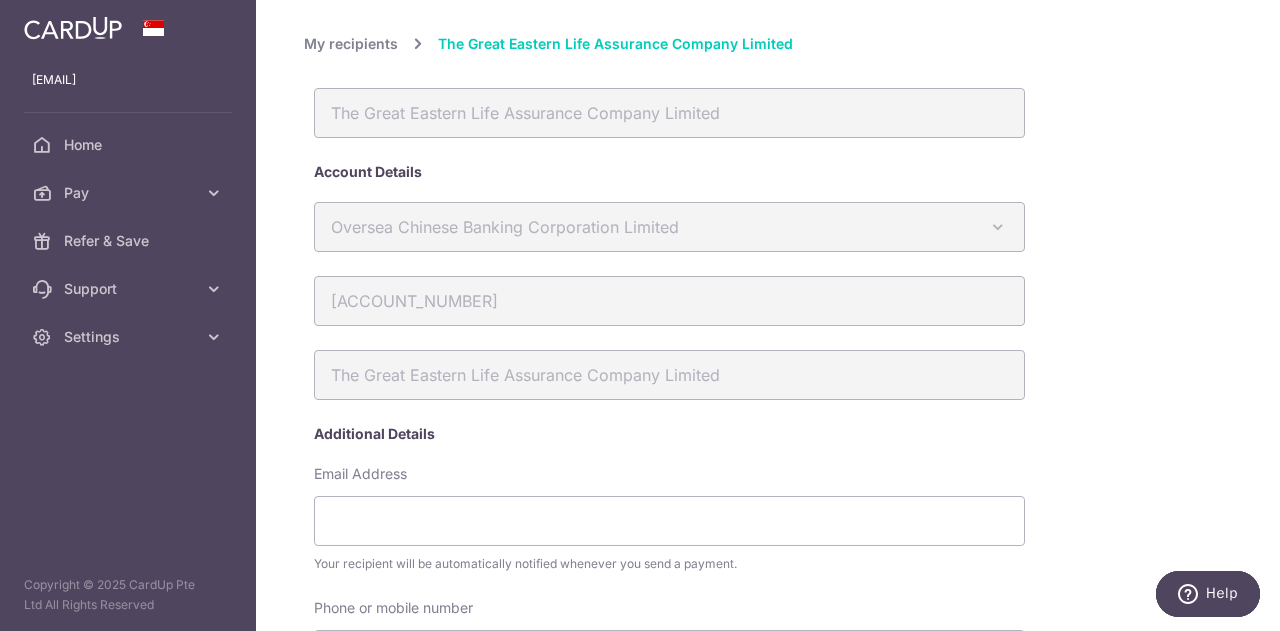 click on "The Great Eastern Life Assurance Company Limited" at bounding box center (615, 44) 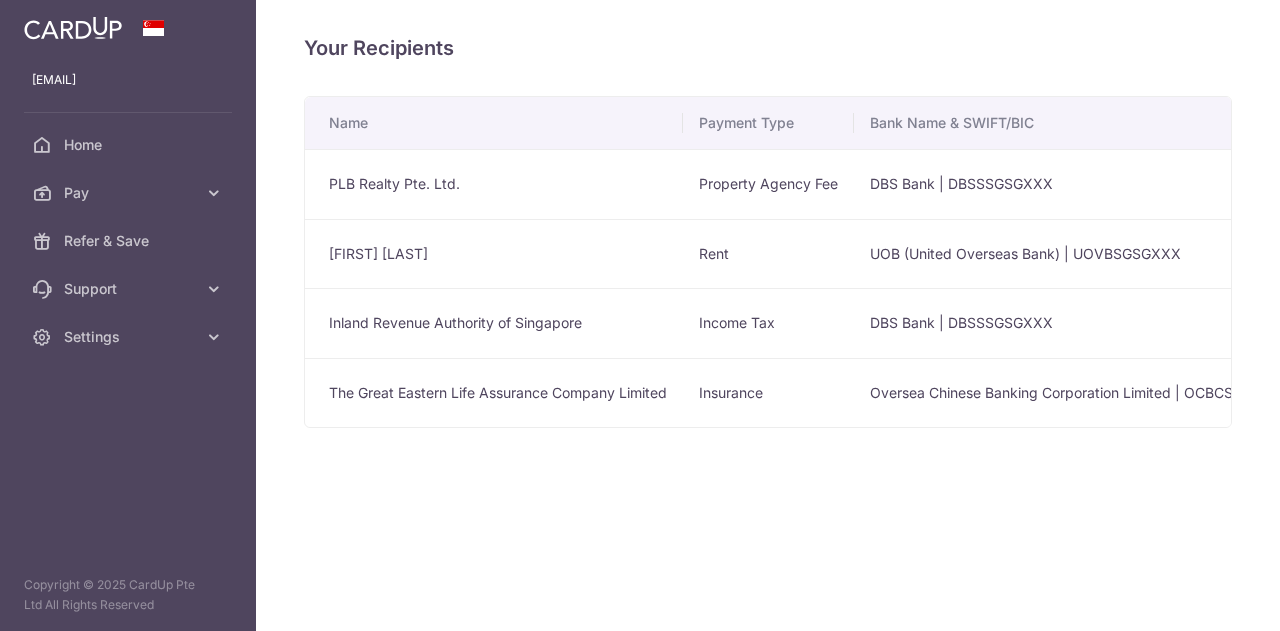 scroll, scrollTop: 0, scrollLeft: 0, axis: both 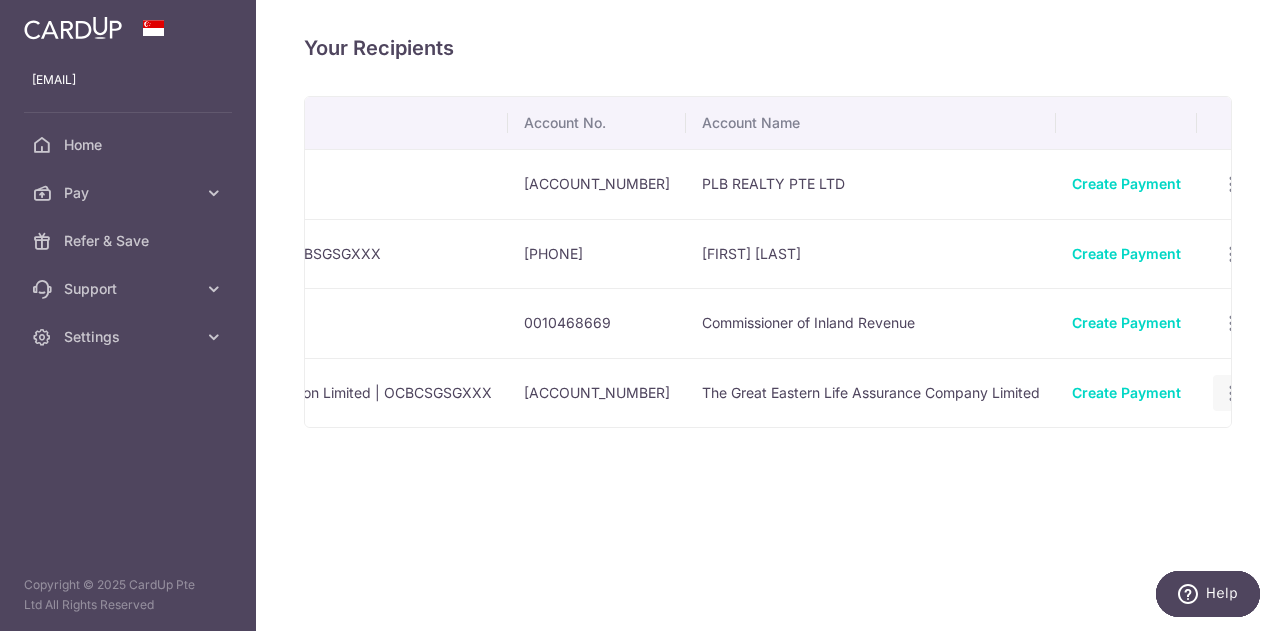 click at bounding box center (1231, 184) 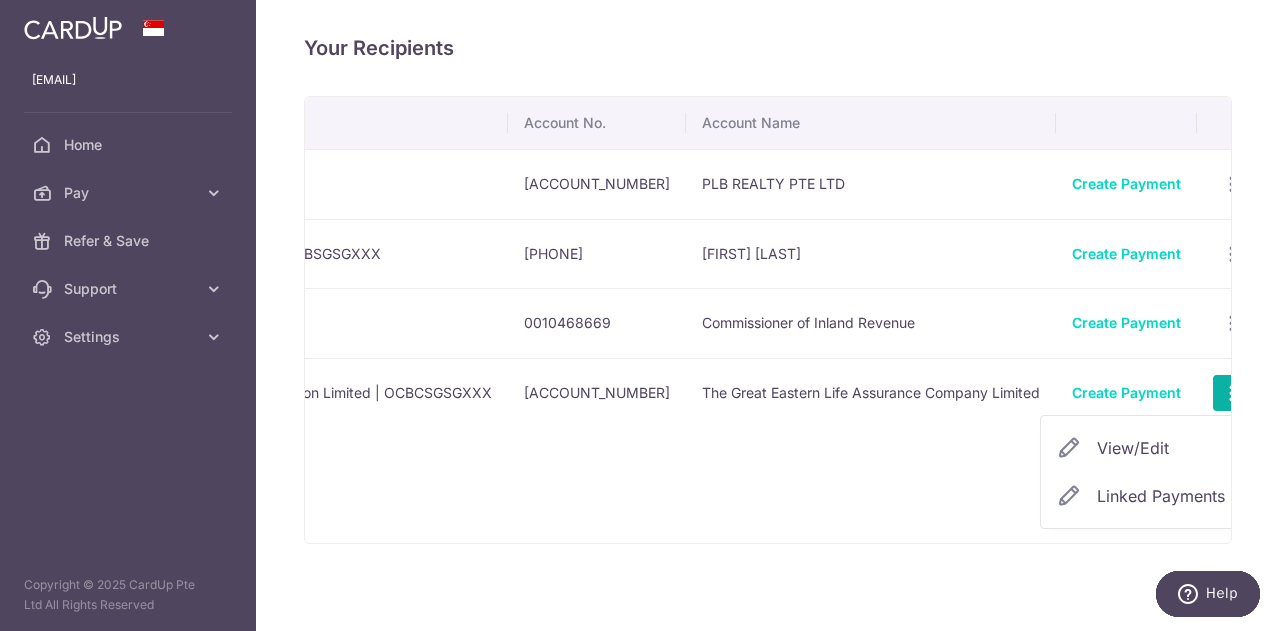 click on "View/Edit" at bounding box center [1165, 448] 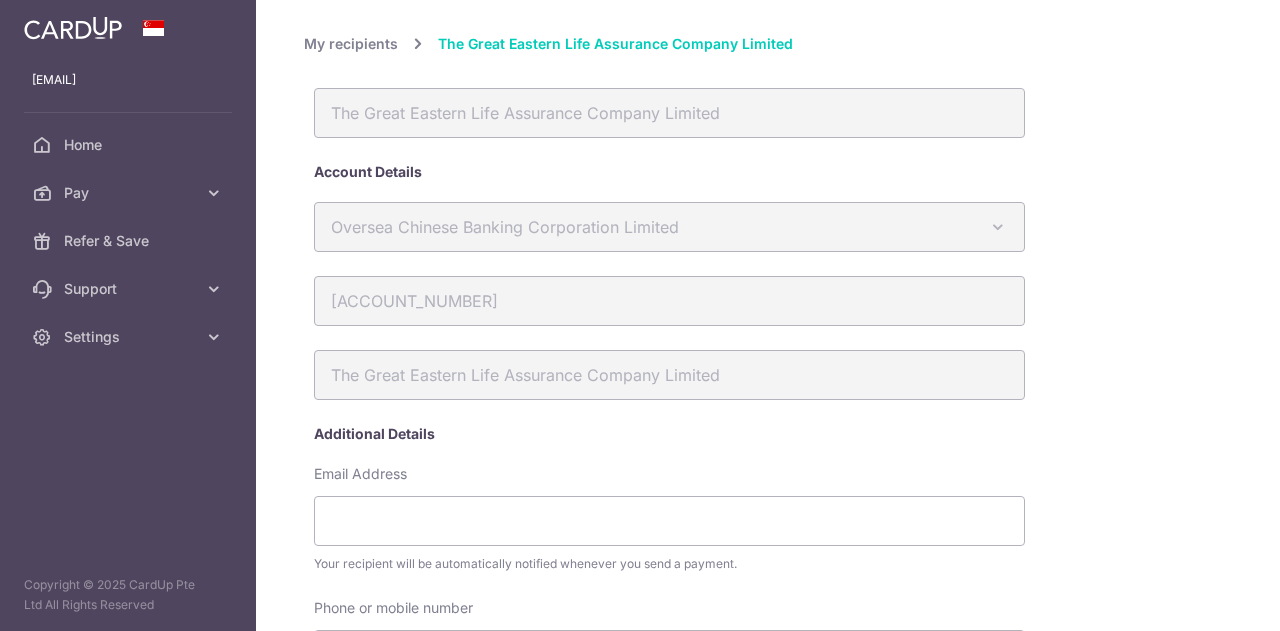 scroll, scrollTop: 0, scrollLeft: 0, axis: both 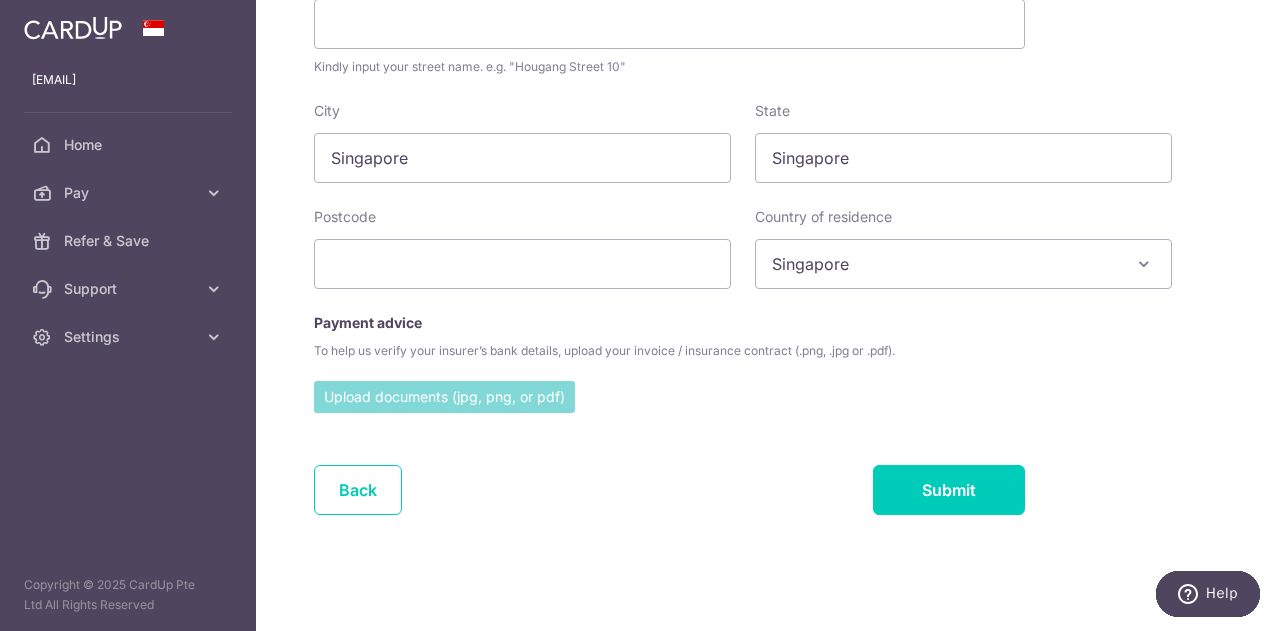 click at bounding box center (444, 396) 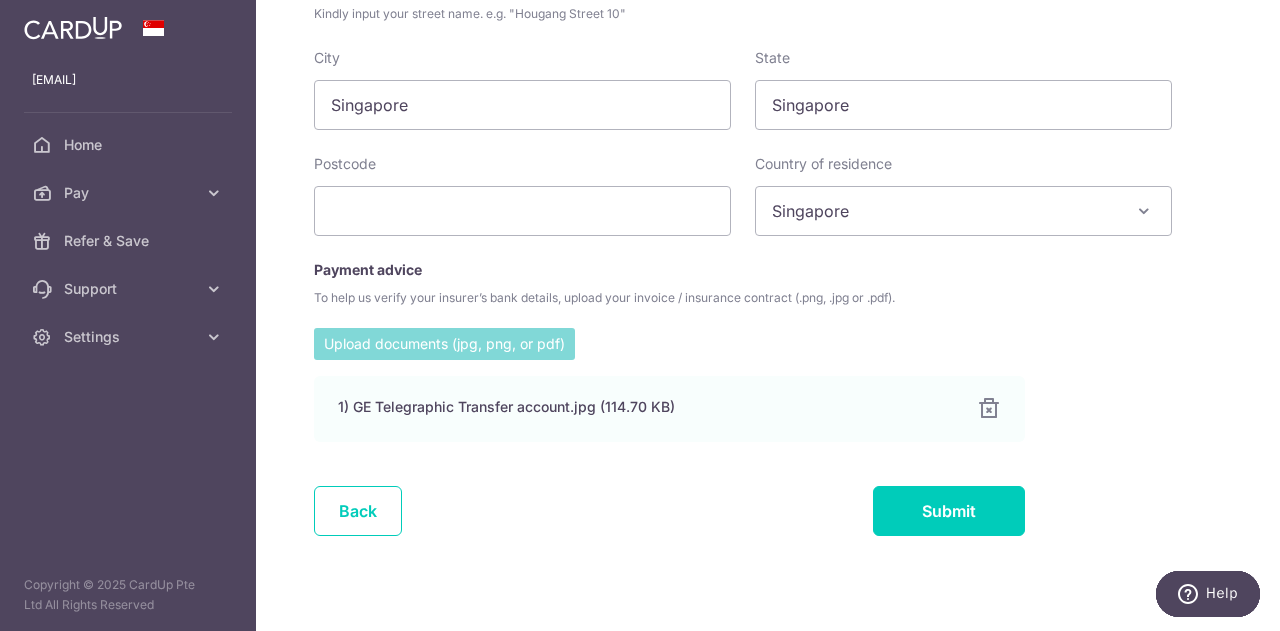 scroll, scrollTop: 945, scrollLeft: 0, axis: vertical 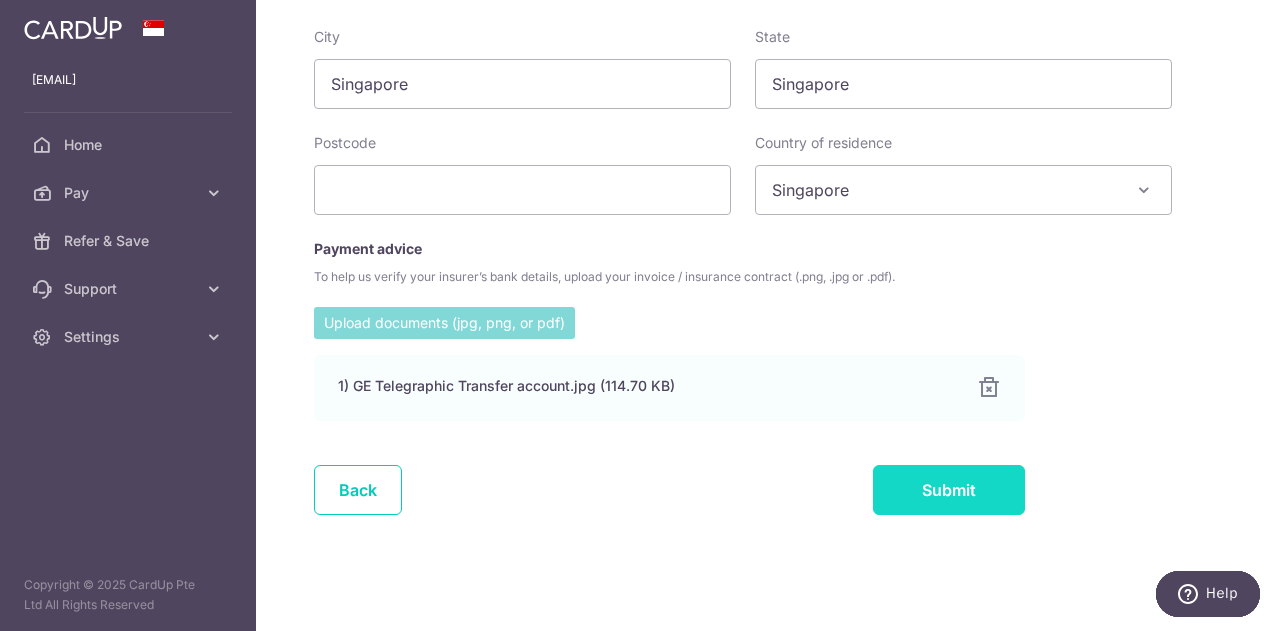 click on "Submit" at bounding box center (949, 490) 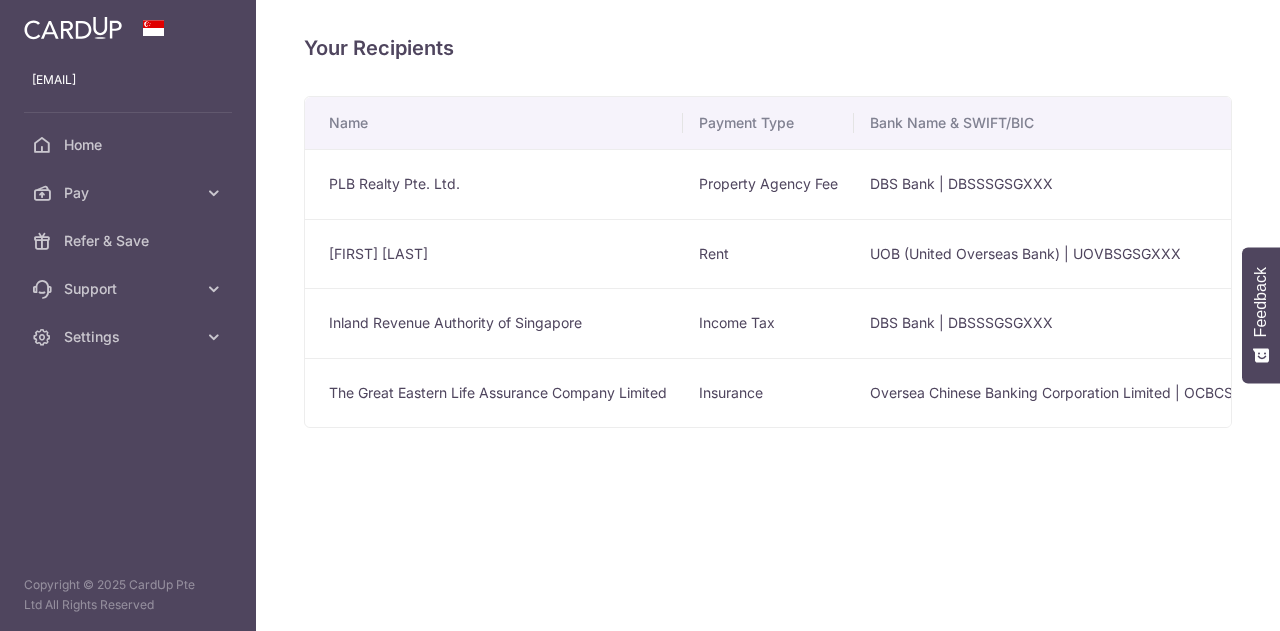 scroll, scrollTop: 0, scrollLeft: 0, axis: both 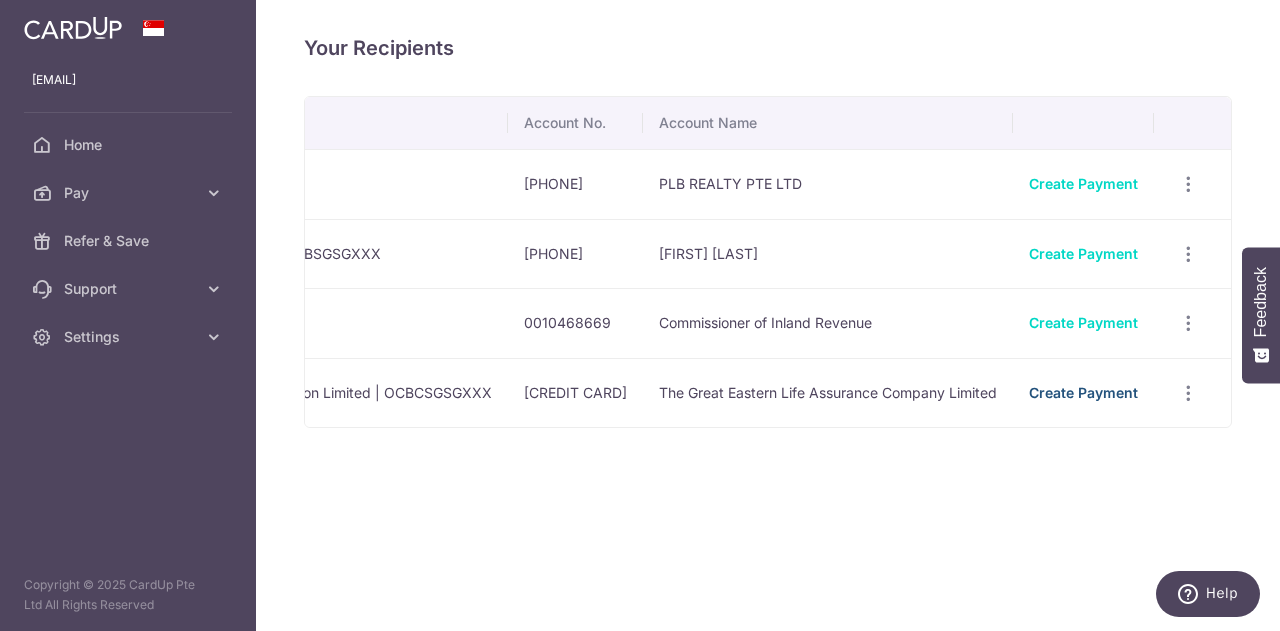 click on "Create Payment" at bounding box center [1083, 392] 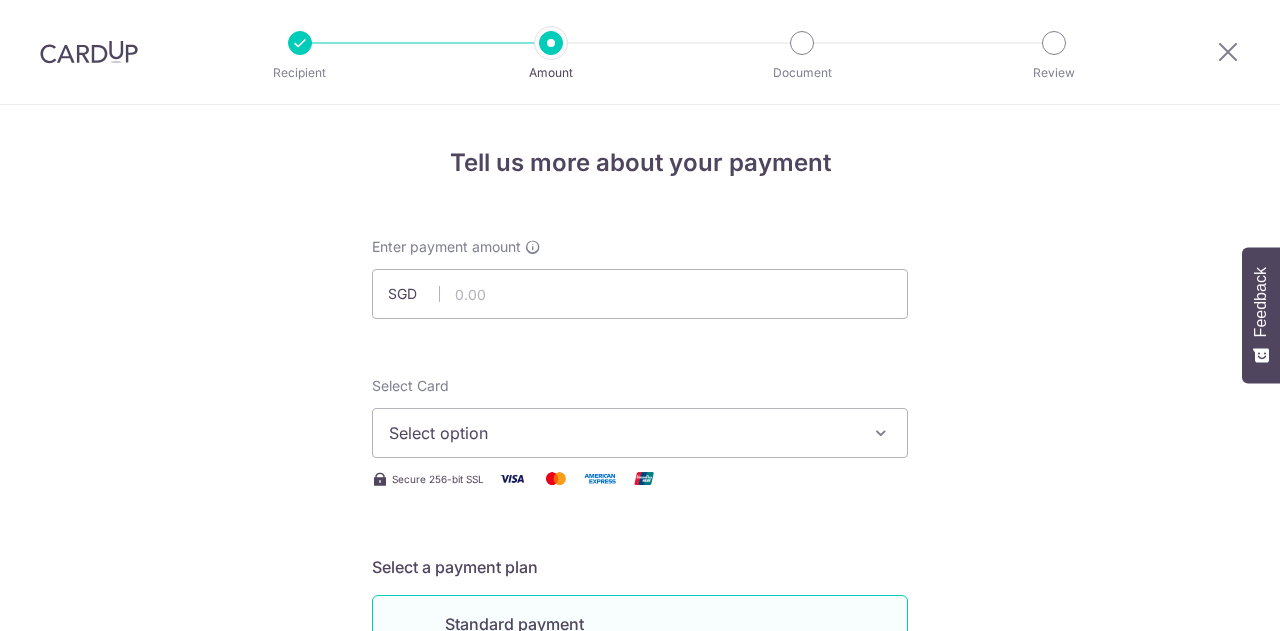 scroll, scrollTop: 0, scrollLeft: 0, axis: both 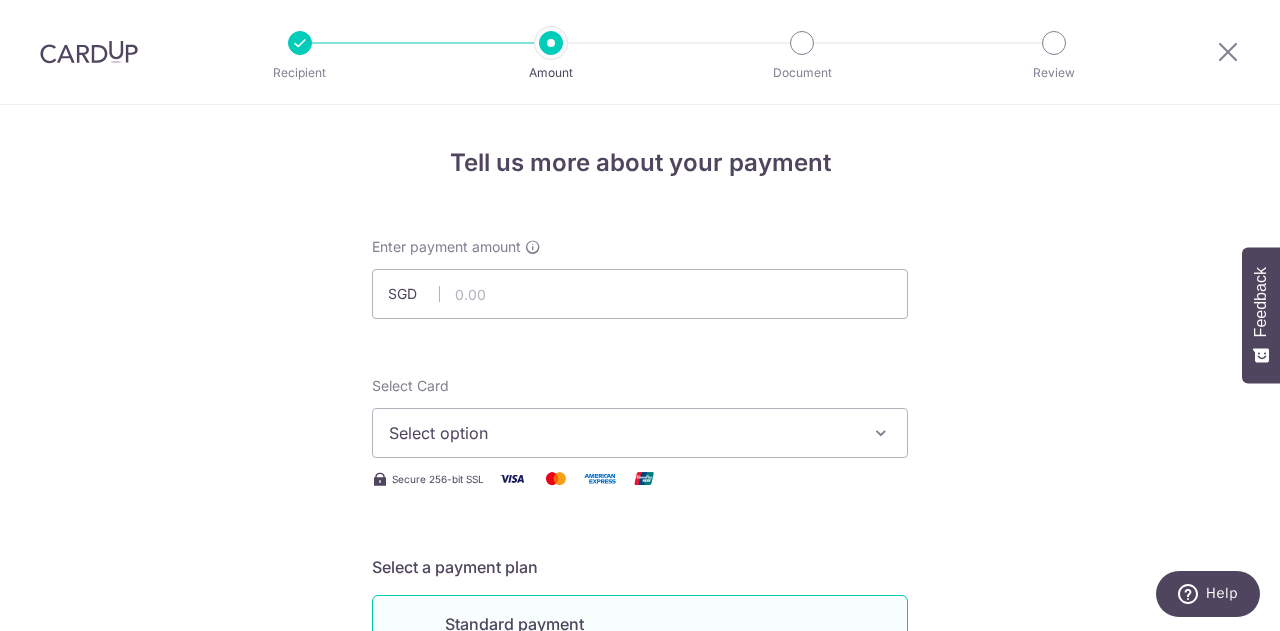 click at bounding box center (1228, 52) 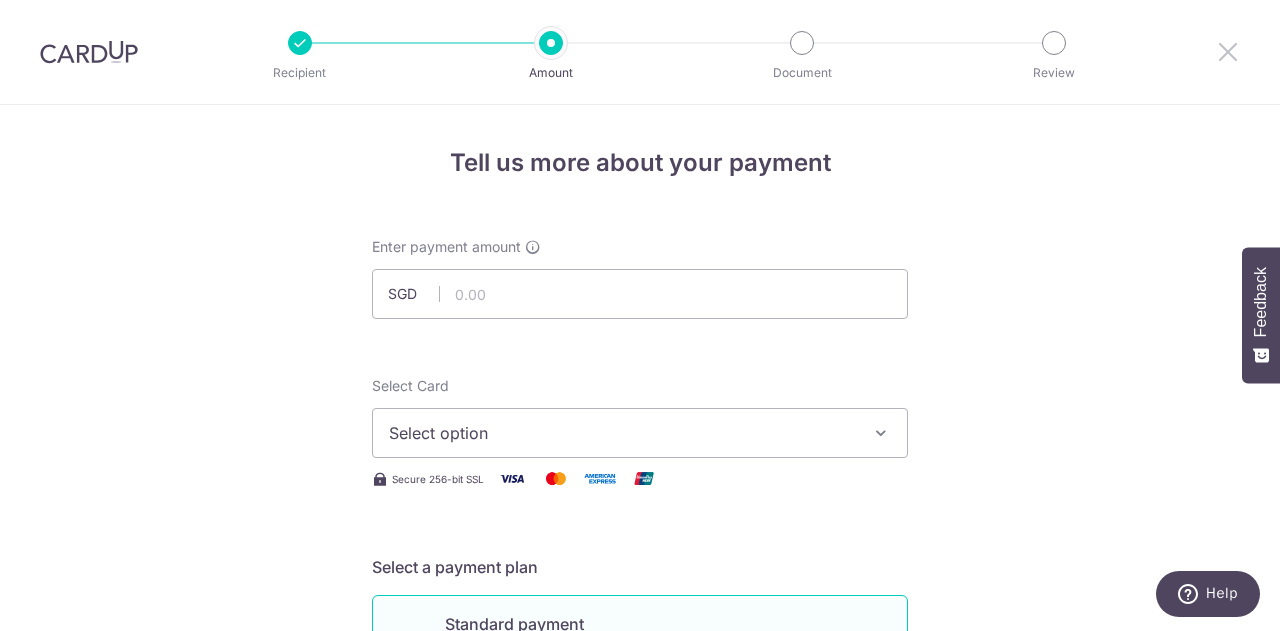 click at bounding box center [1228, 51] 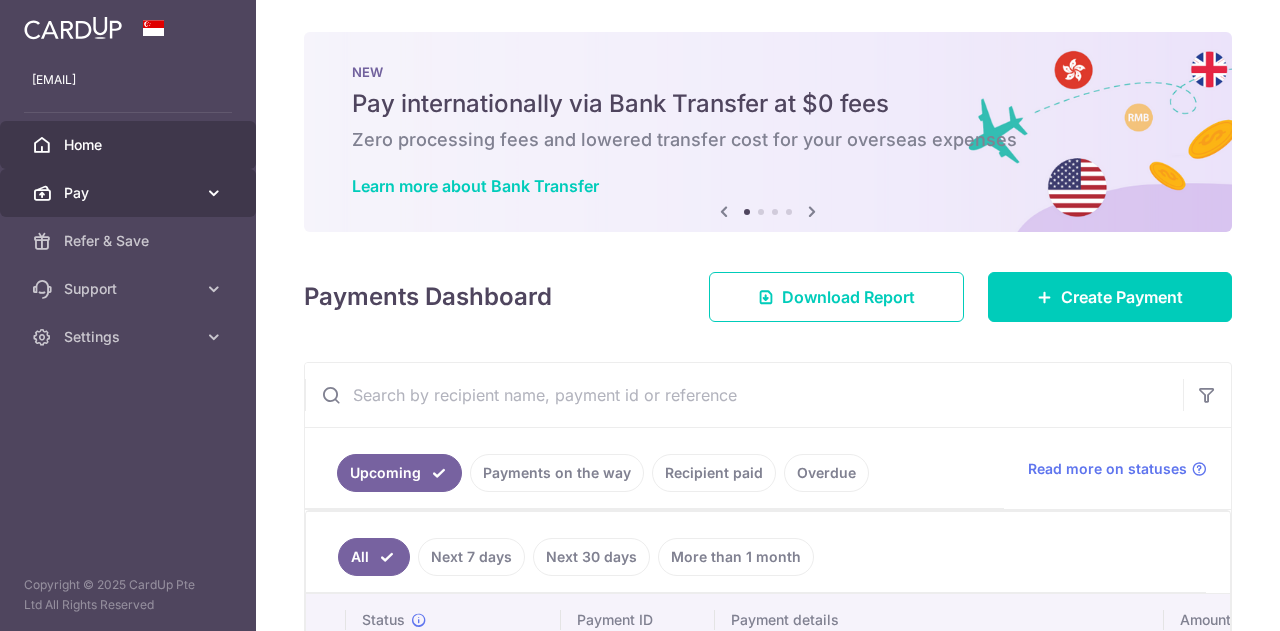 click on "Pay" at bounding box center (130, 193) 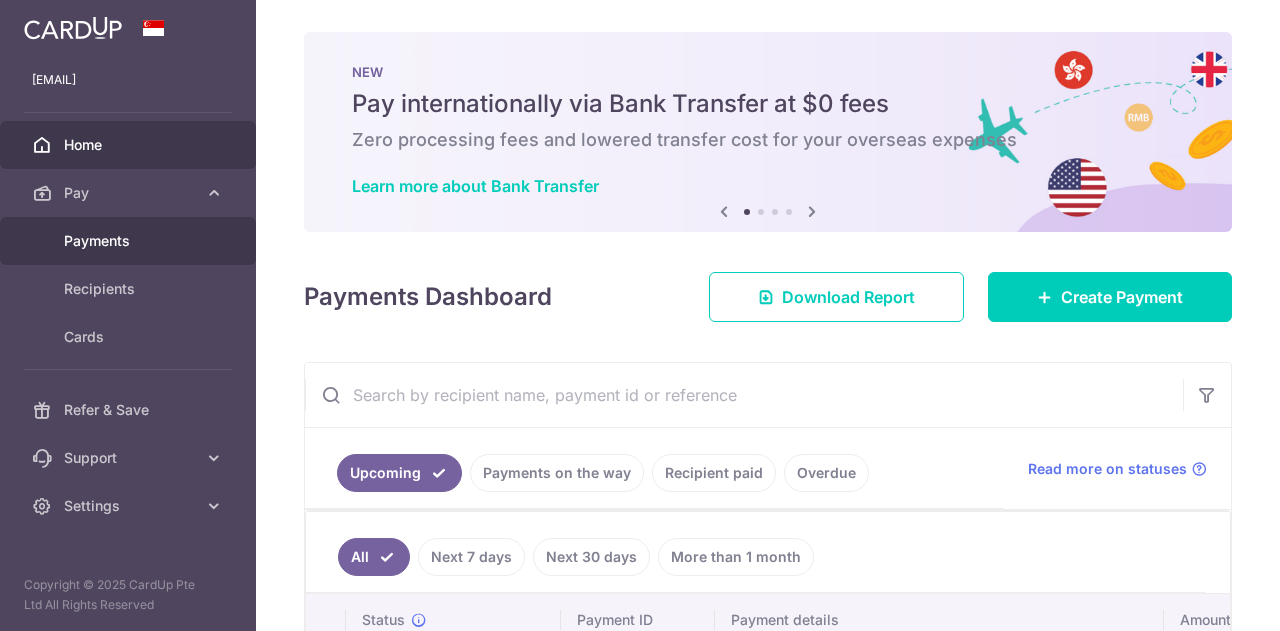 click on "Payments" at bounding box center (130, 241) 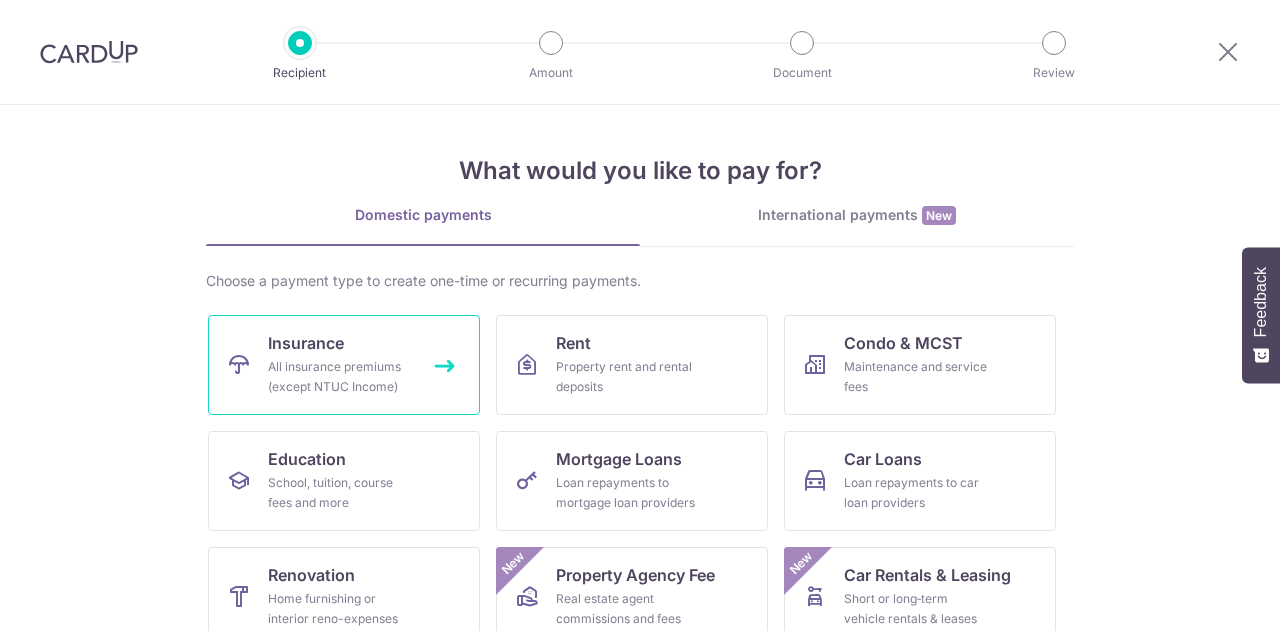 scroll, scrollTop: 0, scrollLeft: 0, axis: both 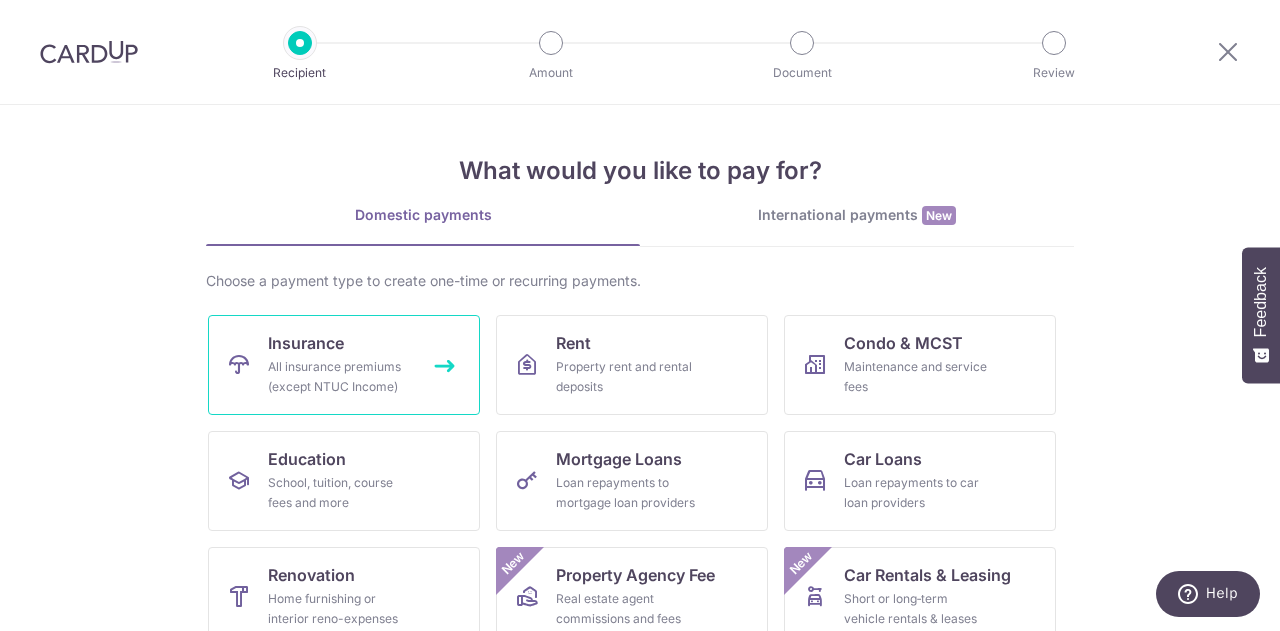 click on "Insurance All insurance premiums (except NTUC Income)" at bounding box center (344, 365) 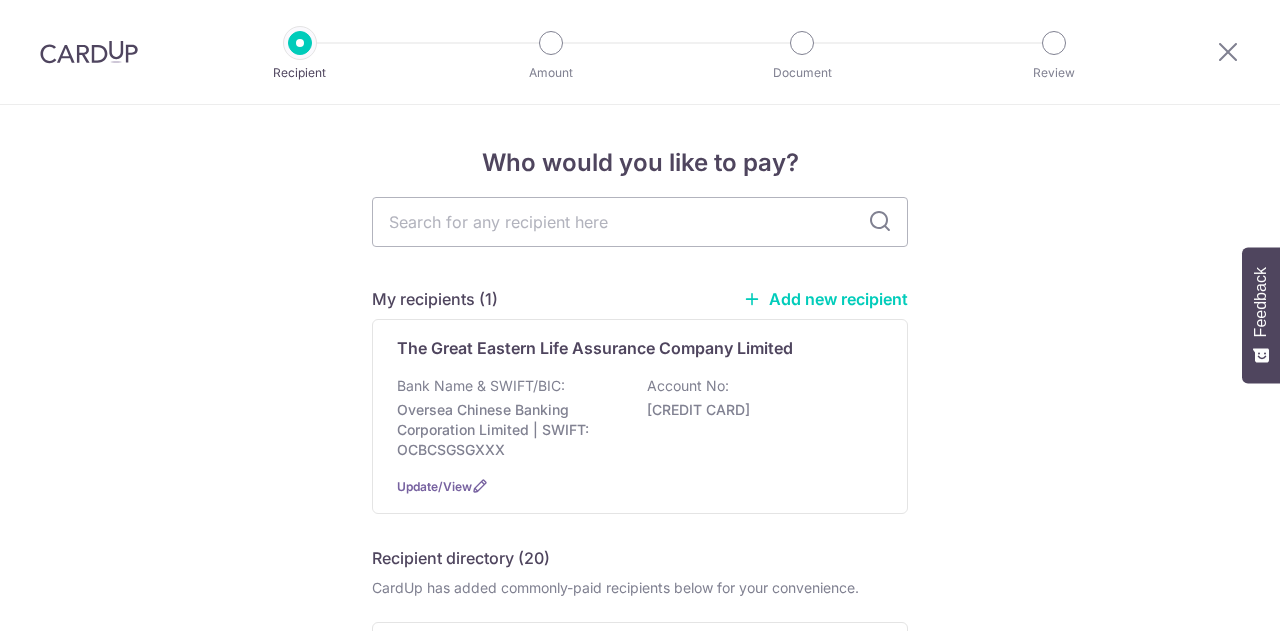 scroll, scrollTop: 0, scrollLeft: 0, axis: both 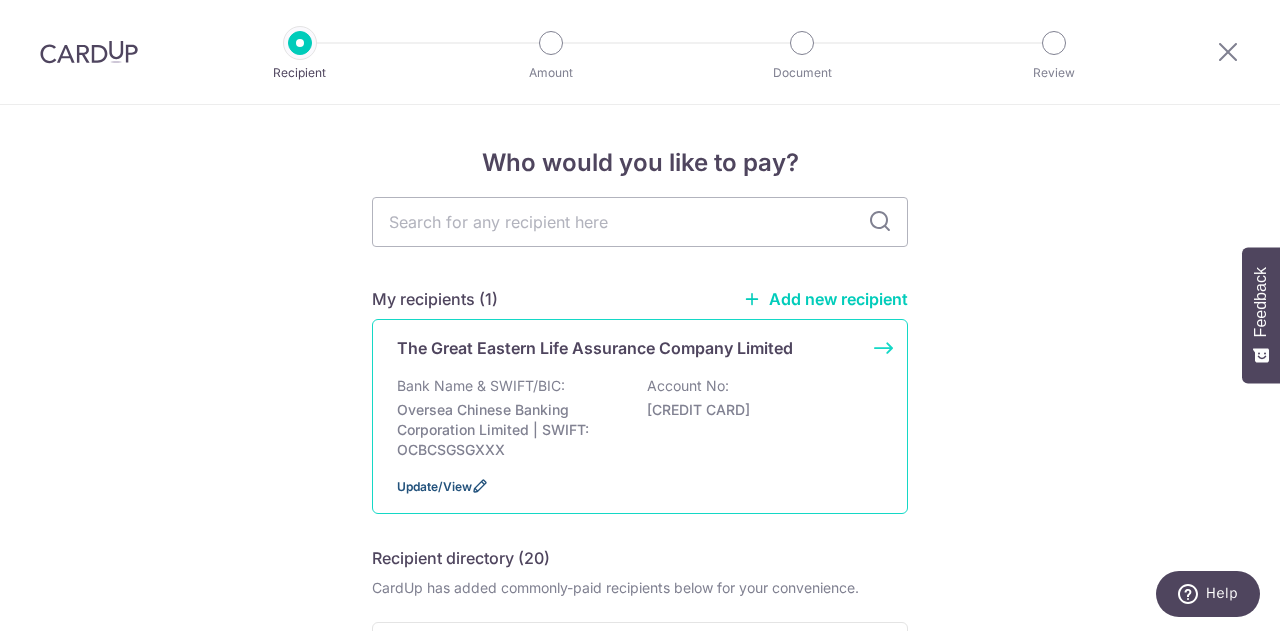 click on "Update/View" at bounding box center [434, 486] 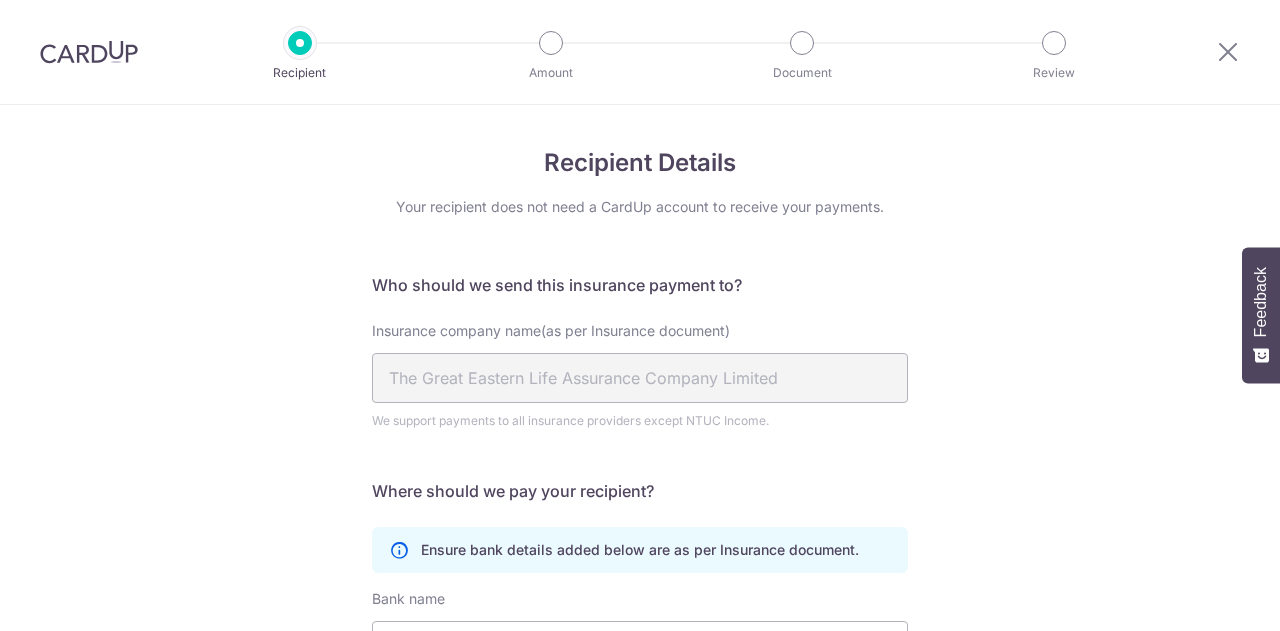 scroll, scrollTop: 0, scrollLeft: 0, axis: both 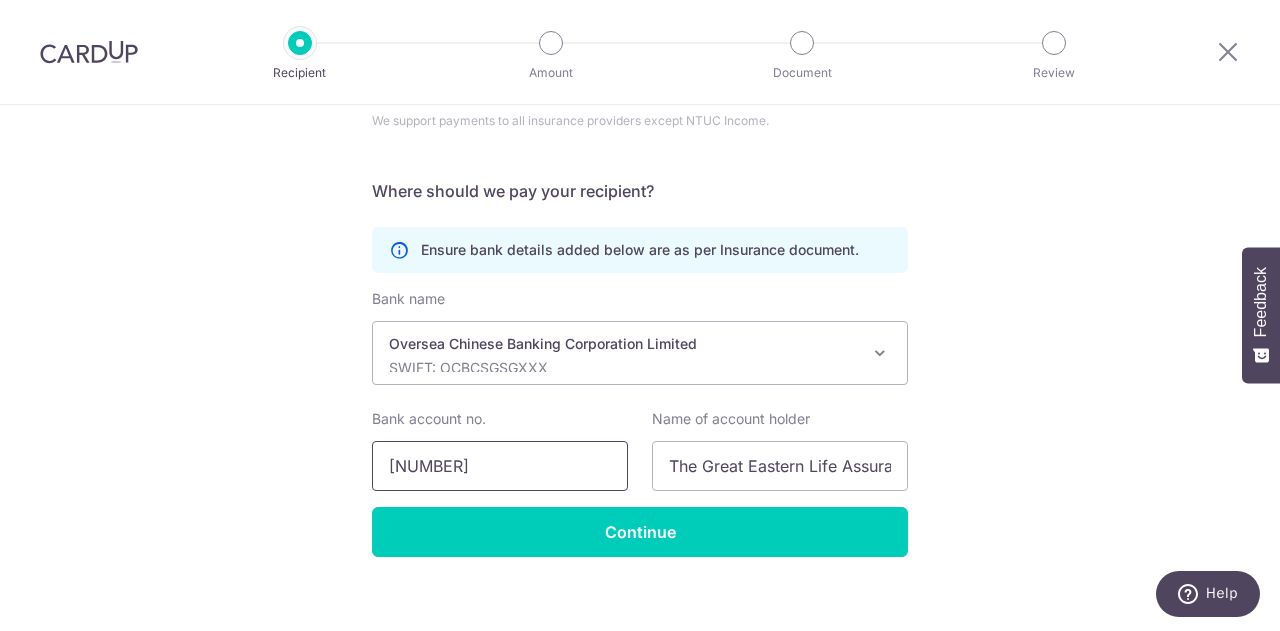 click on "[NUMBER]" at bounding box center (500, 466) 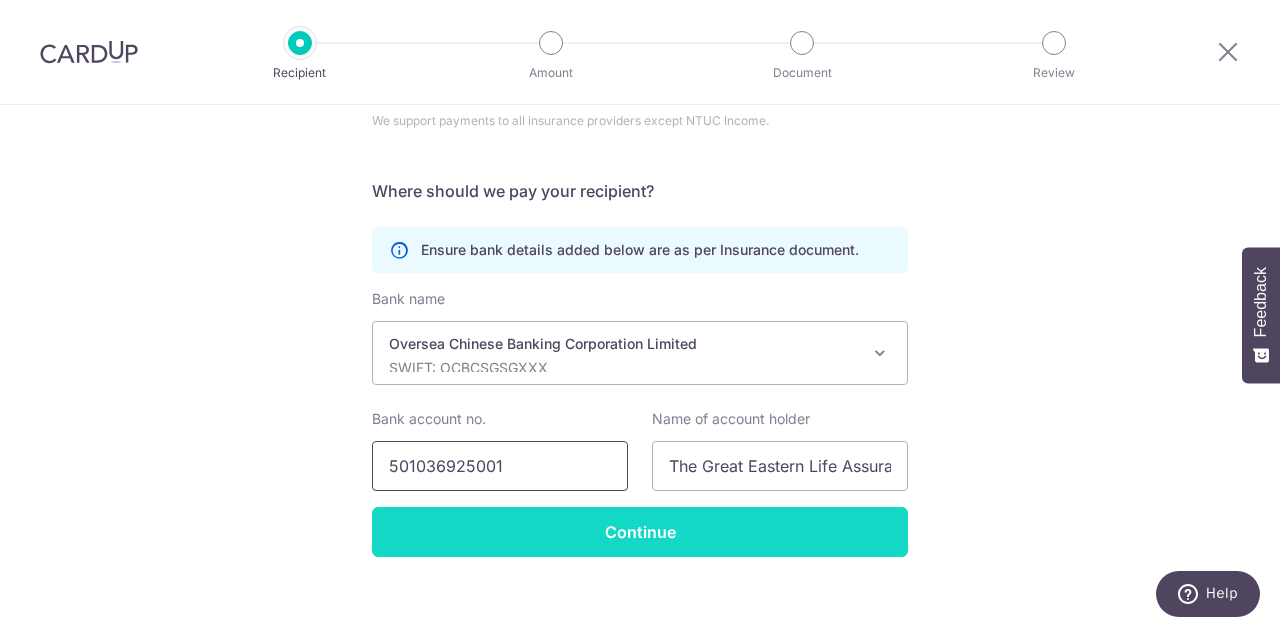 type on "501036925001" 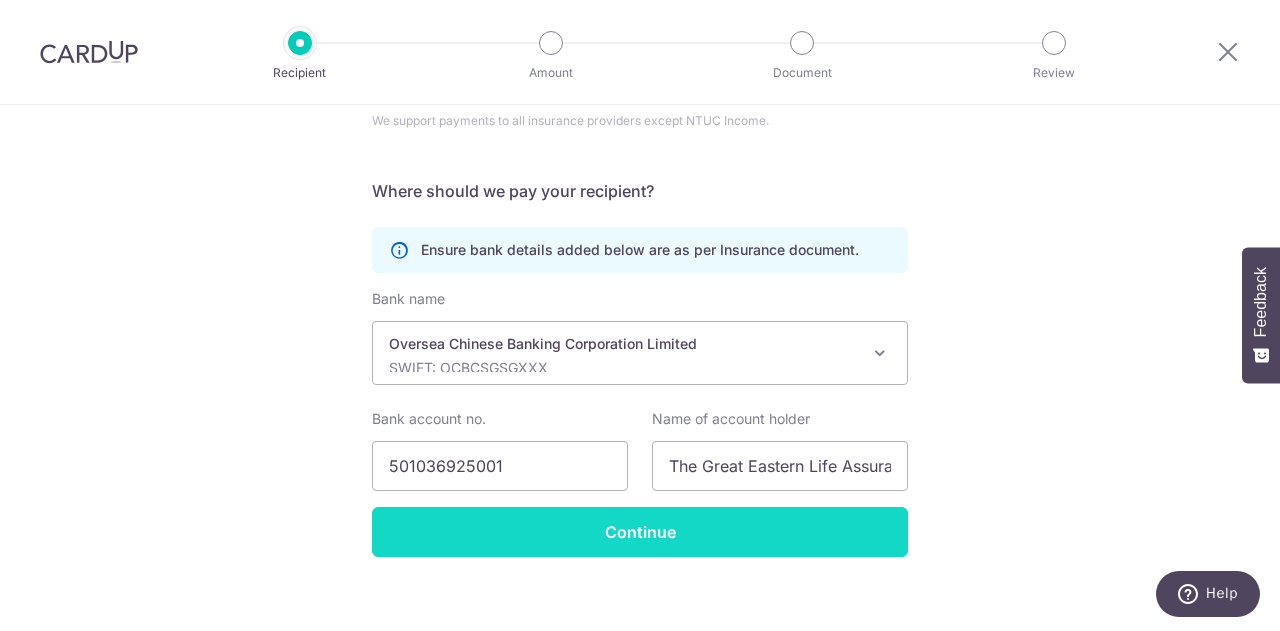 click on "Who should we send this insurance payment to?
Insurance company name(as per Insurance document)
The Great Eastern Life Assurance Company Limited
We support payments to all insurance providers except NTUC Income.
Translation missing: en.no key
URL
Telephone
Where should we pay your recipient?
Ensure bank details added below are as per Insurance document.
Bank name
UBS AG
ANEXT BANK PTE LTD
Bank of China" at bounding box center [640, 265] 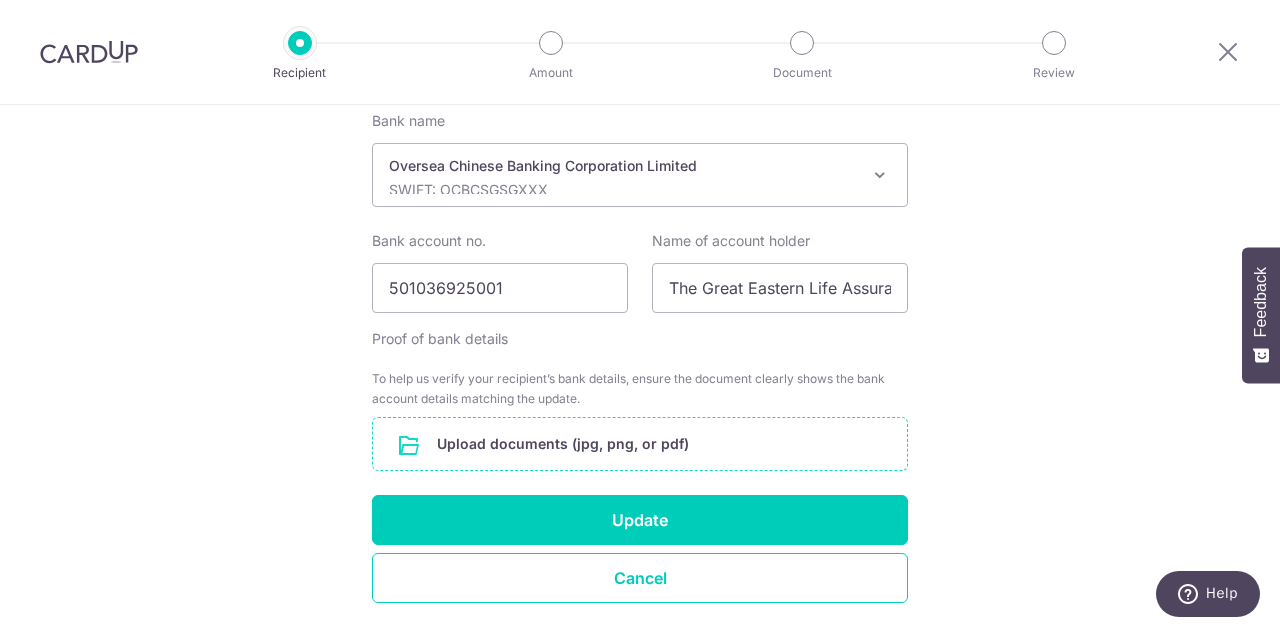 scroll, scrollTop: 540, scrollLeft: 0, axis: vertical 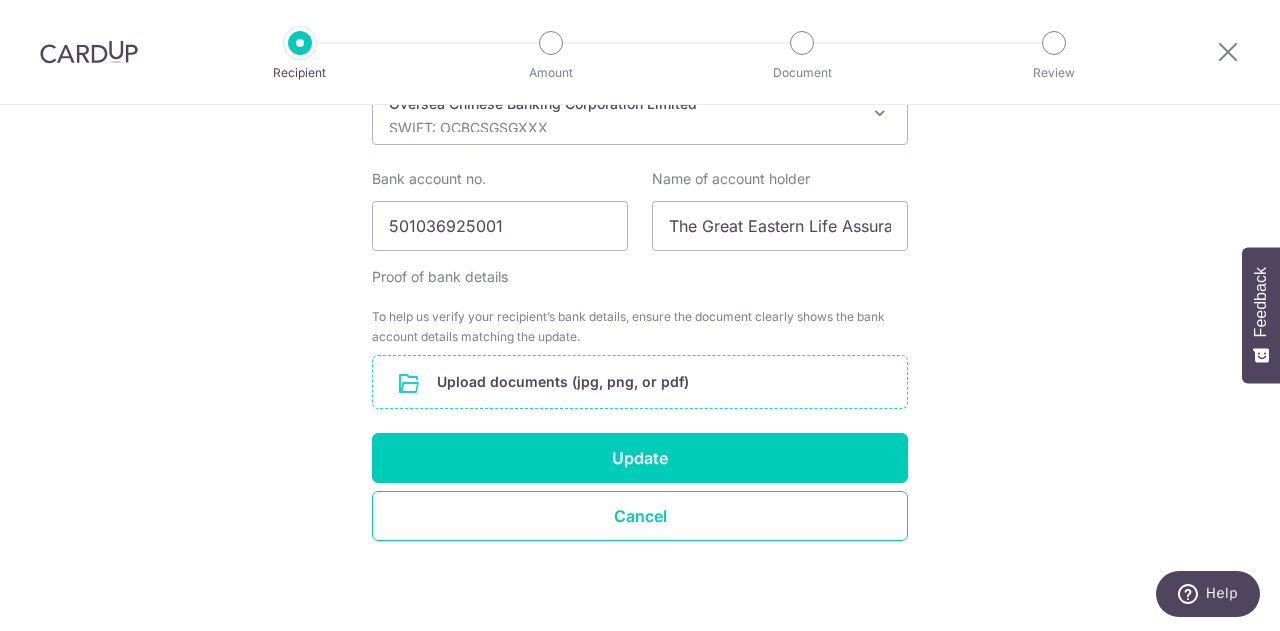click at bounding box center [640, 382] 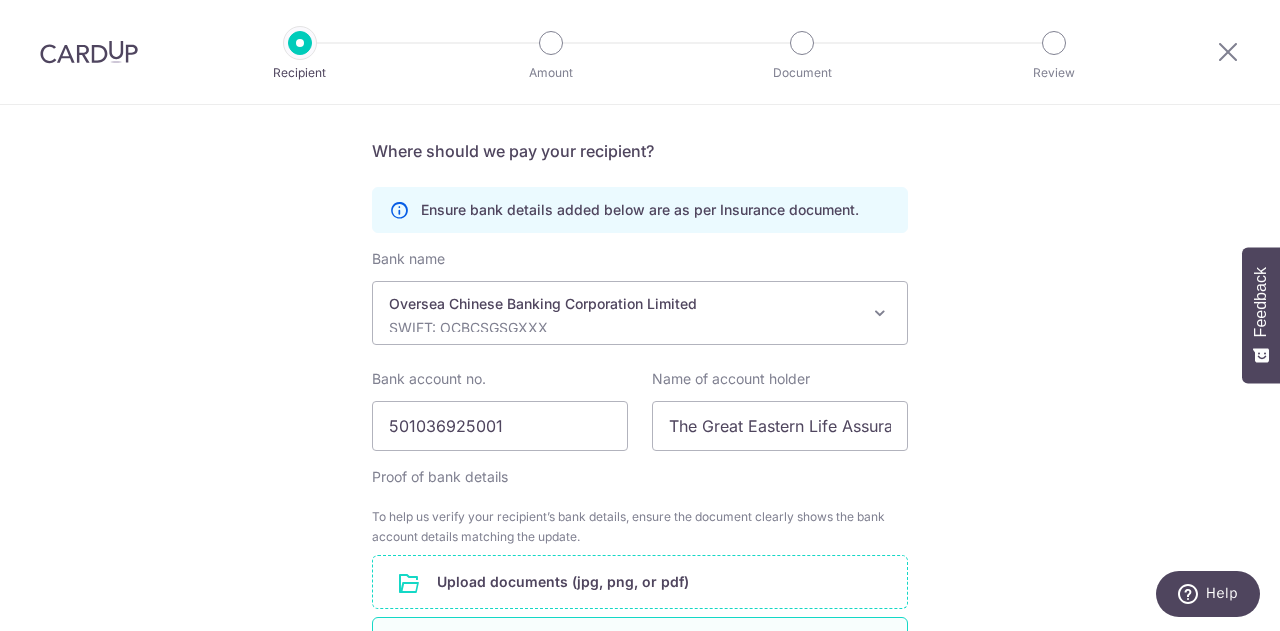 scroll, scrollTop: 622, scrollLeft: 0, axis: vertical 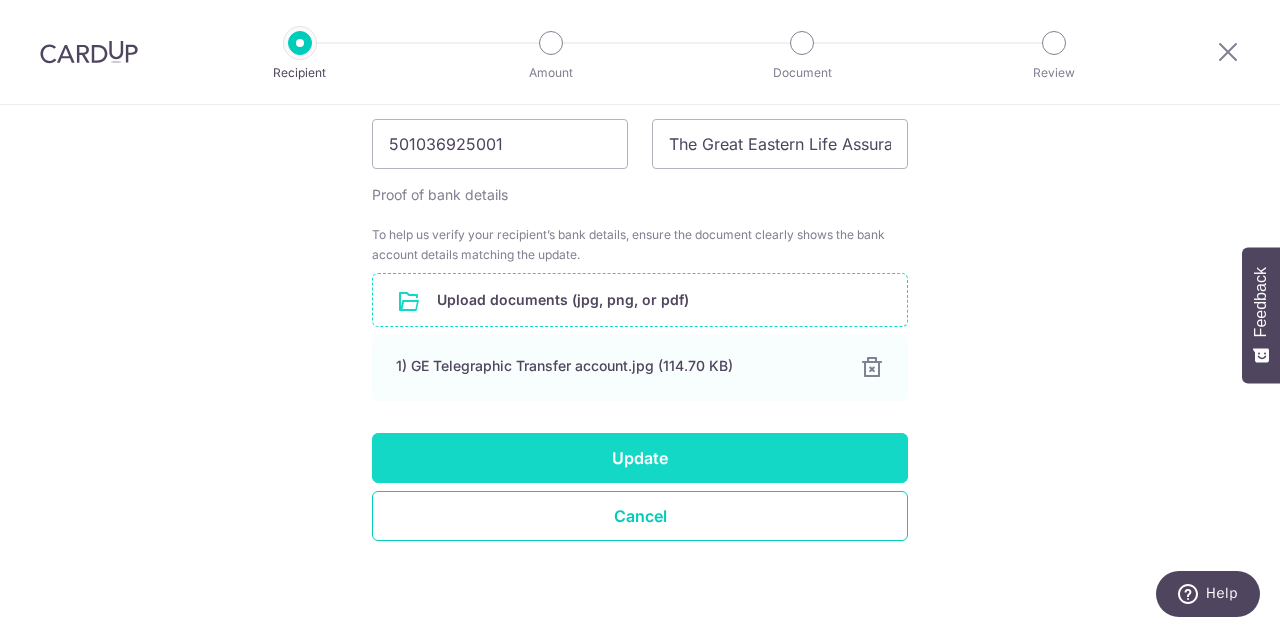 click on "Update" at bounding box center [640, 458] 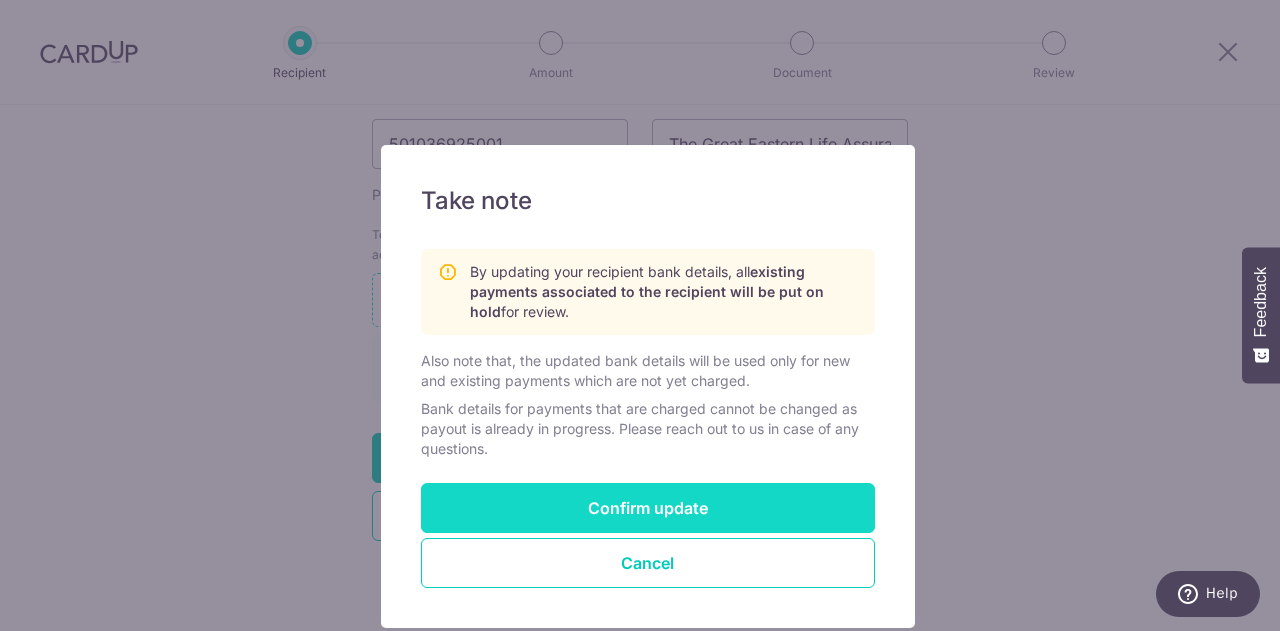click on "Confirm update" at bounding box center [648, 508] 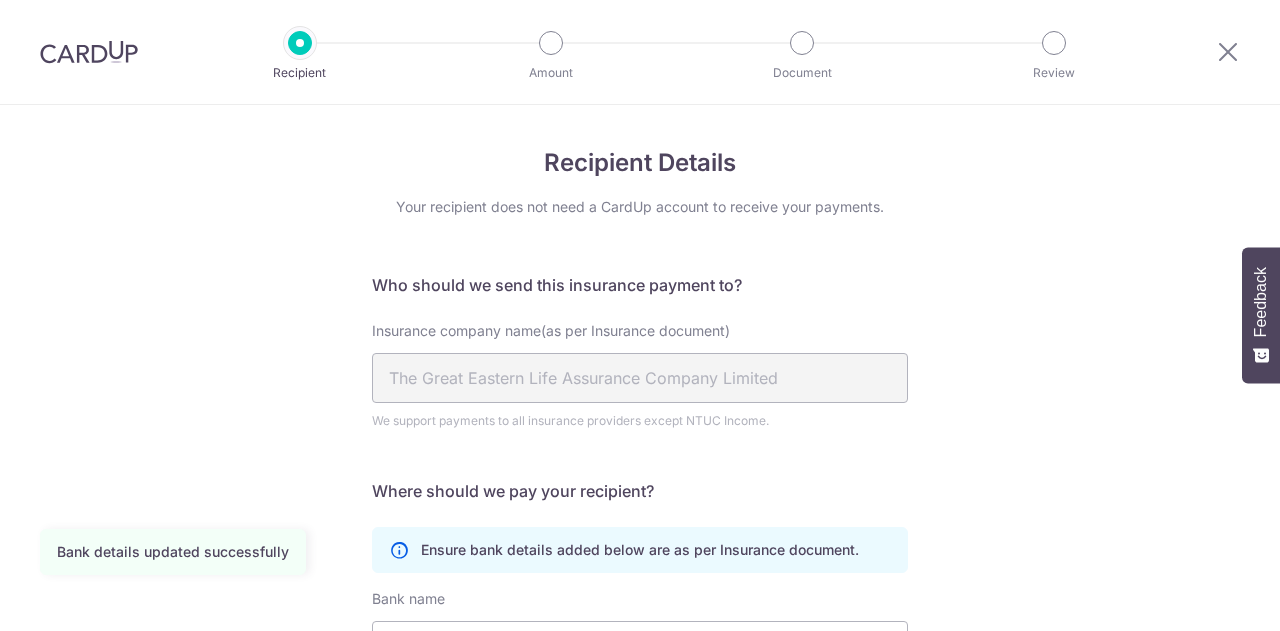 scroll, scrollTop: 0, scrollLeft: 0, axis: both 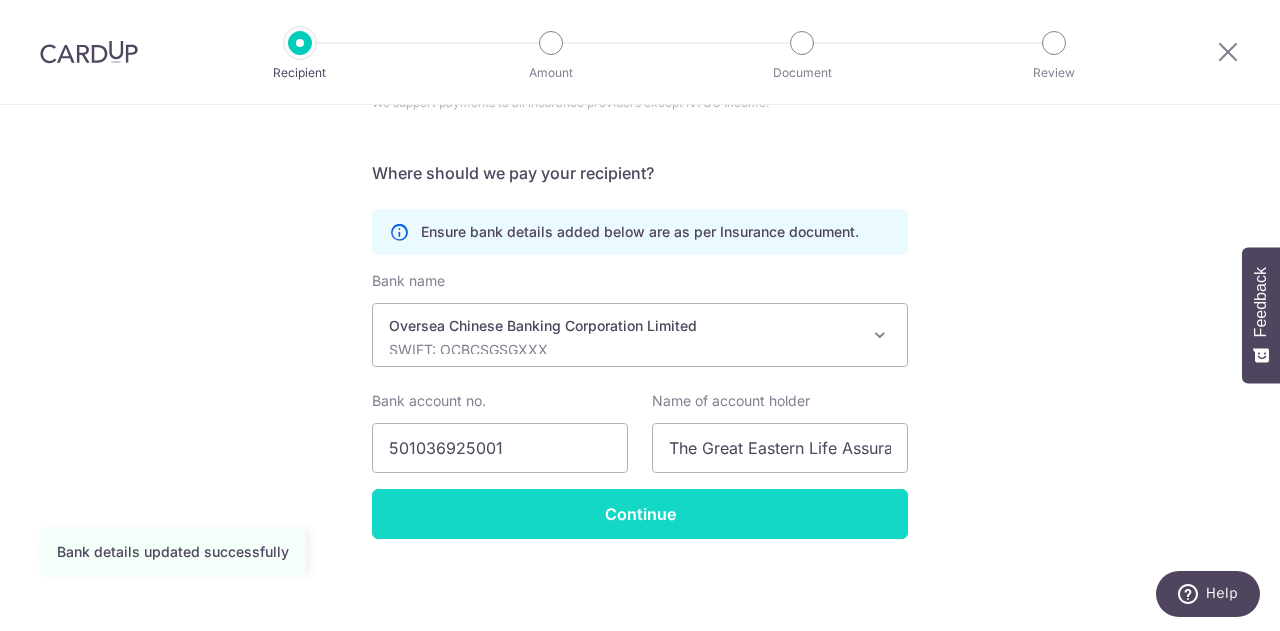 click on "Continue" at bounding box center [640, 514] 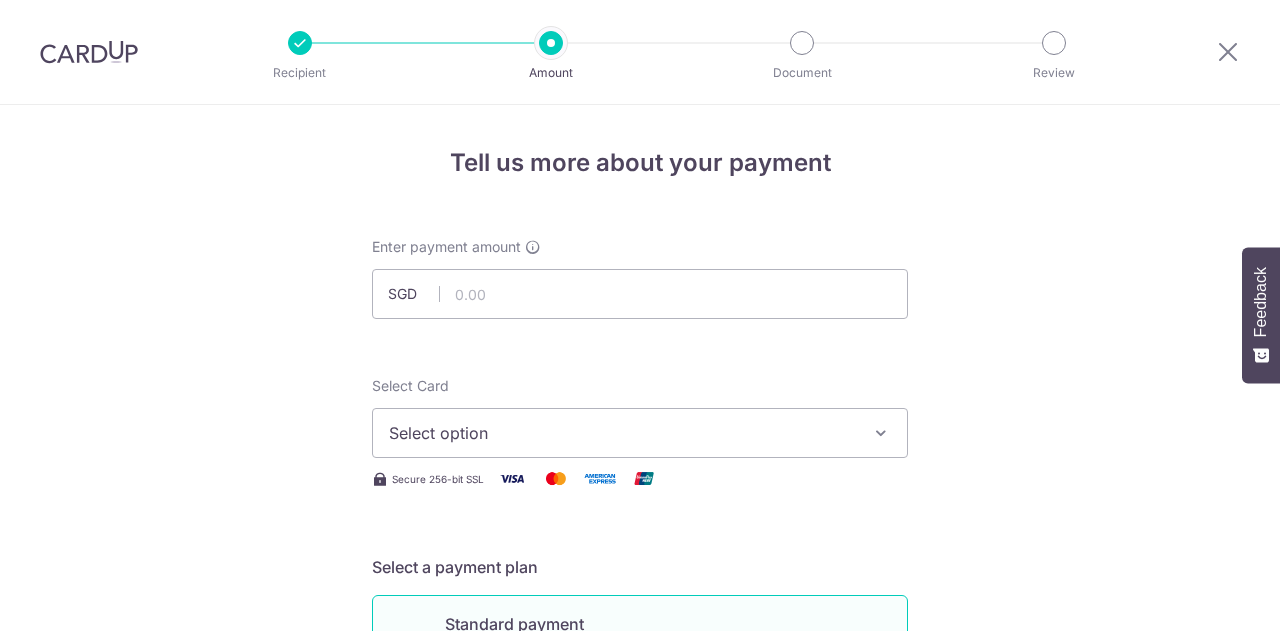 scroll, scrollTop: 0, scrollLeft: 0, axis: both 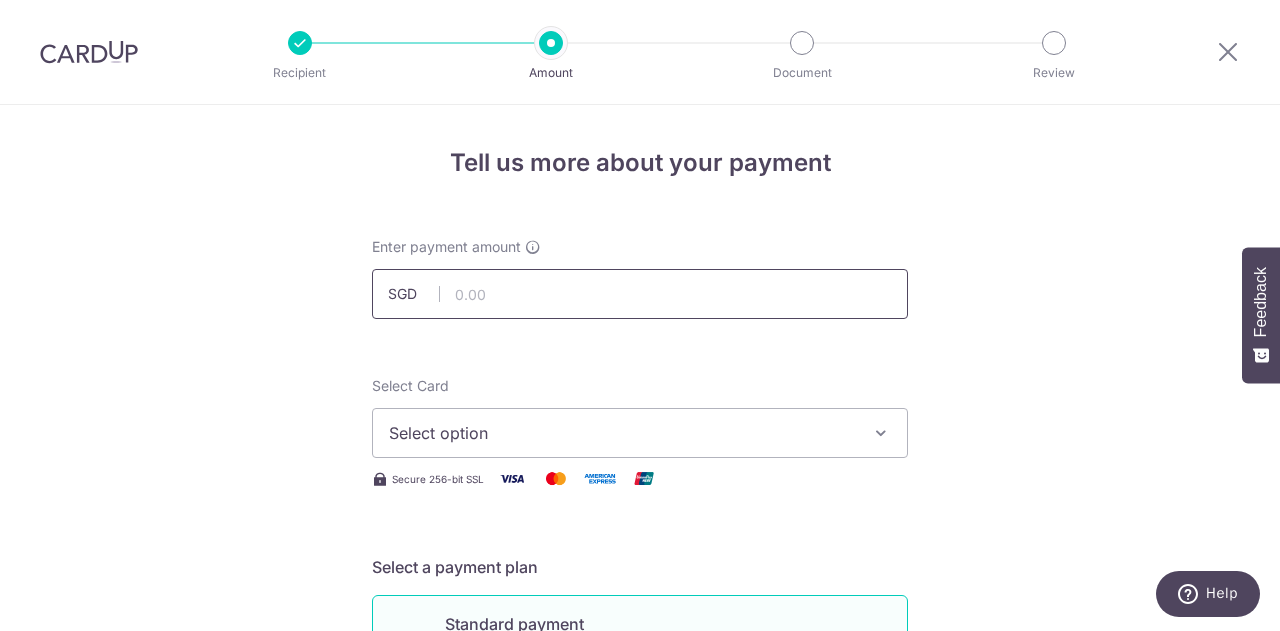 click at bounding box center [640, 294] 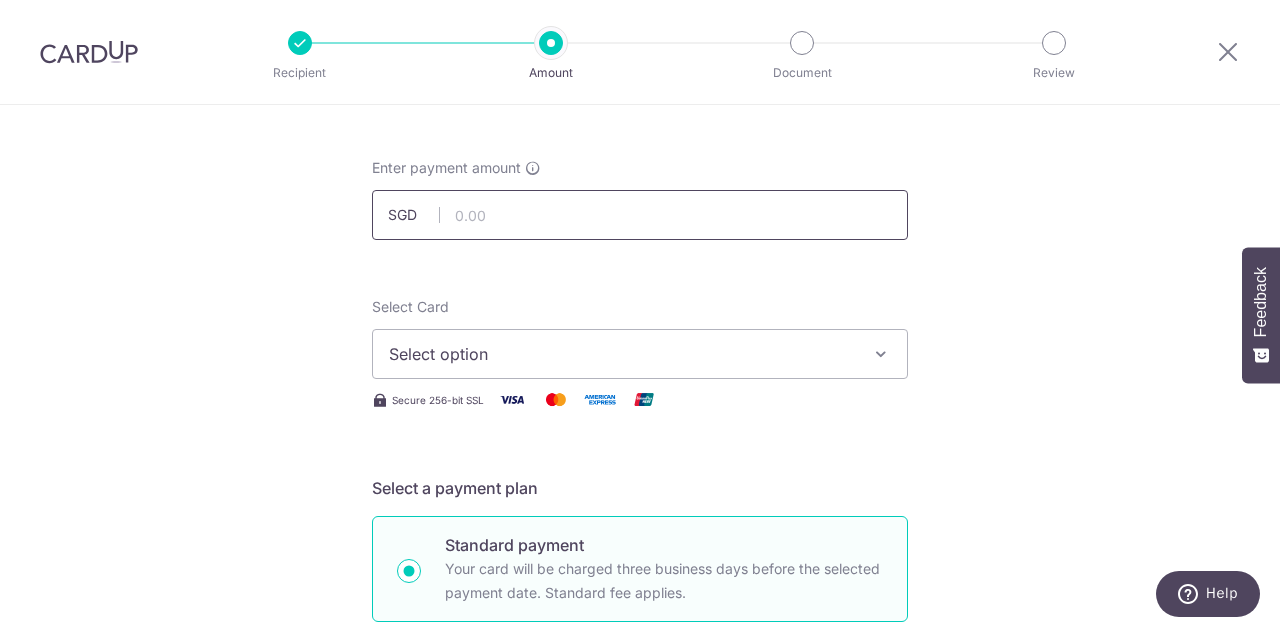 scroll, scrollTop: 0, scrollLeft: 0, axis: both 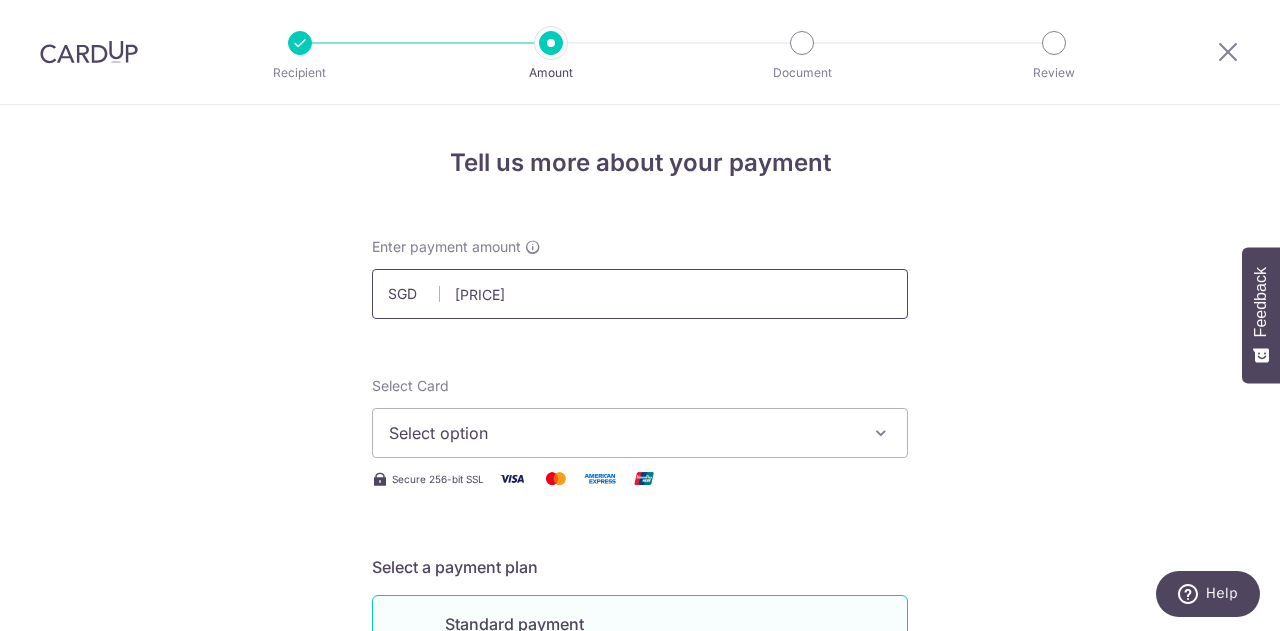 type on "743.15" 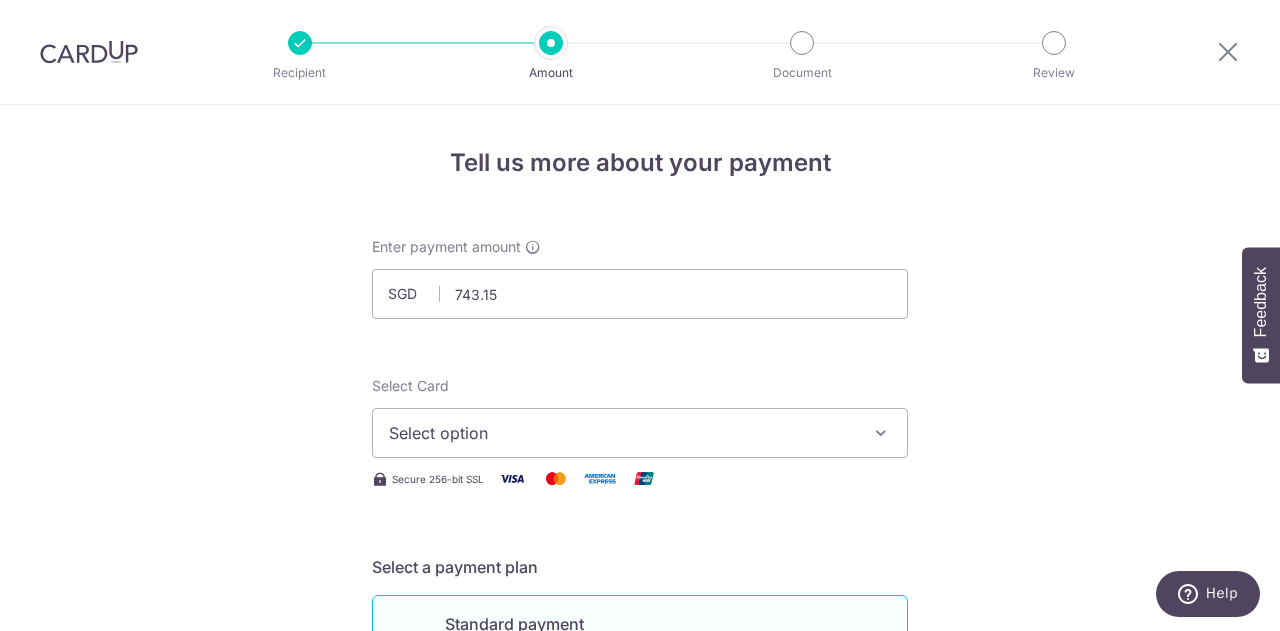 click on "Select option" at bounding box center (622, 433) 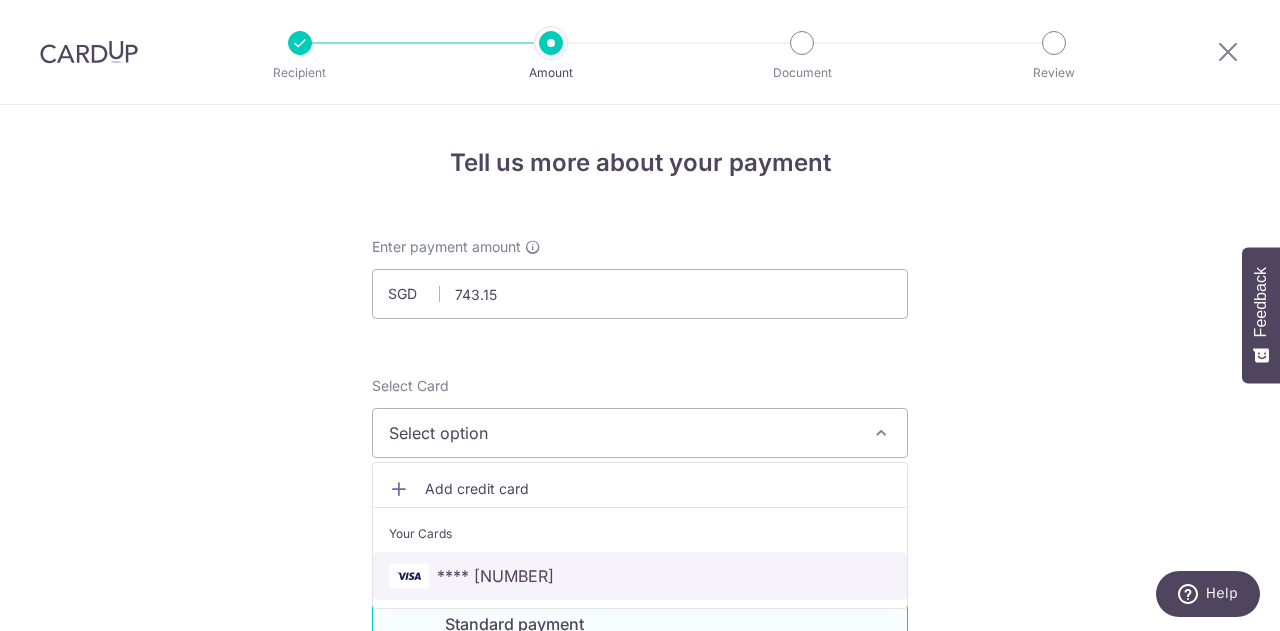 click on "**** 2752" at bounding box center [640, 576] 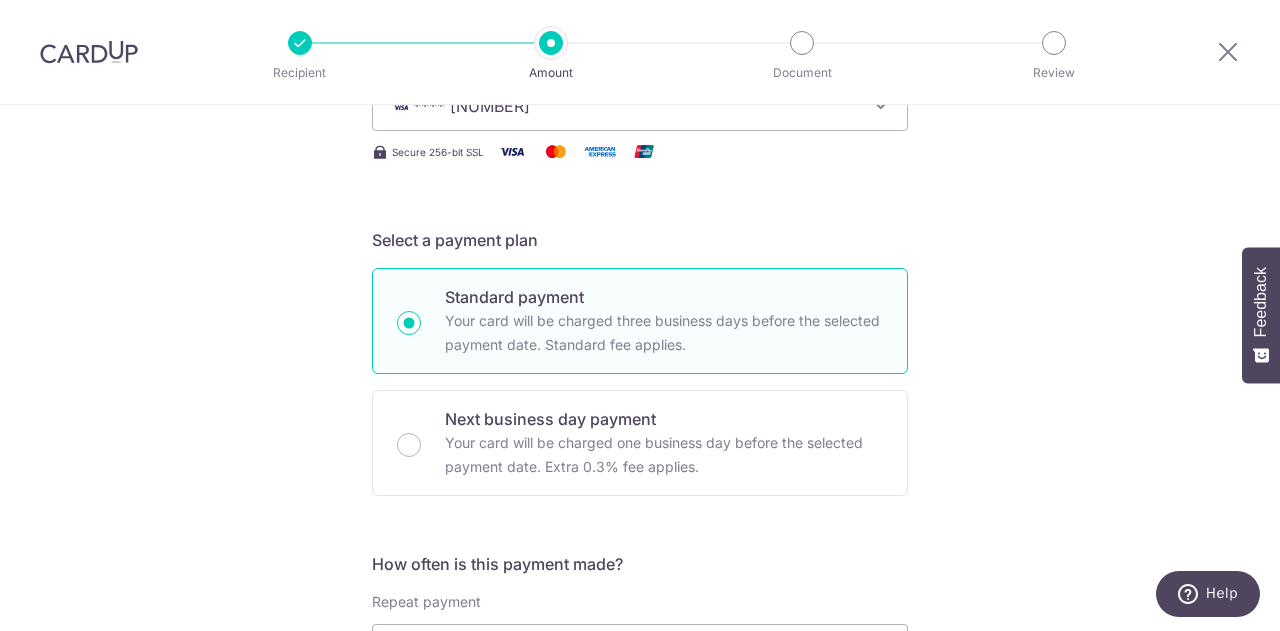scroll, scrollTop: 500, scrollLeft: 0, axis: vertical 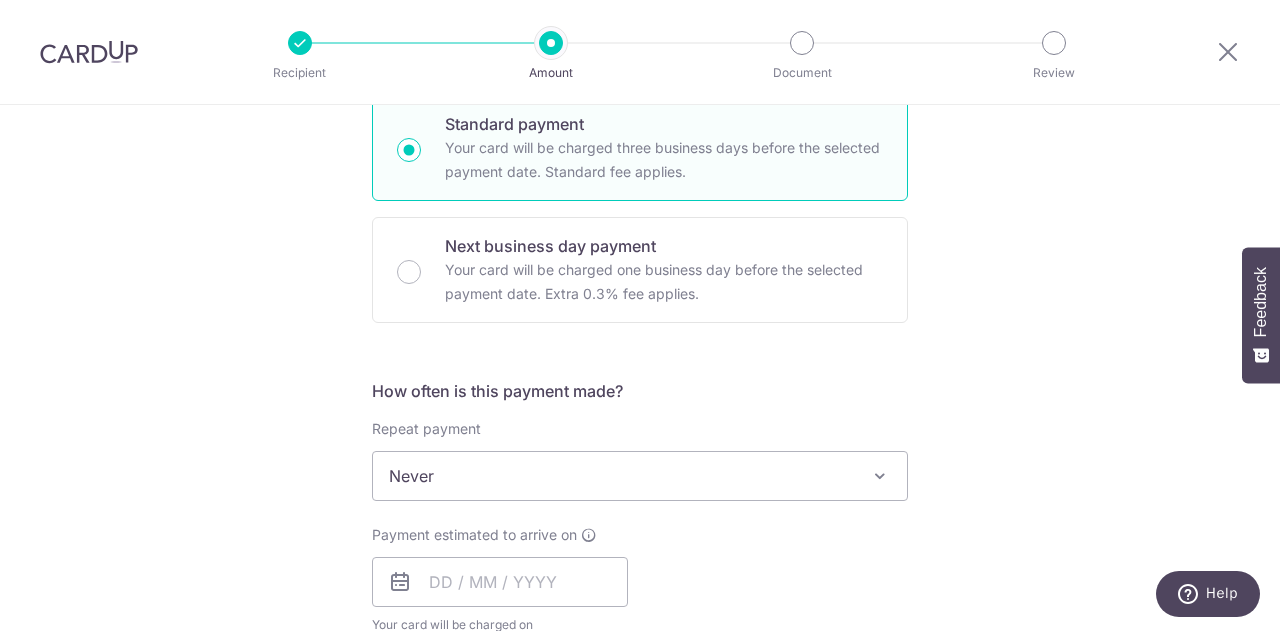 click on "Never" at bounding box center [640, 476] 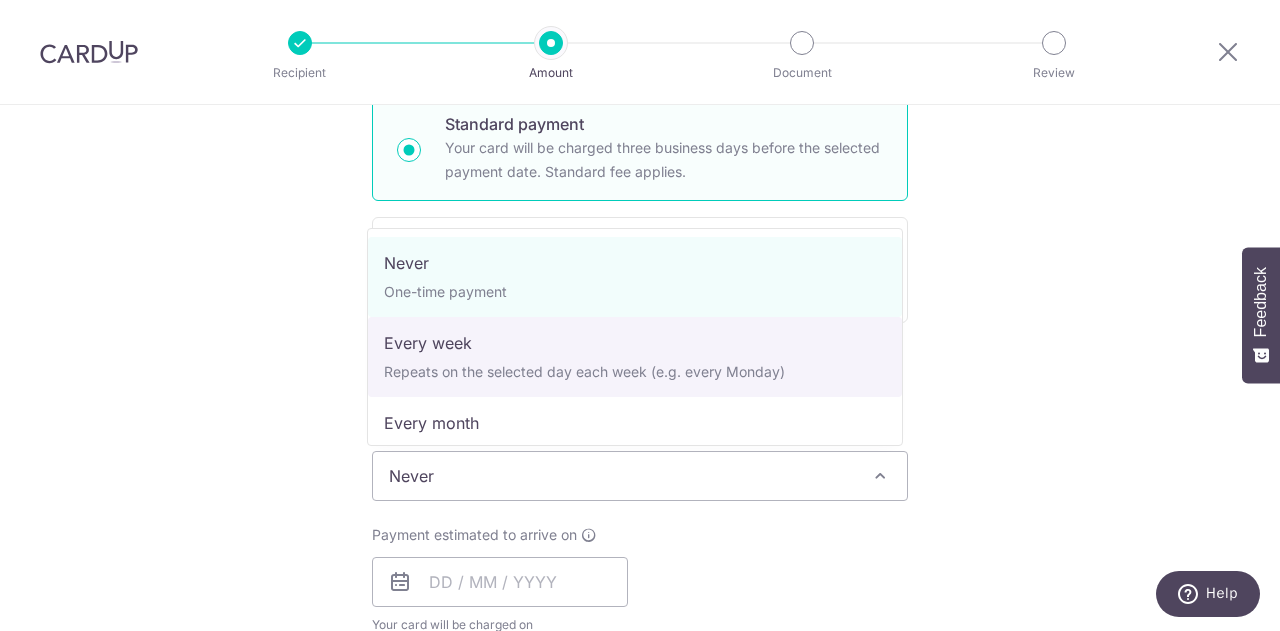 click on "Tell us more about your payment
Enter payment amount
SGD
743.15
743.15
Select Card
**** 2752
Add credit card
Your Cards
**** 2752
Secure 256-bit SSL
Text
New card details
Card
Secure 256-bit SSL" at bounding box center [640, 509] 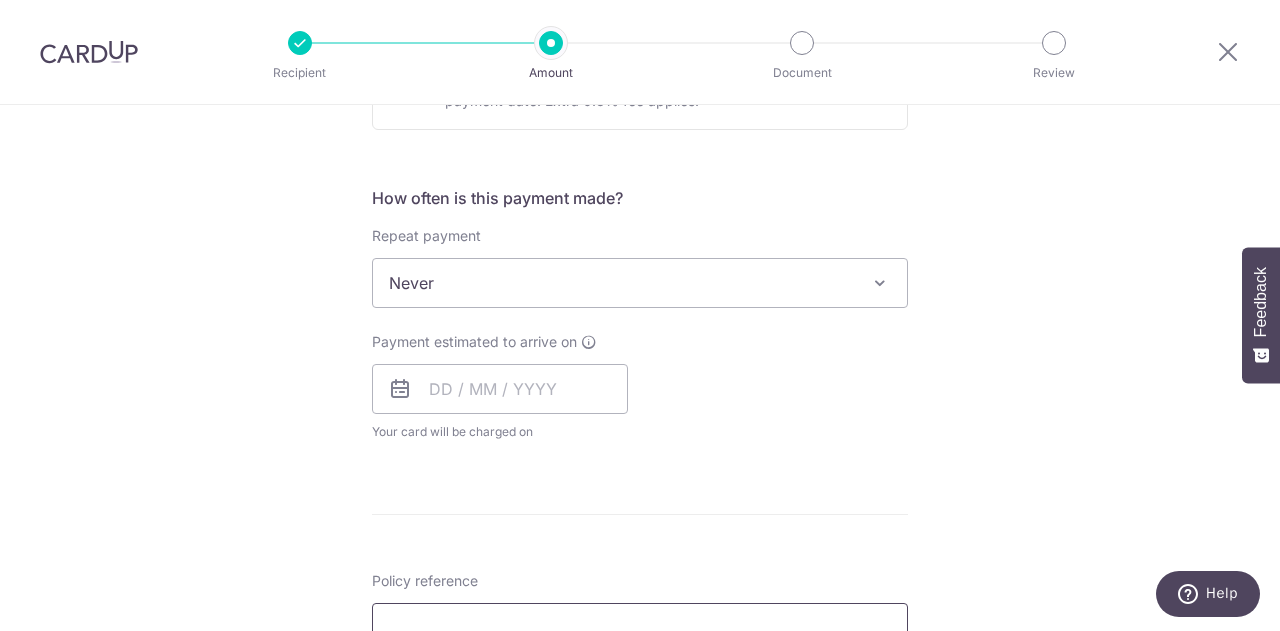 scroll, scrollTop: 900, scrollLeft: 0, axis: vertical 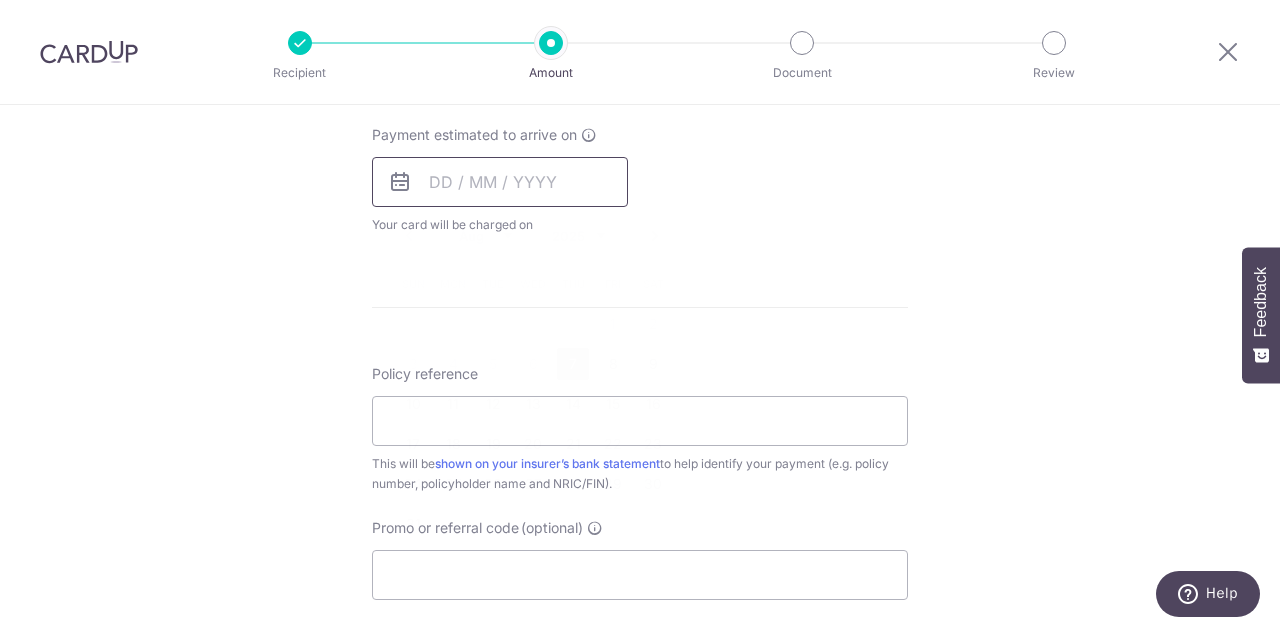 click at bounding box center (500, 182) 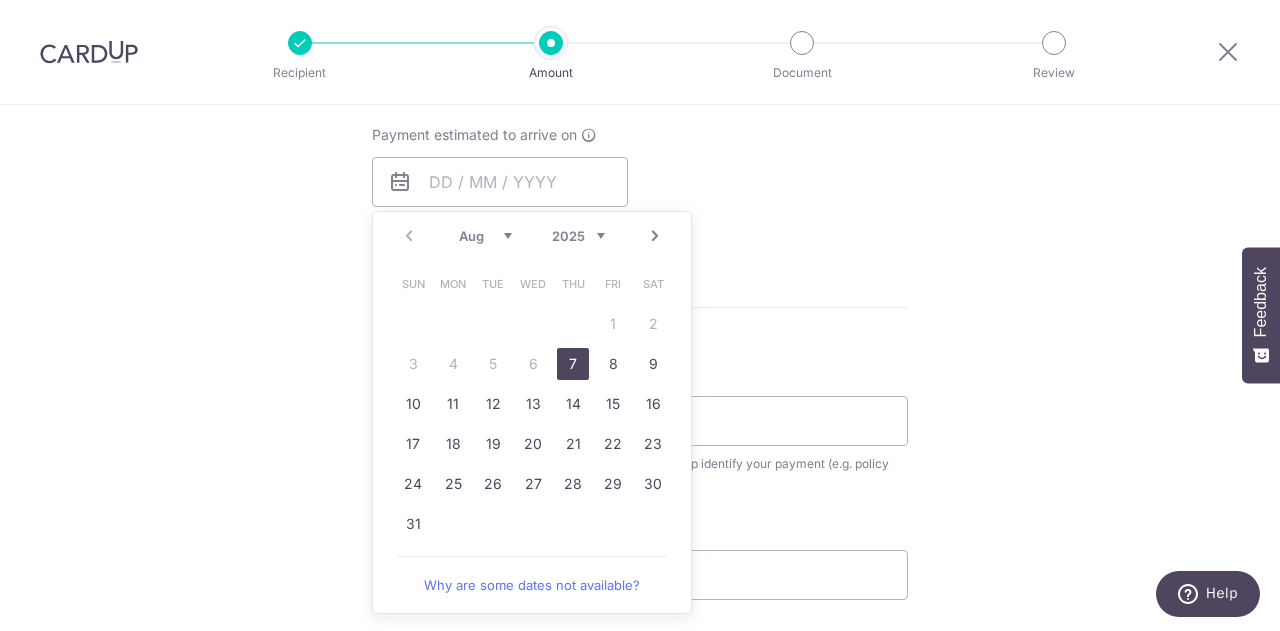 click on "7" at bounding box center [573, 364] 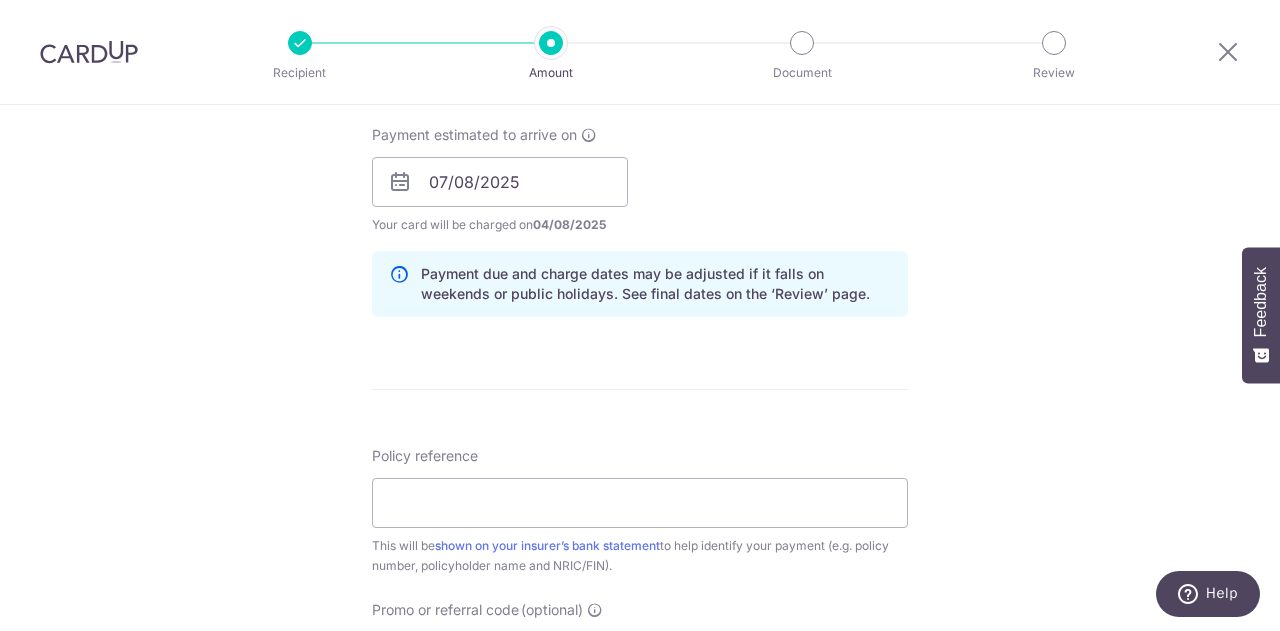 scroll, scrollTop: 1000, scrollLeft: 0, axis: vertical 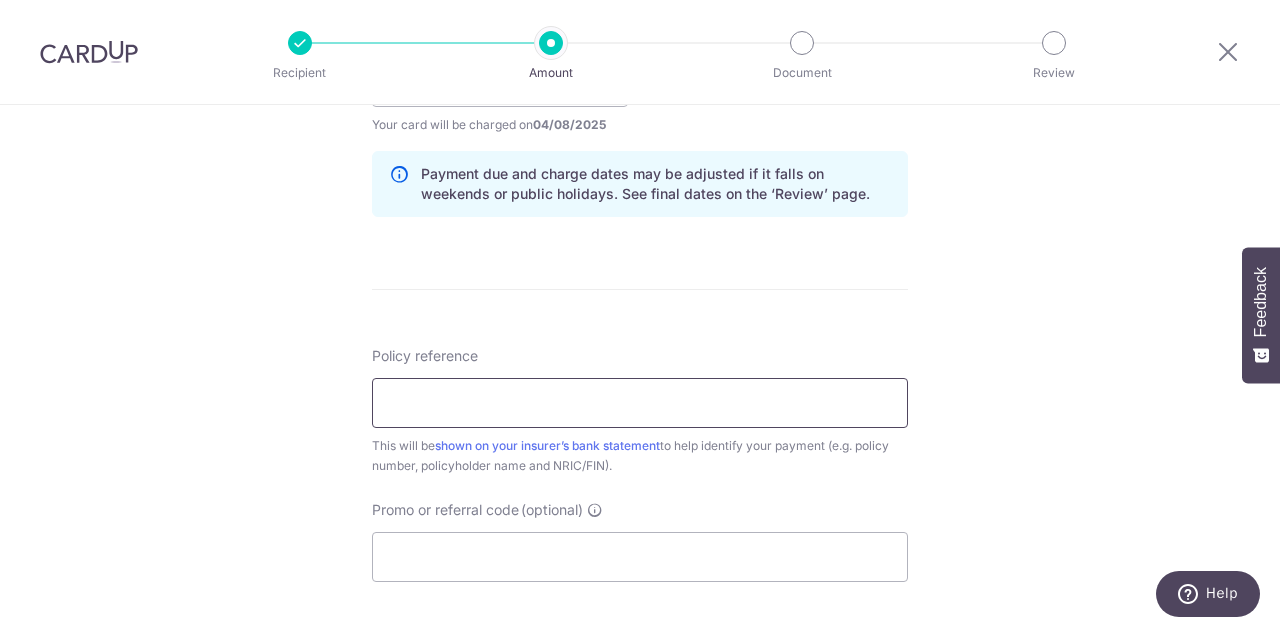 click on "Policy reference" at bounding box center (640, 403) 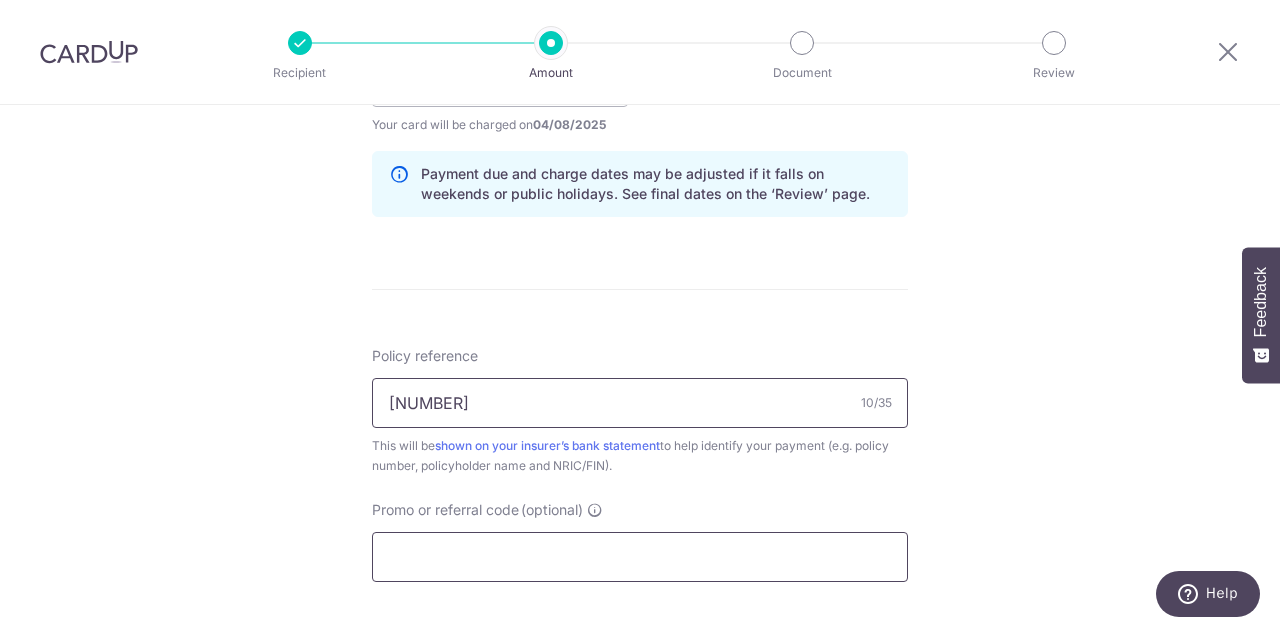 type on "0082534411" 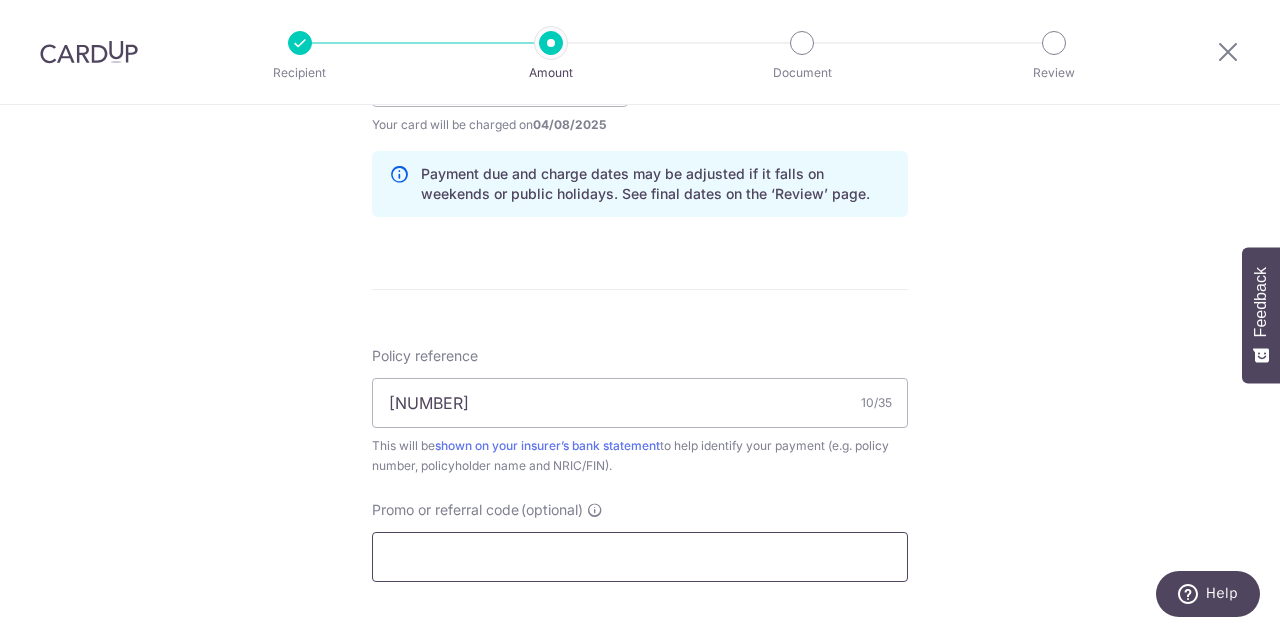 click on "Promo or referral code
(optional)" at bounding box center (640, 557) 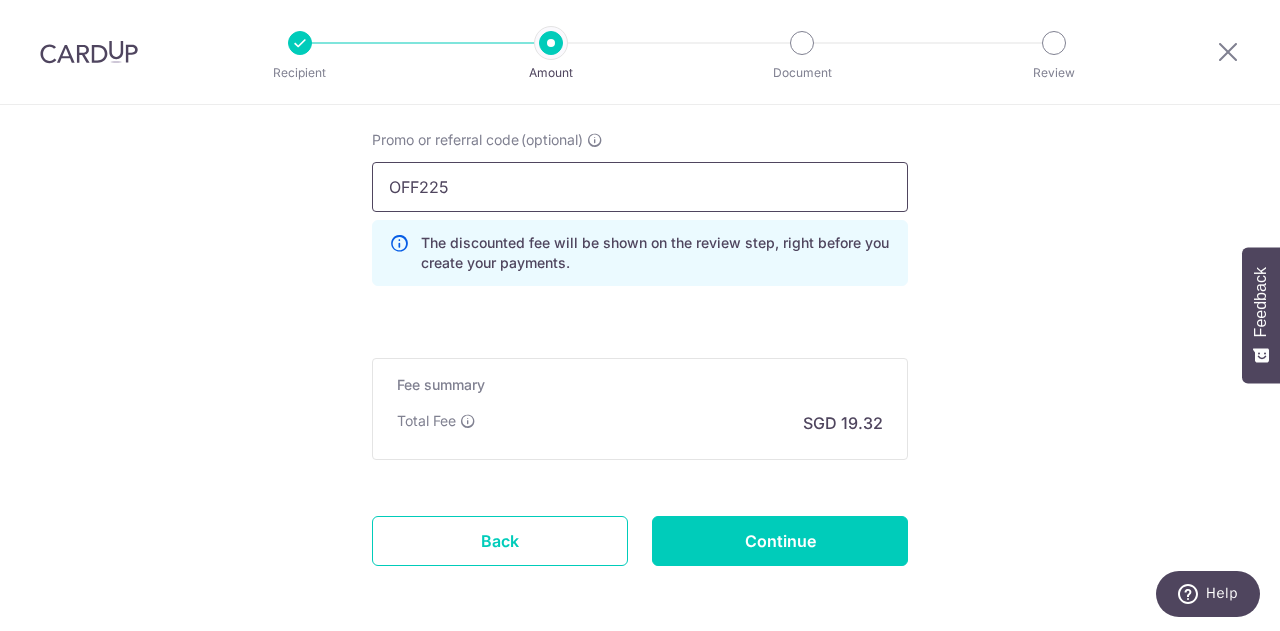scroll, scrollTop: 1449, scrollLeft: 0, axis: vertical 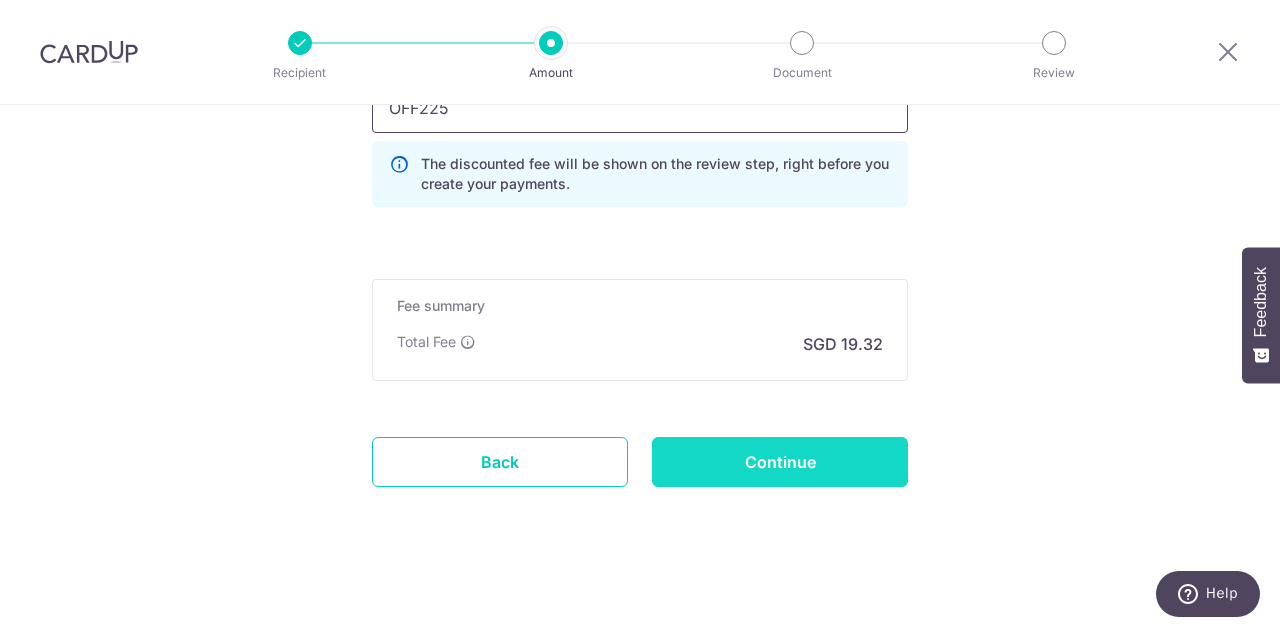 type on "OFF225" 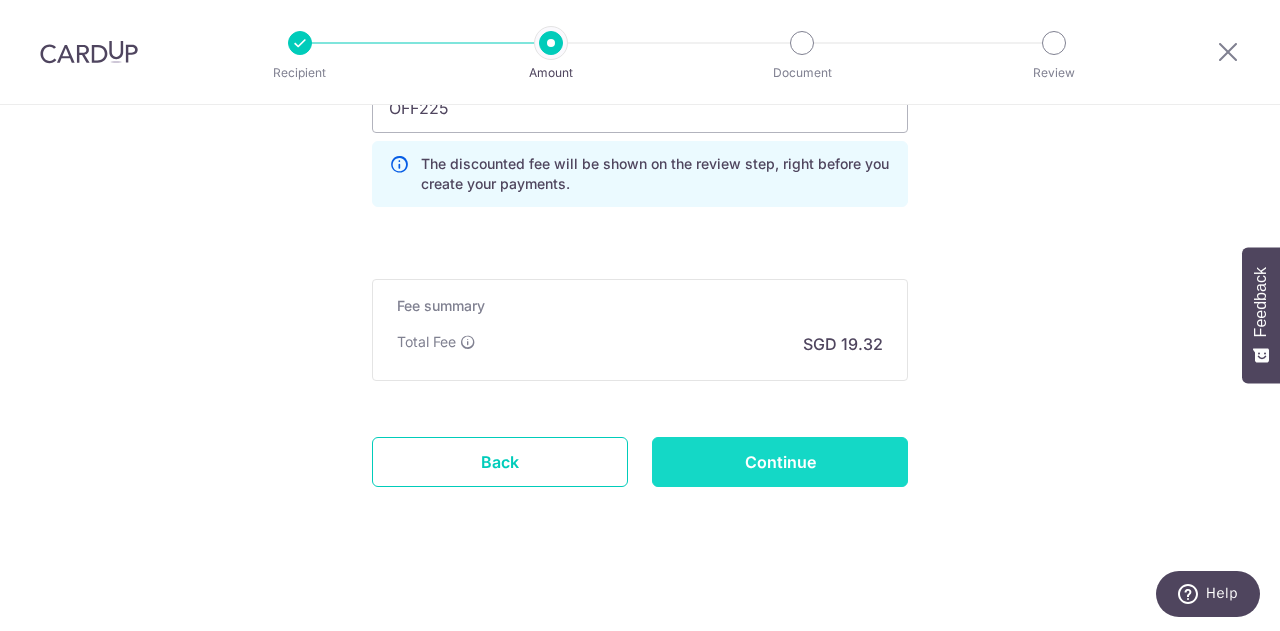 click on "Continue" at bounding box center [780, 462] 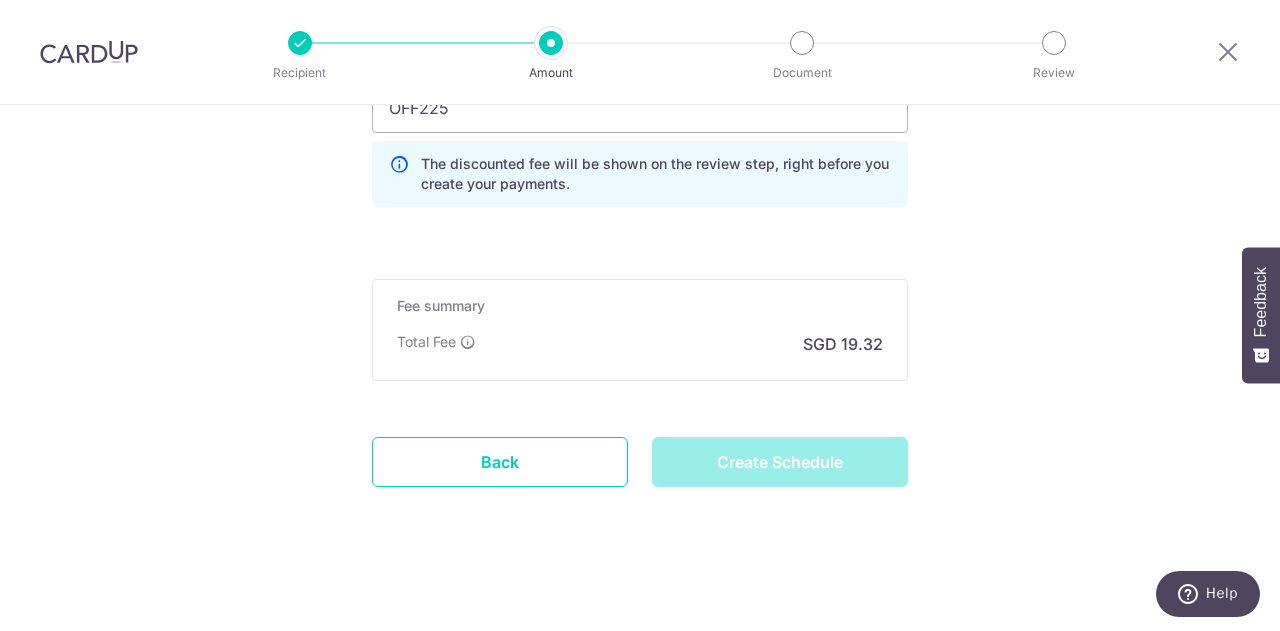 type on "Create Schedule" 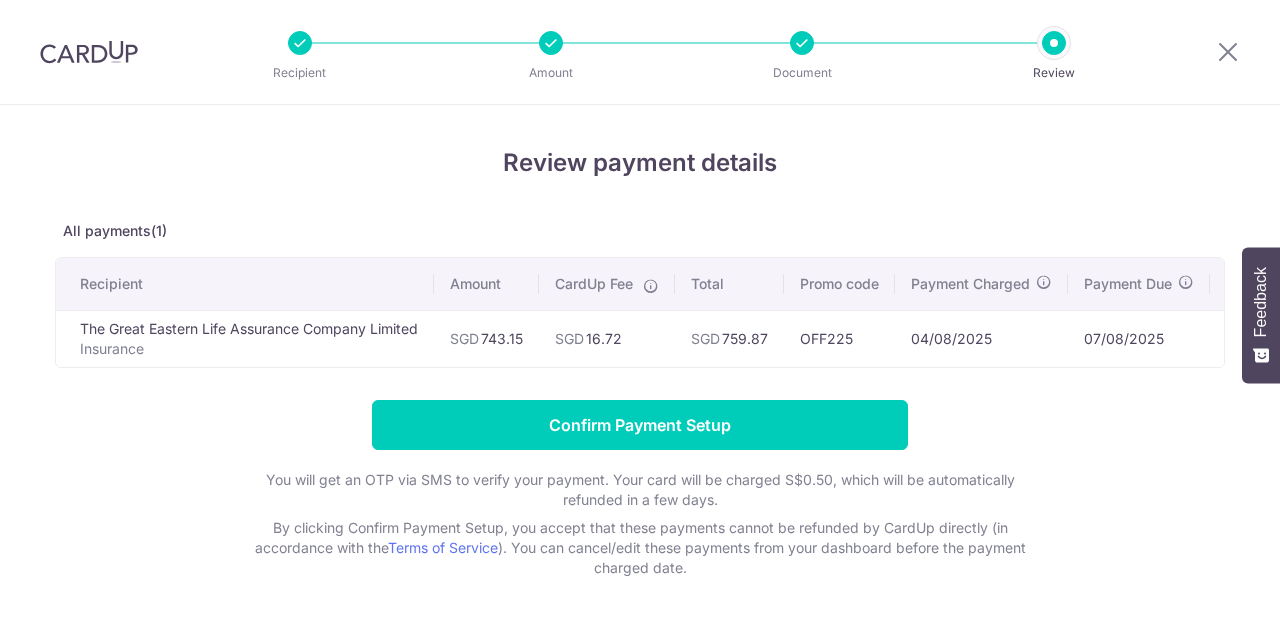 scroll, scrollTop: 0, scrollLeft: 0, axis: both 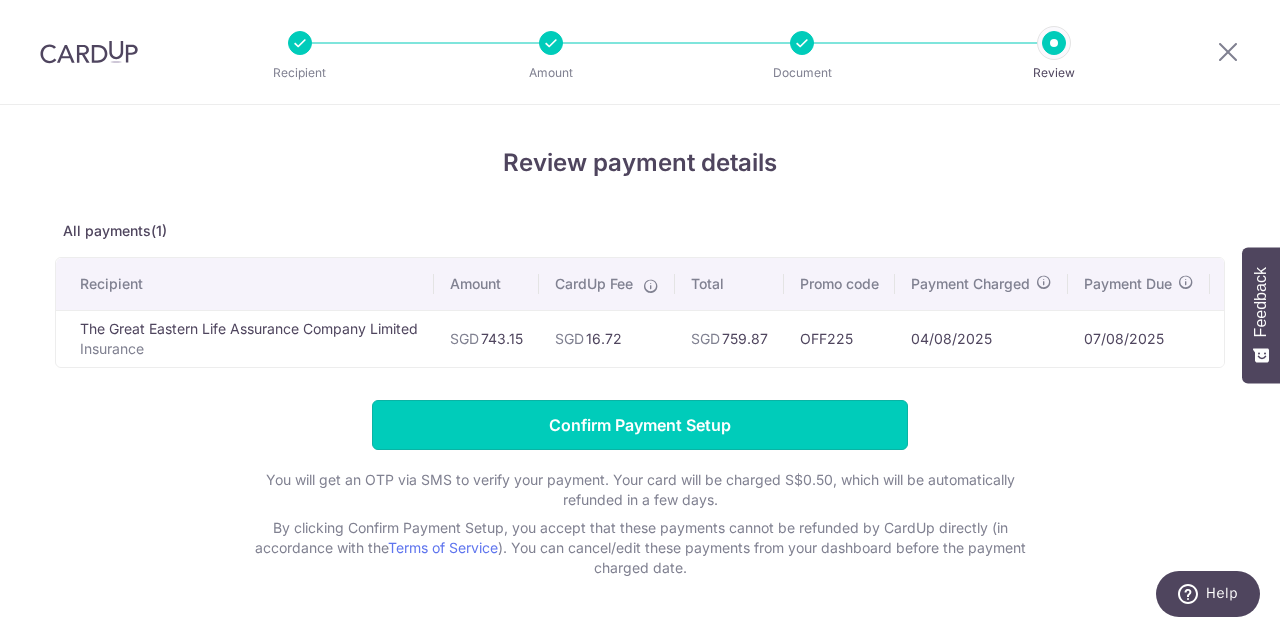 click on "Confirm Payment Setup" at bounding box center (640, 425) 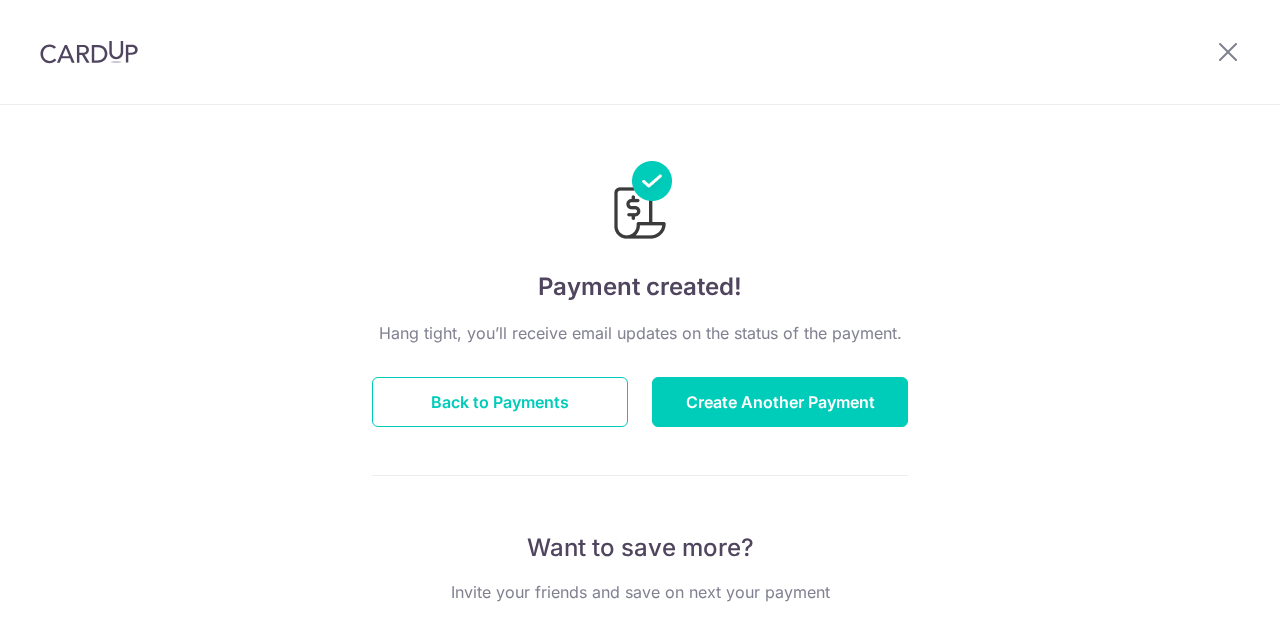 scroll, scrollTop: 0, scrollLeft: 0, axis: both 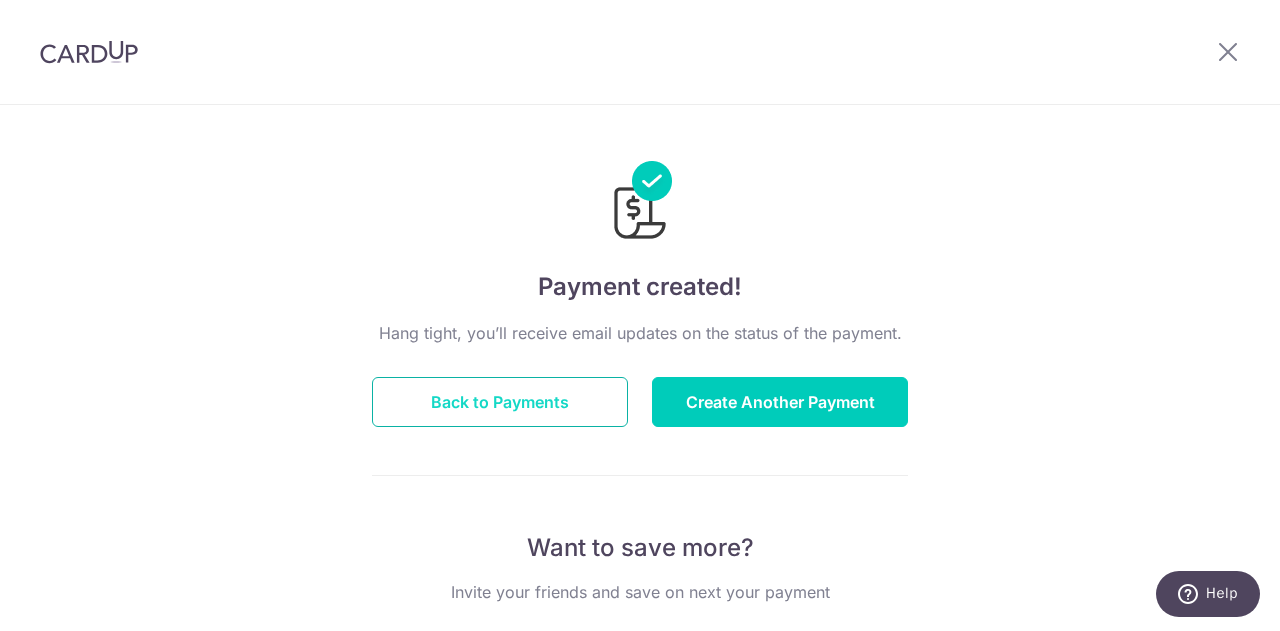 click on "Back to Payments" at bounding box center (500, 402) 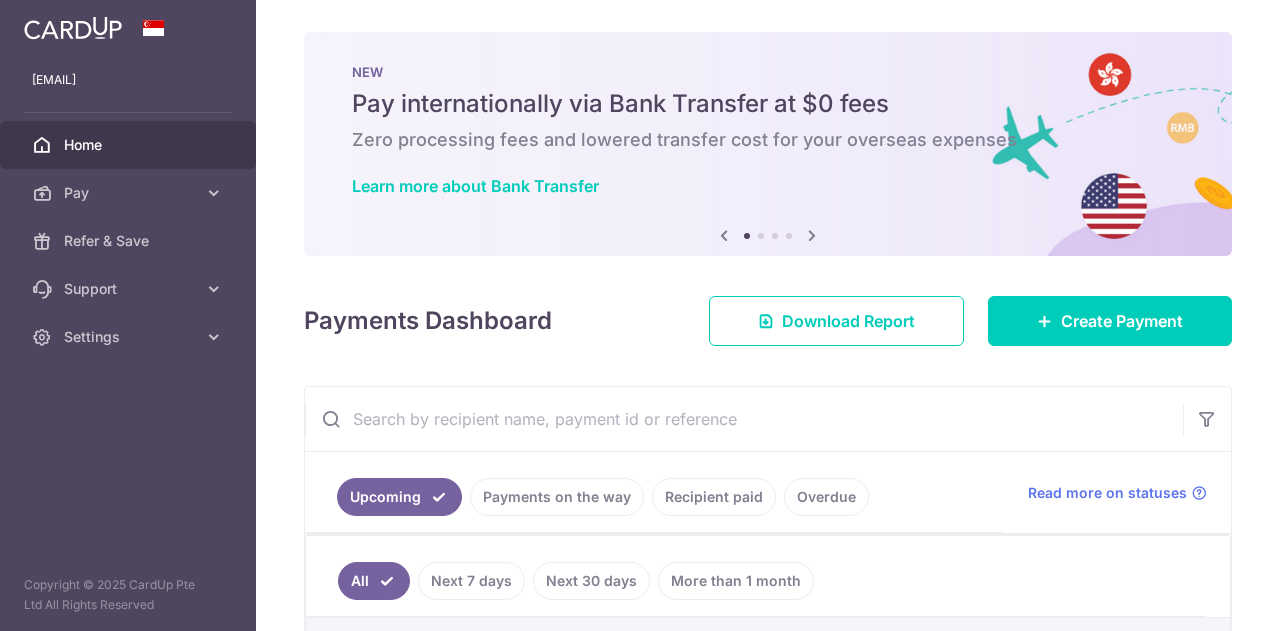 scroll, scrollTop: 0, scrollLeft: 0, axis: both 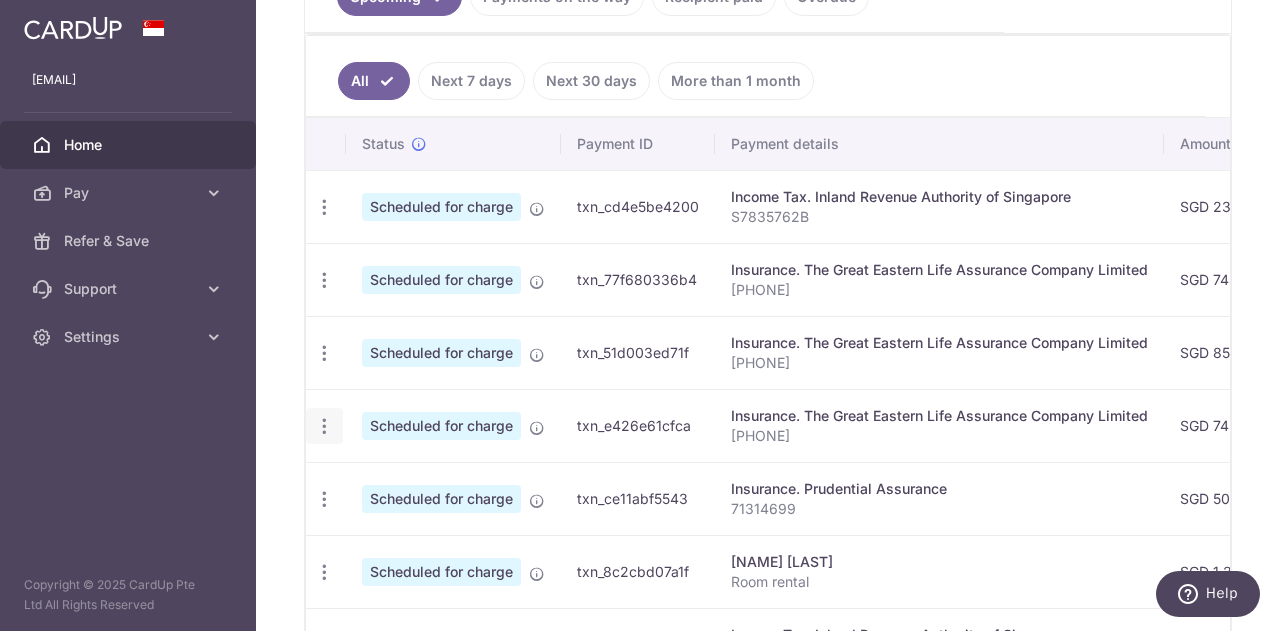 click at bounding box center (324, 207) 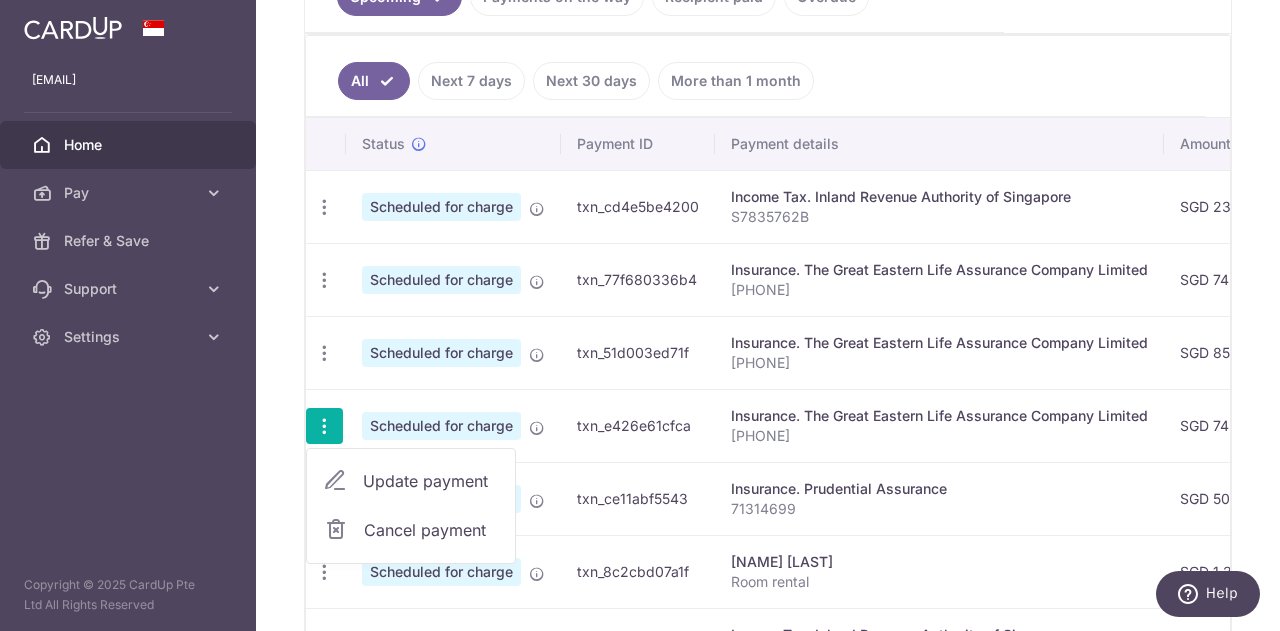 click on "txn_51d003ed71f" at bounding box center (638, 352) 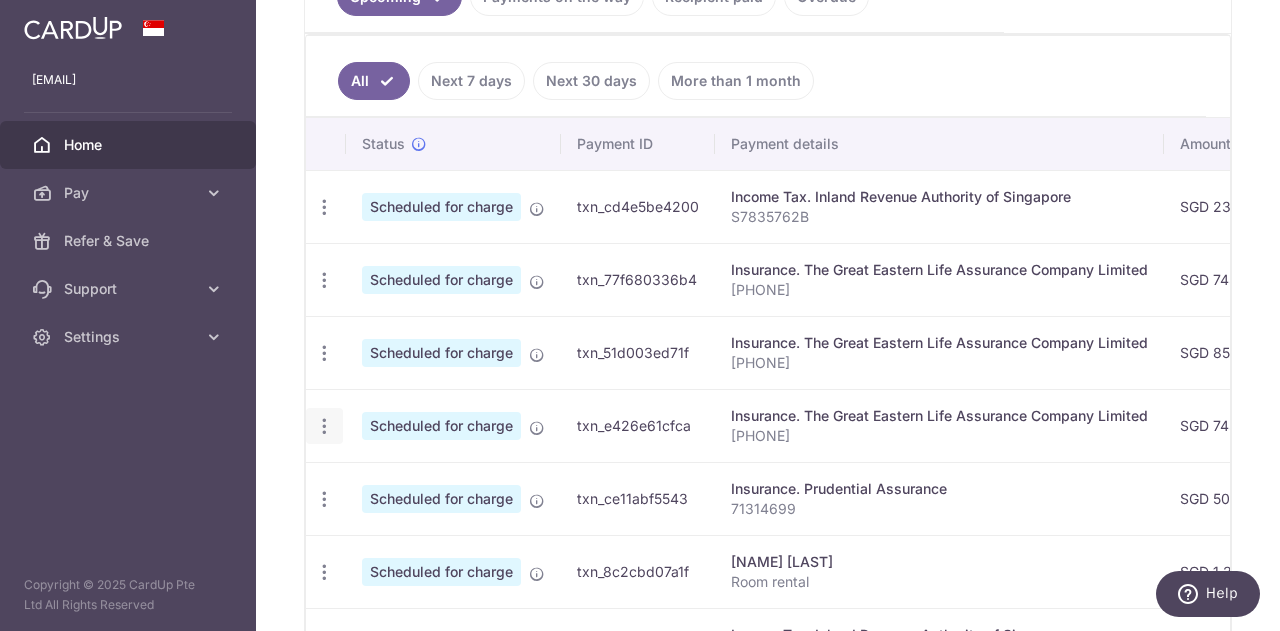 click at bounding box center [324, 207] 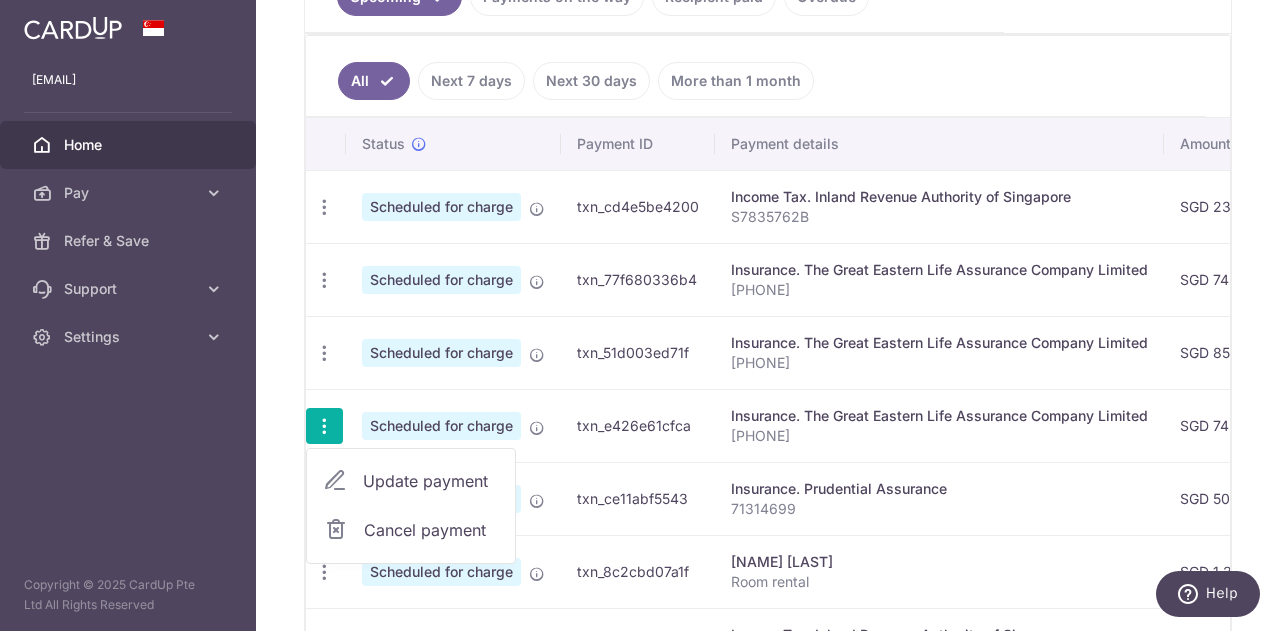 click on "Update payment" at bounding box center (431, 481) 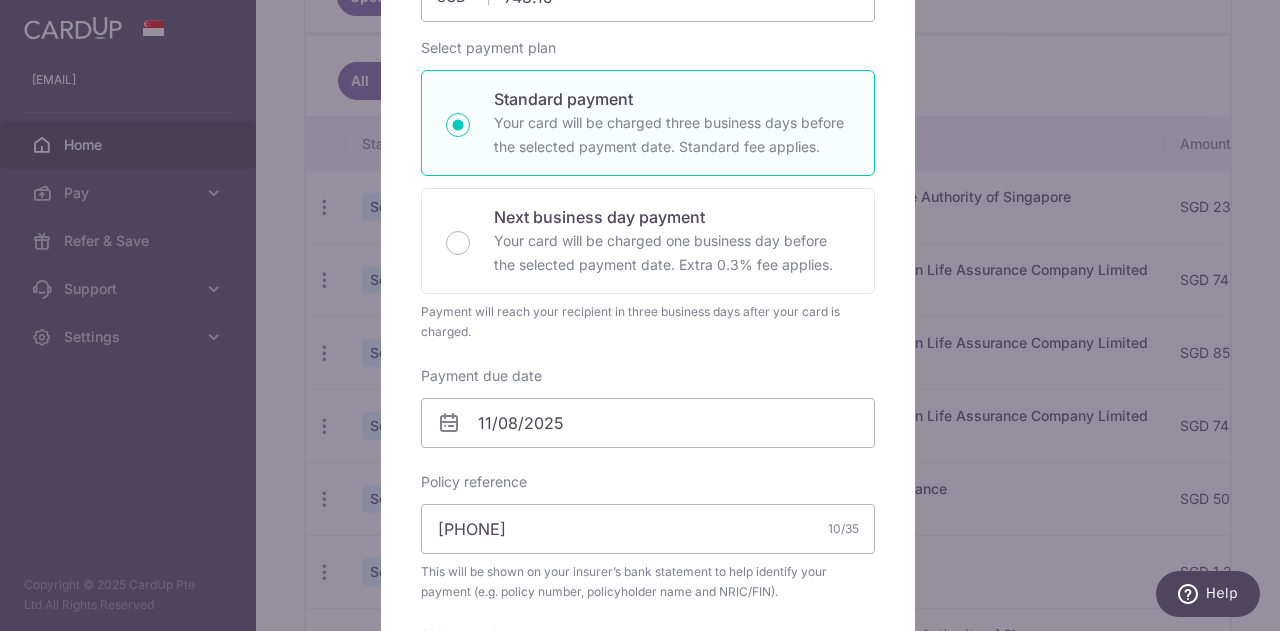 scroll, scrollTop: 0, scrollLeft: 0, axis: both 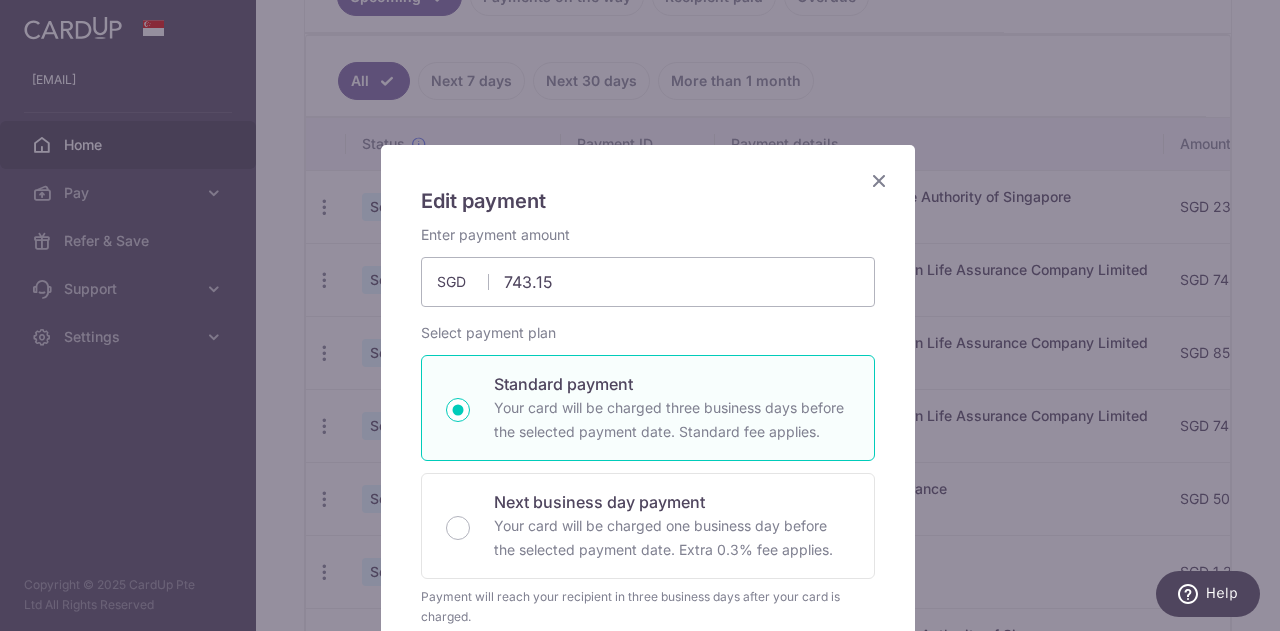 click at bounding box center [879, 180] 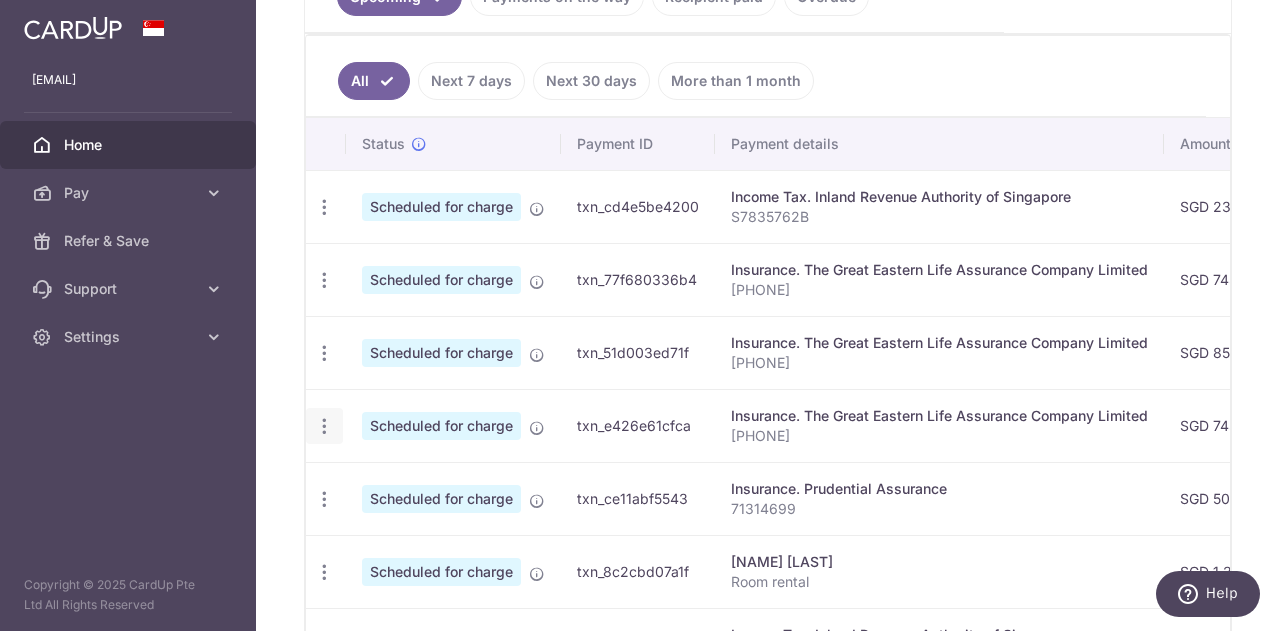 click on "Update payment
Cancel payment" at bounding box center [324, 426] 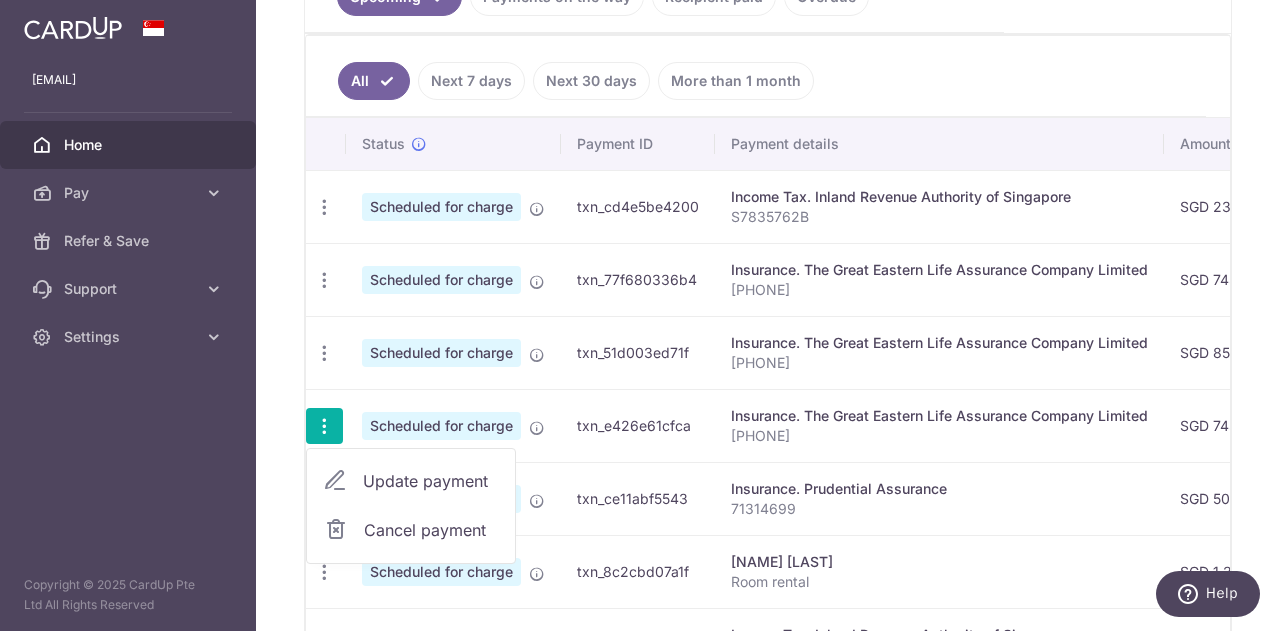 click on "Cancel payment" at bounding box center [431, 530] 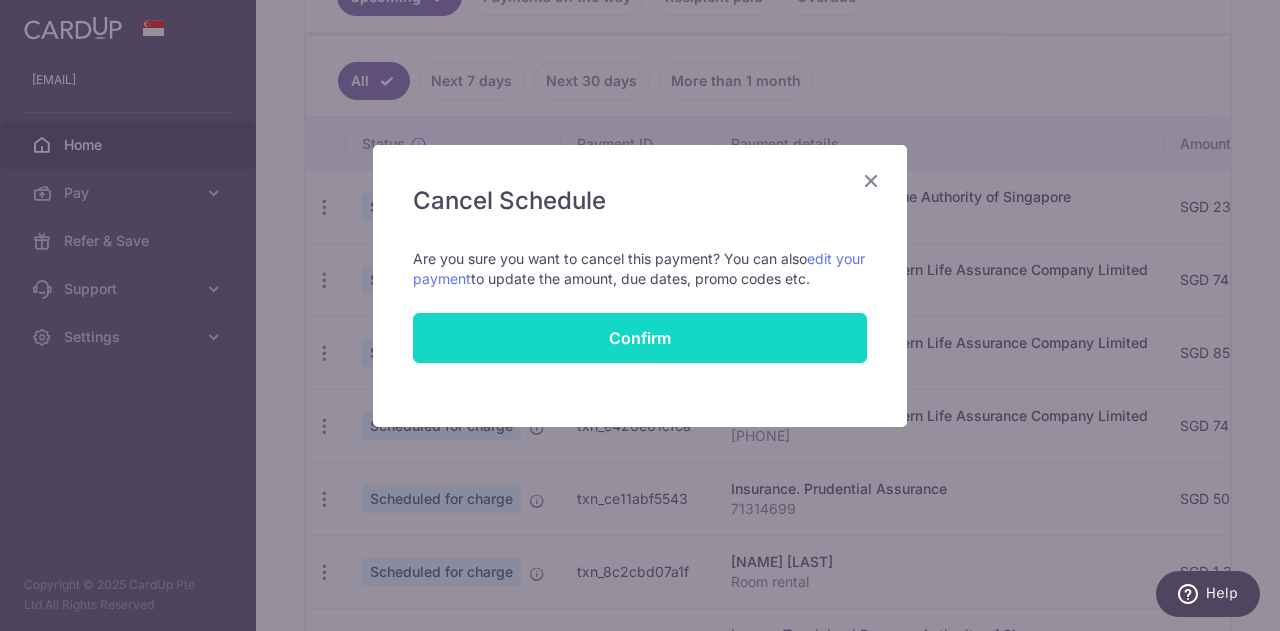 click on "Confirm" at bounding box center [640, 338] 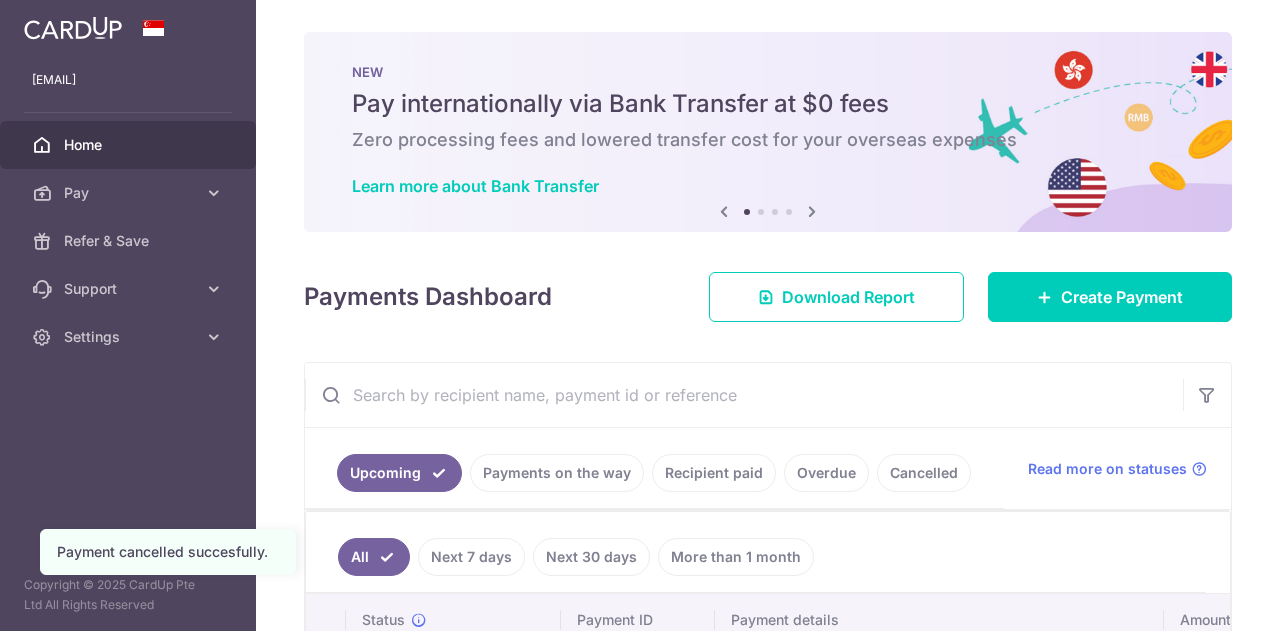 scroll, scrollTop: 0, scrollLeft: 0, axis: both 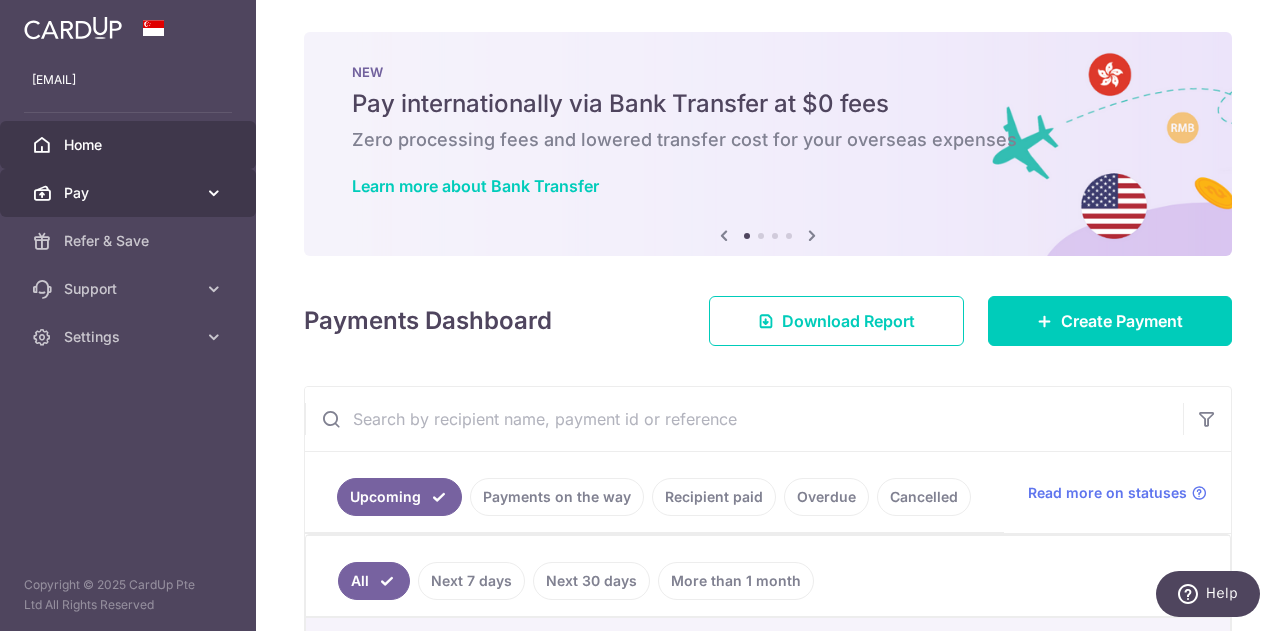 click on "Pay" at bounding box center (130, 193) 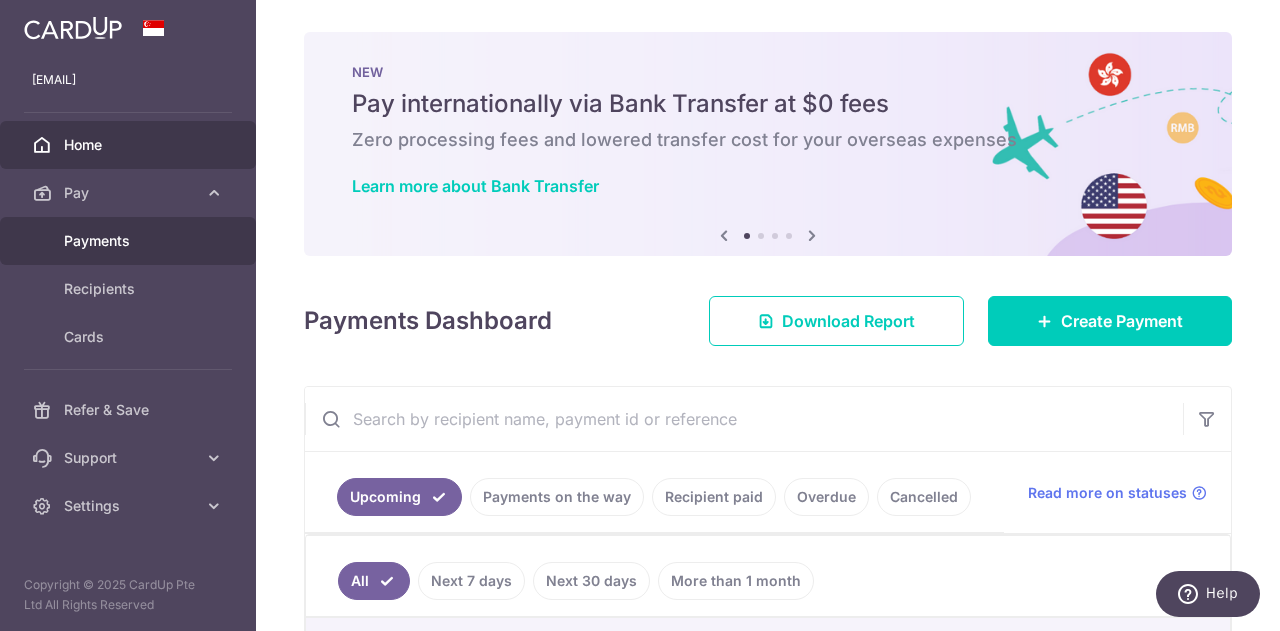 click on "Payments" at bounding box center (130, 241) 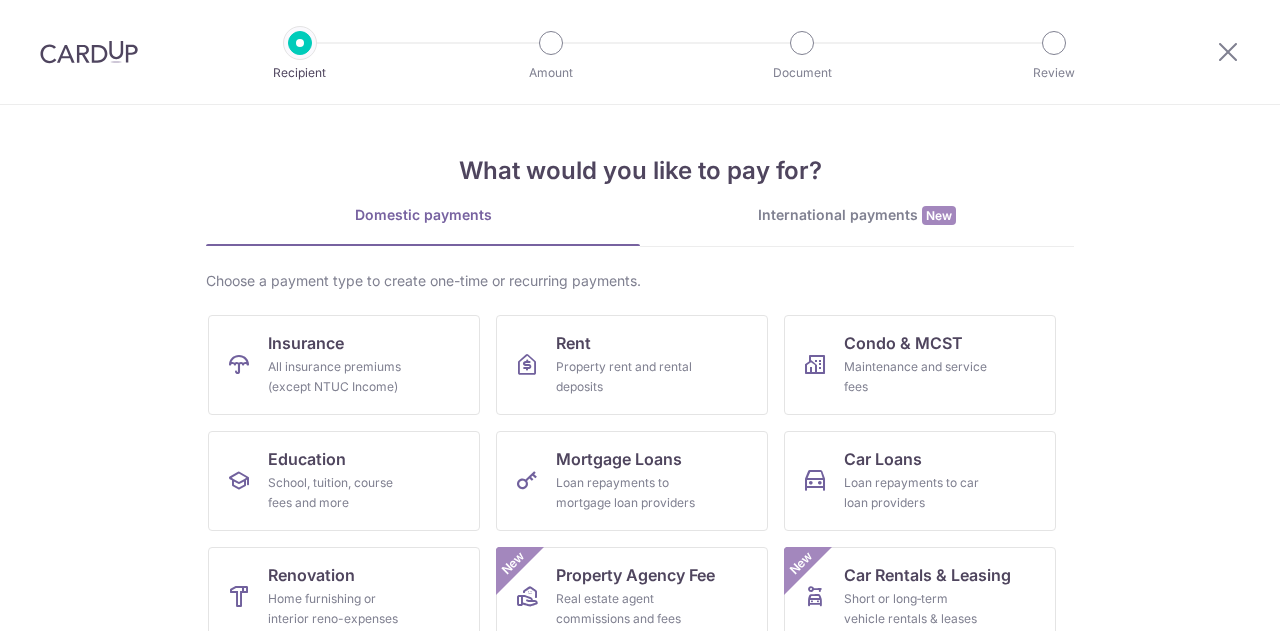 scroll, scrollTop: 0, scrollLeft: 0, axis: both 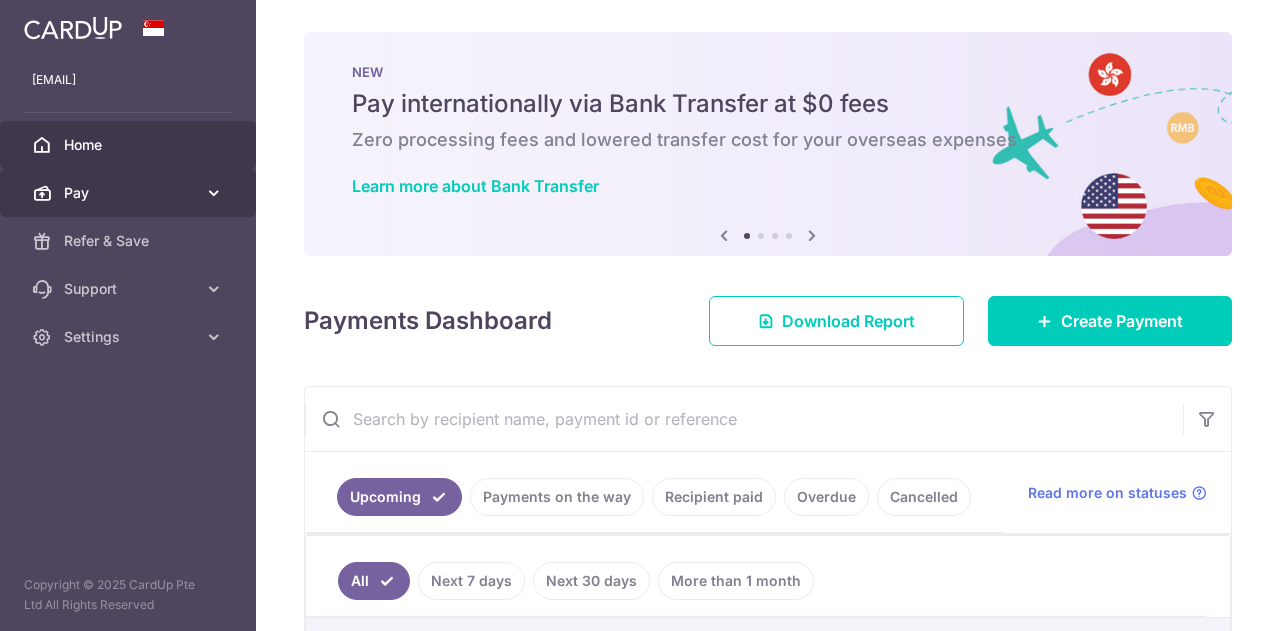 click on "Pay" at bounding box center (130, 193) 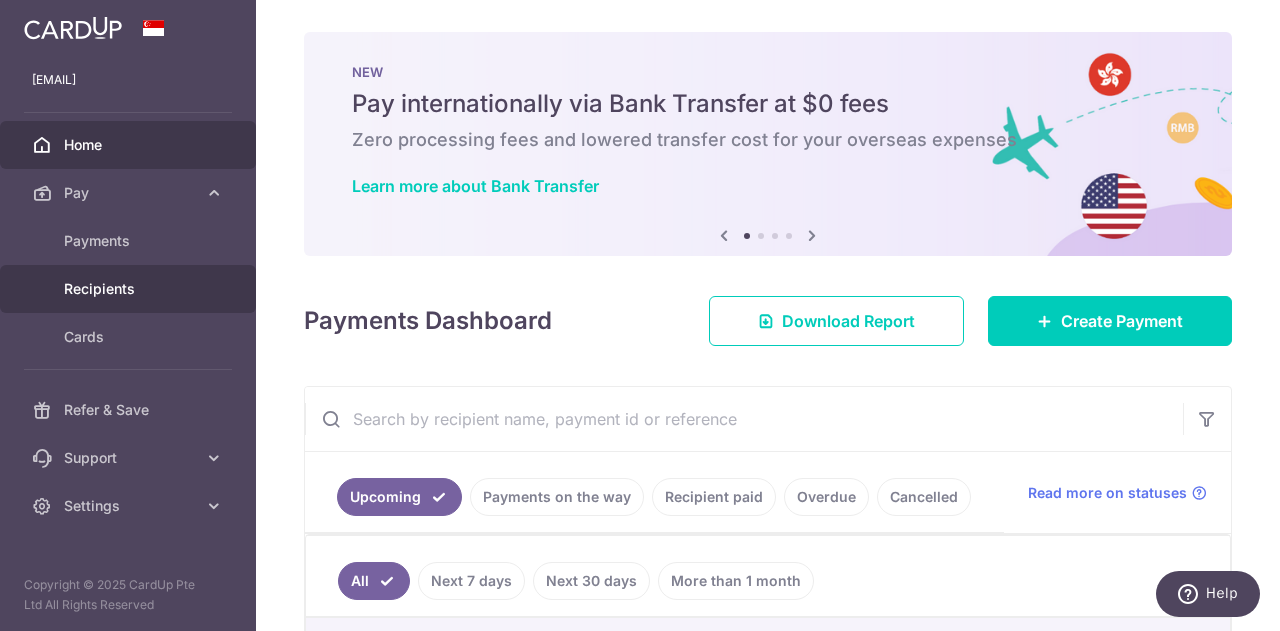 click on "Recipients" at bounding box center (130, 289) 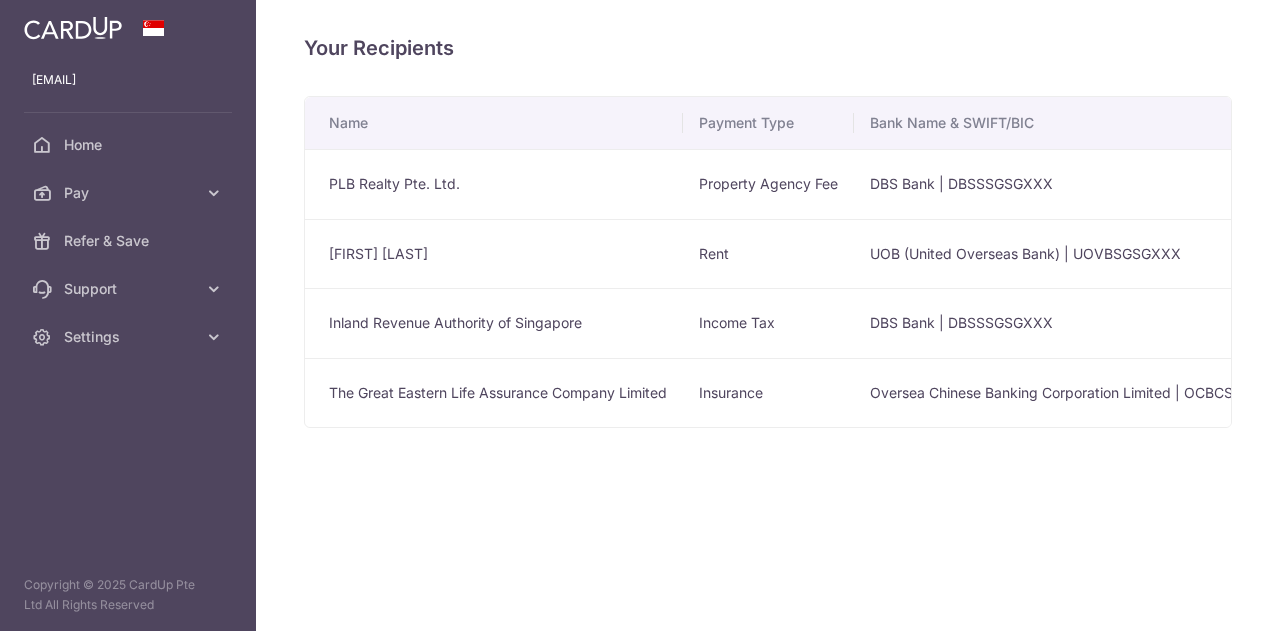 scroll, scrollTop: 0, scrollLeft: 0, axis: both 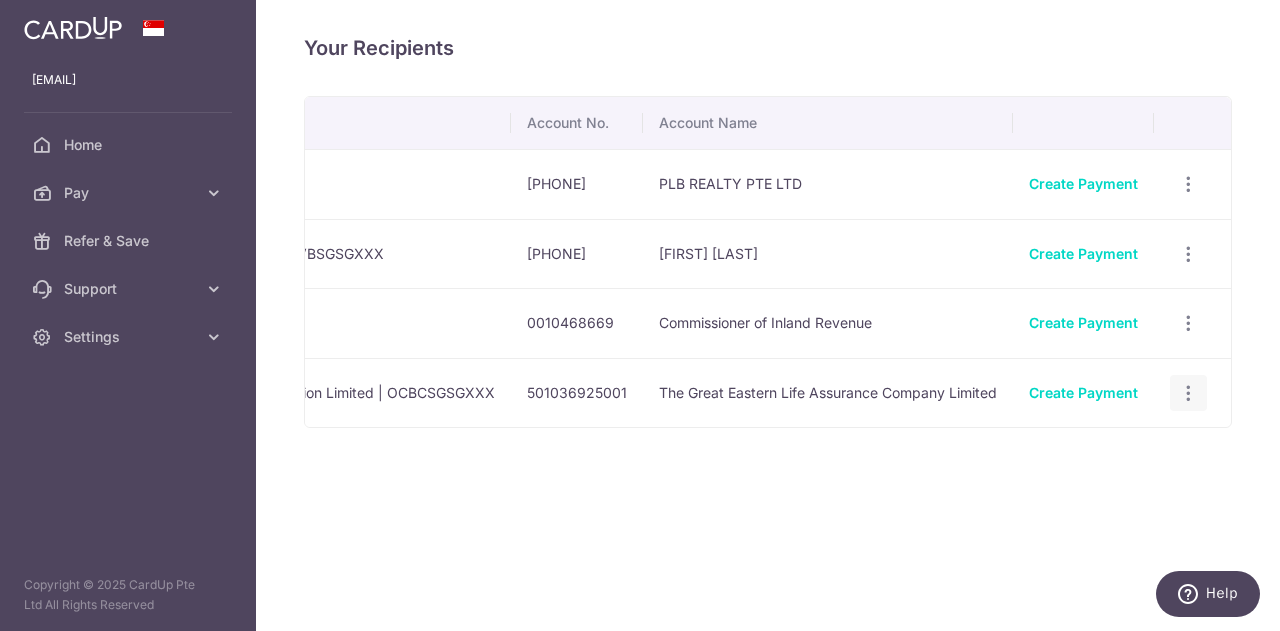 click at bounding box center (1188, 184) 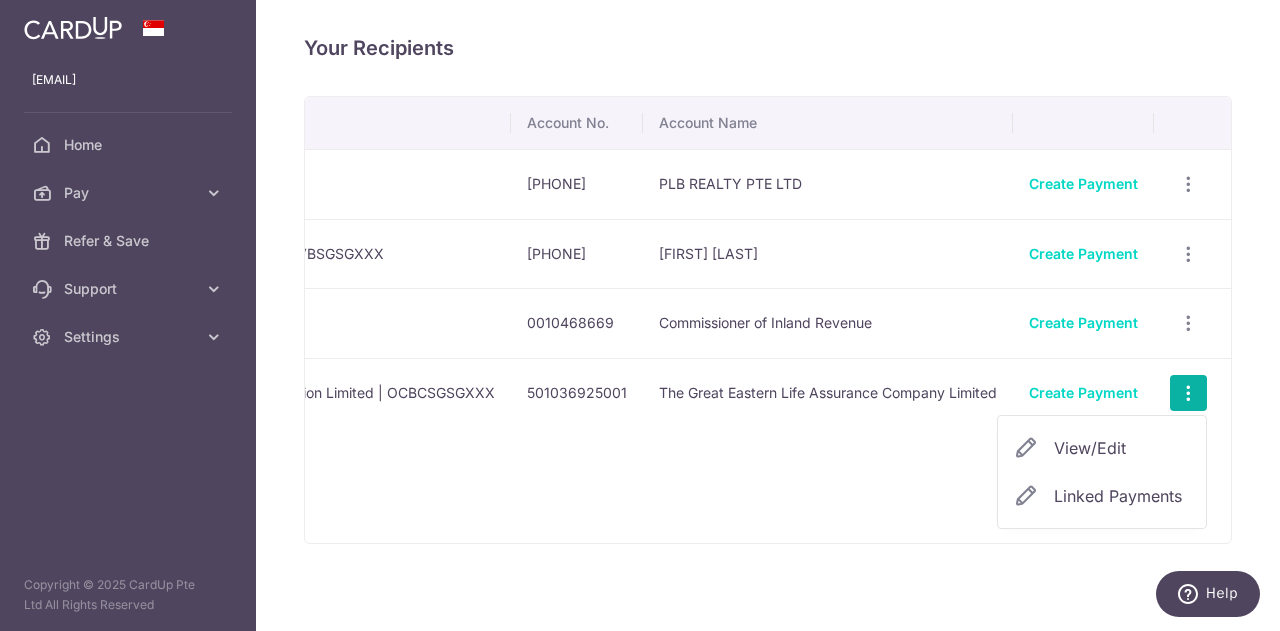 click on "View/Edit" at bounding box center [1122, 448] 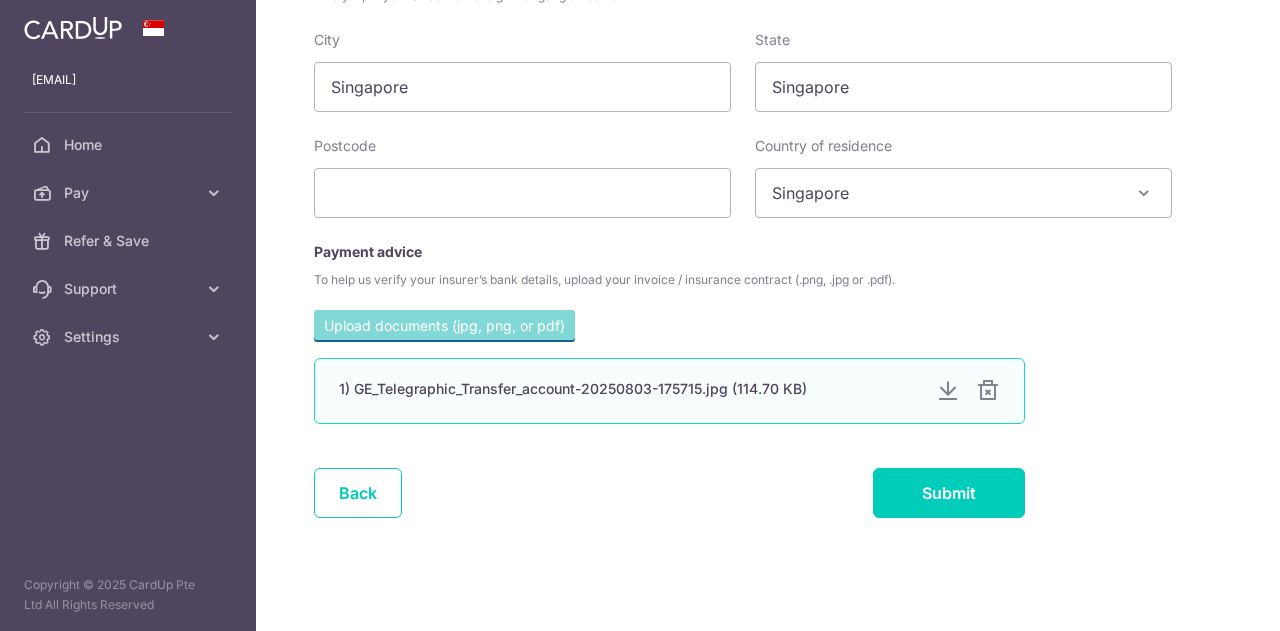 scroll, scrollTop: 0, scrollLeft: 0, axis: both 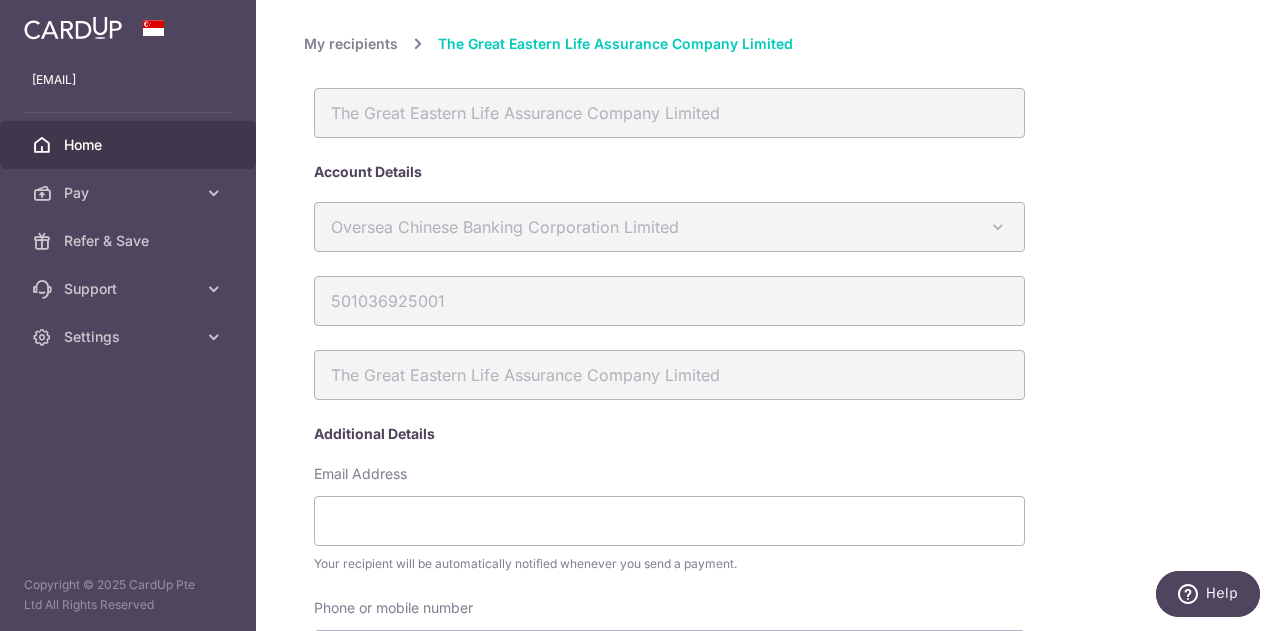 click on "Home" at bounding box center [130, 145] 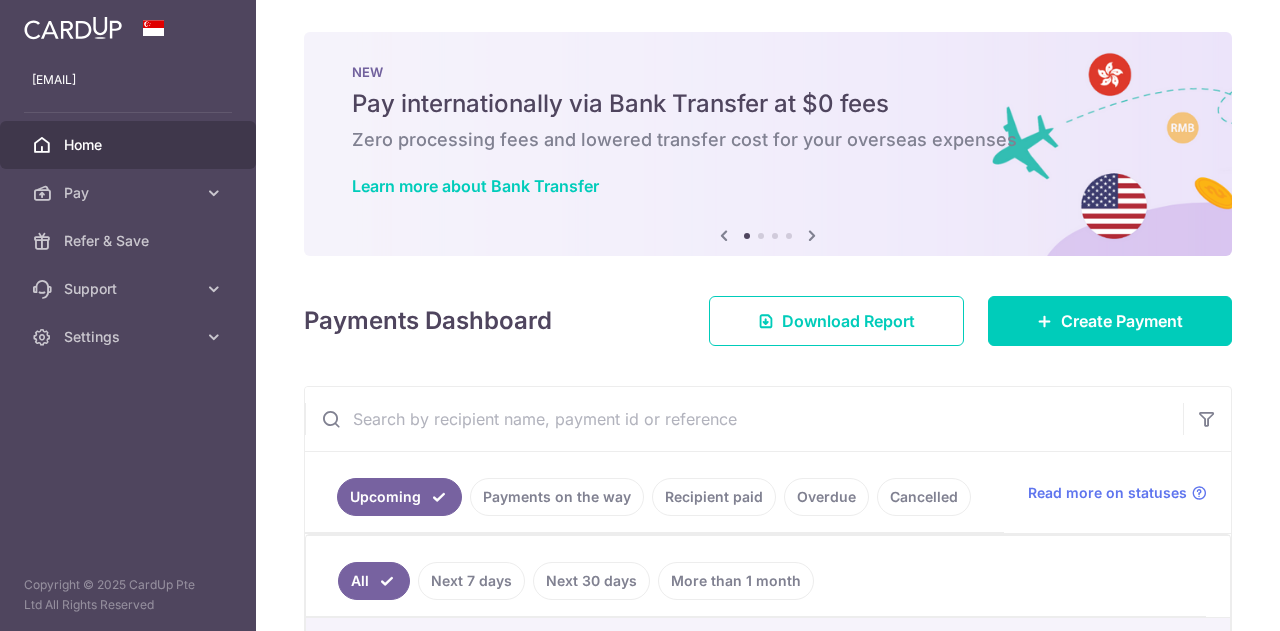 scroll, scrollTop: 0, scrollLeft: 0, axis: both 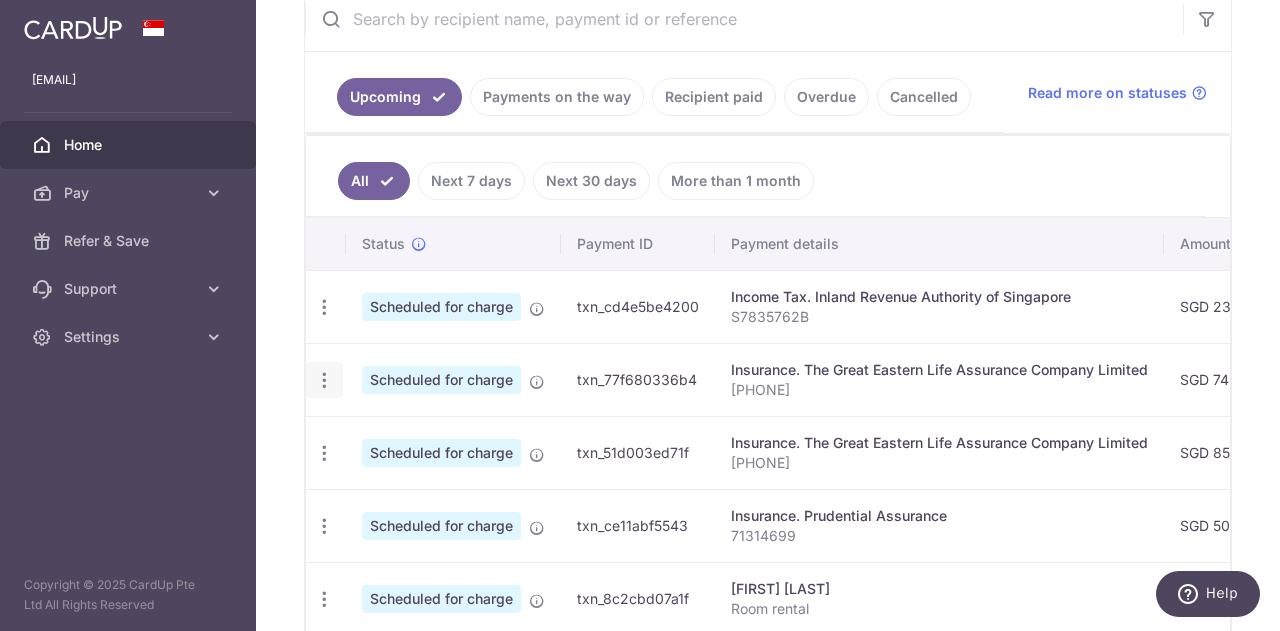 click at bounding box center [324, 307] 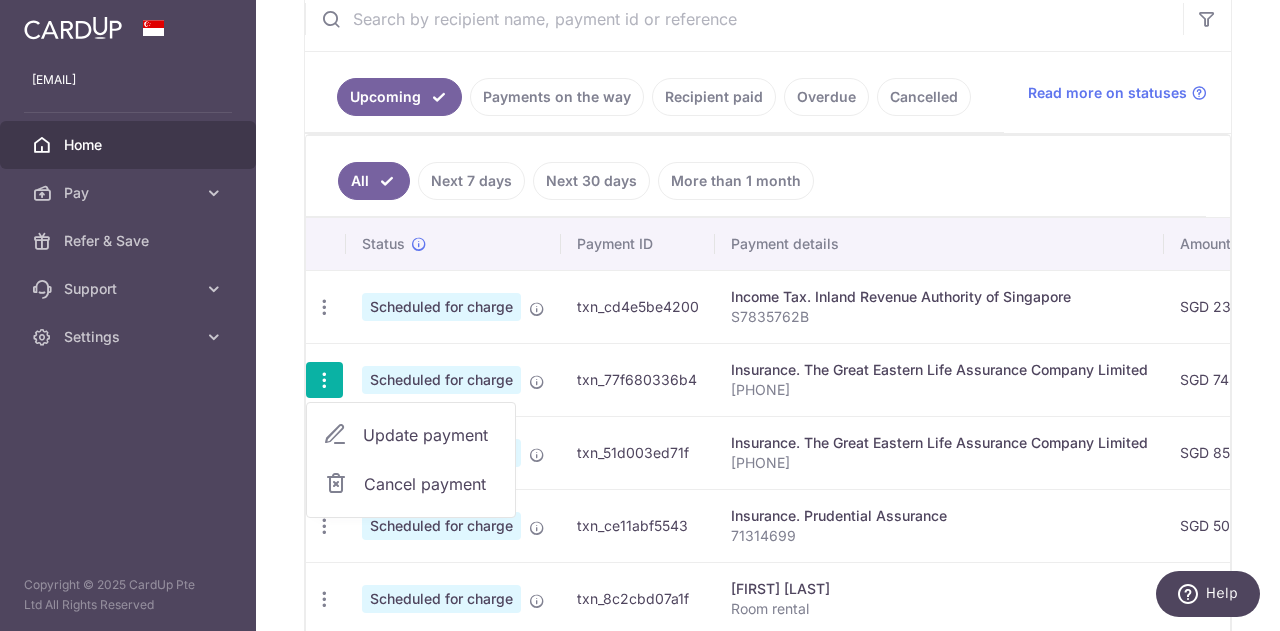 click on "Update payment" at bounding box center [431, 435] 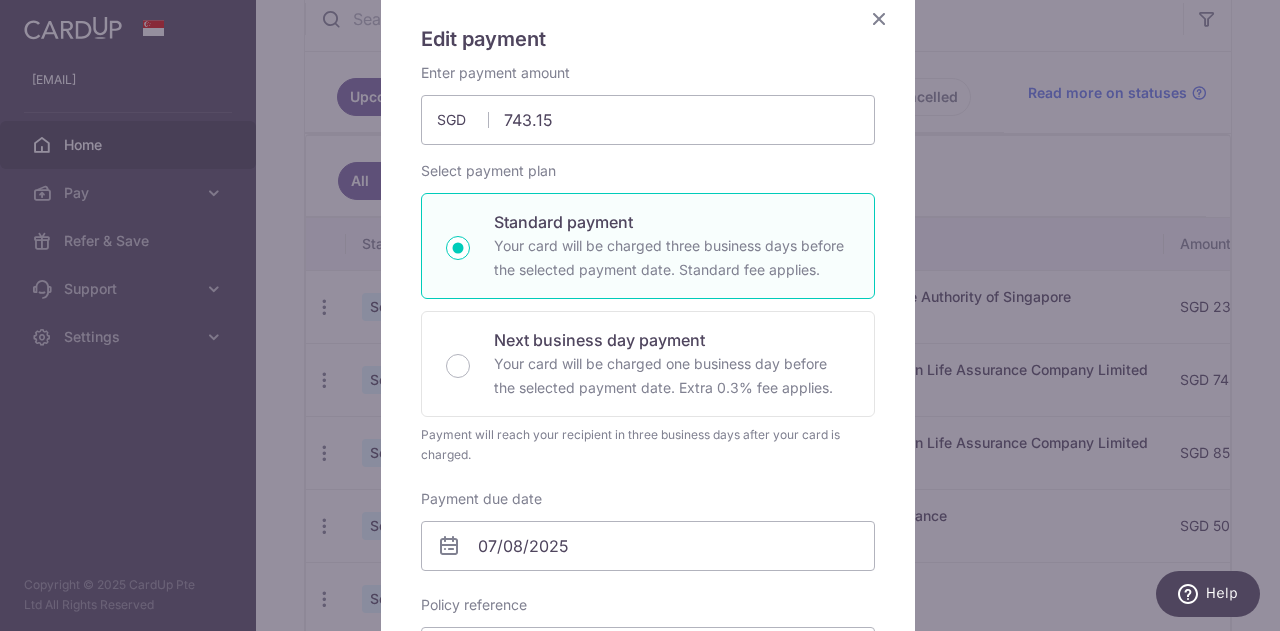 scroll, scrollTop: 400, scrollLeft: 0, axis: vertical 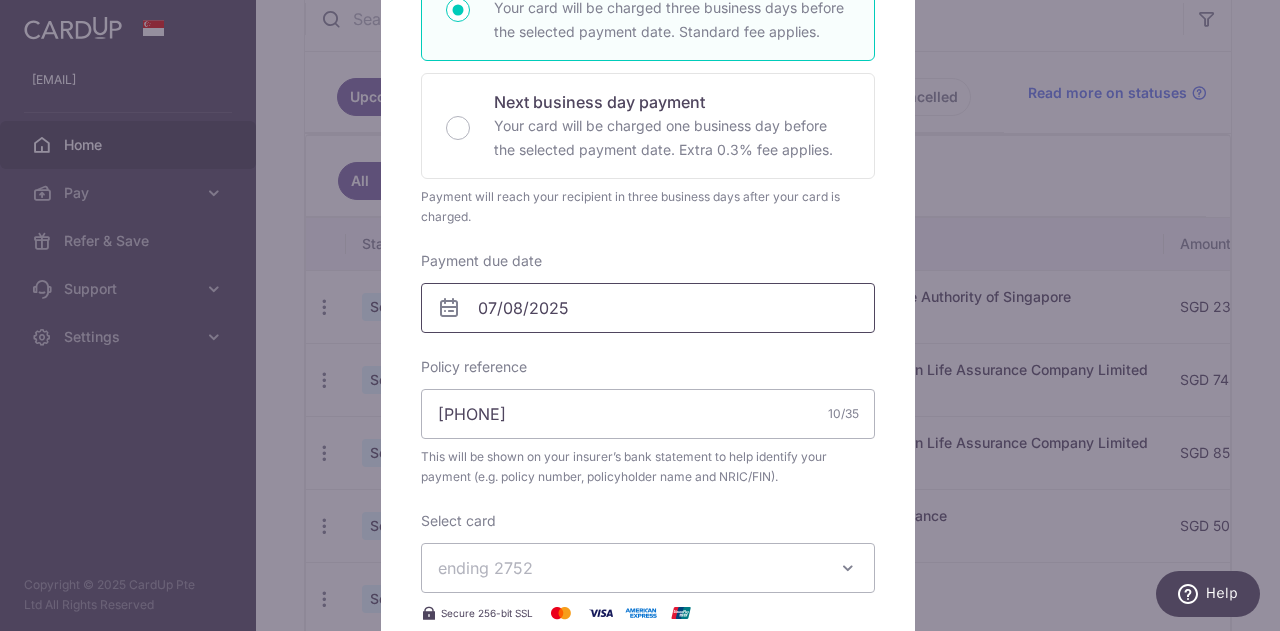 click on "[EMAIL]
Home
Pay
Payments
Recipients
Cards
Refer & Save
Support
FAQ
Contact Us
Settings
Account
Logout
Copyright © 2025 CardUp Pte Ltd All Rights Reserved
×
Pause Schedule" at bounding box center (640, 315) 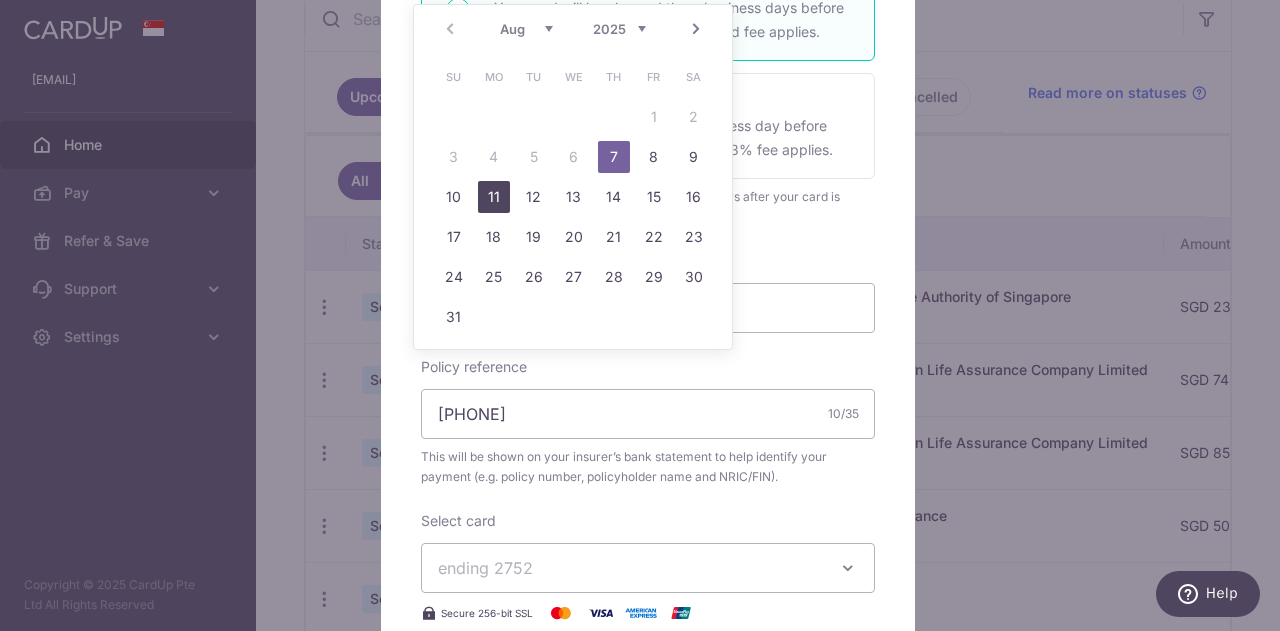 click on "11" at bounding box center (494, 197) 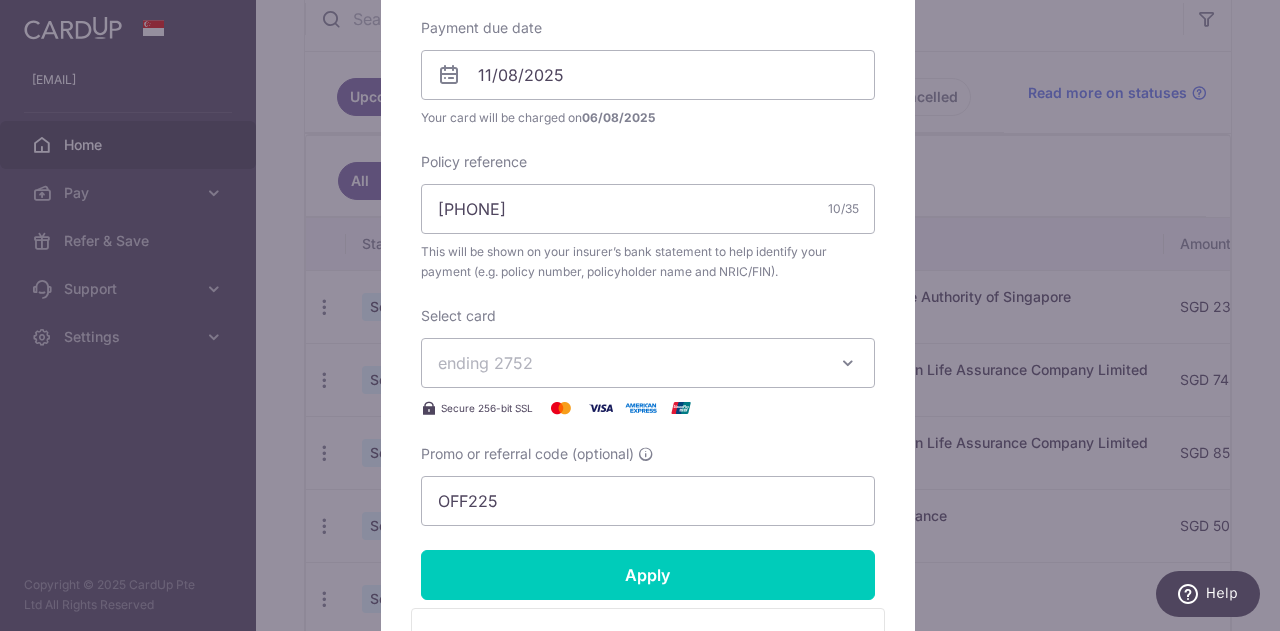 scroll, scrollTop: 800, scrollLeft: 0, axis: vertical 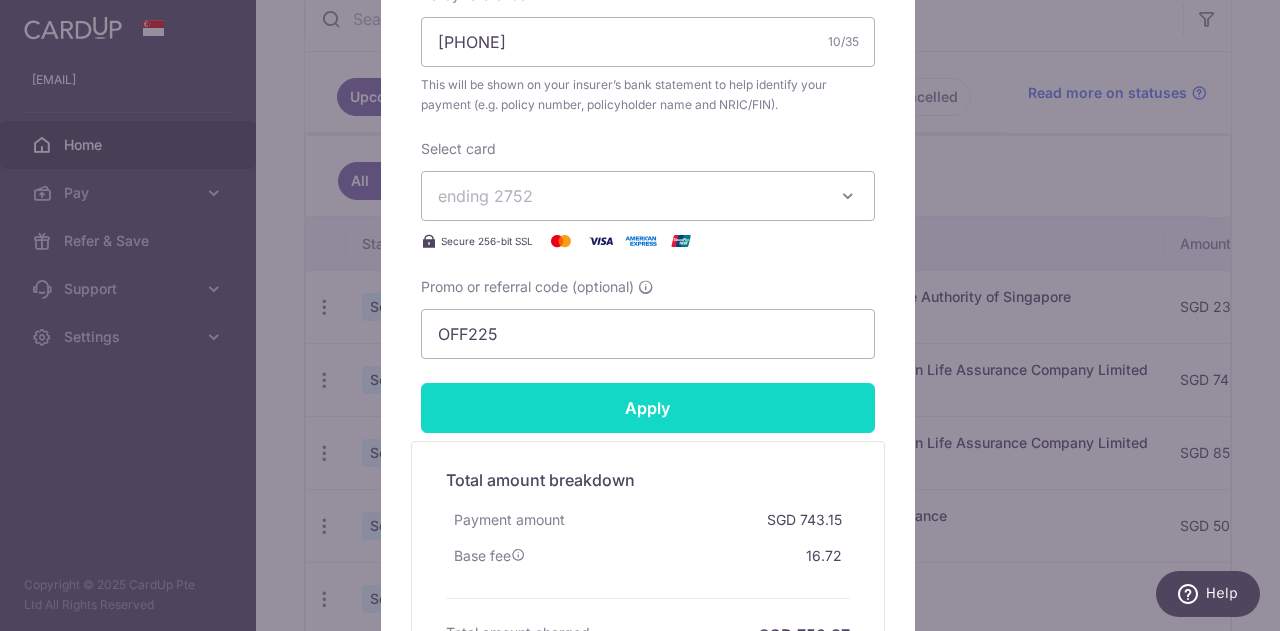 click on "Apply" at bounding box center (648, 408) 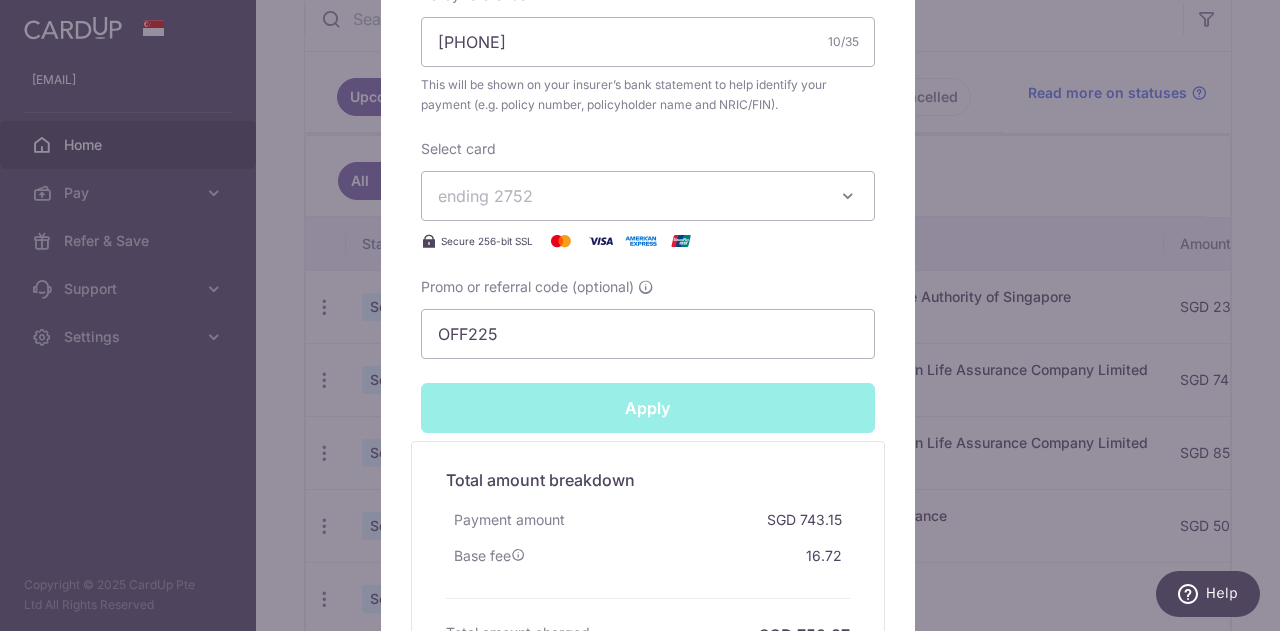 type on "Successfully Applied" 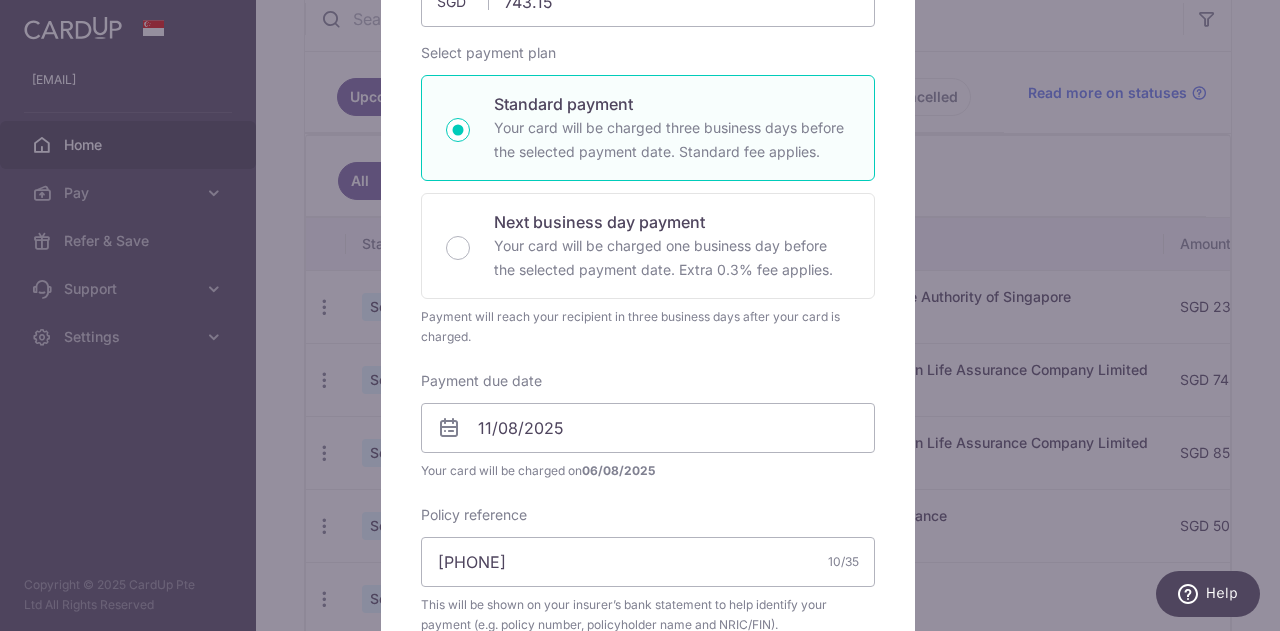 scroll, scrollTop: 182, scrollLeft: 0, axis: vertical 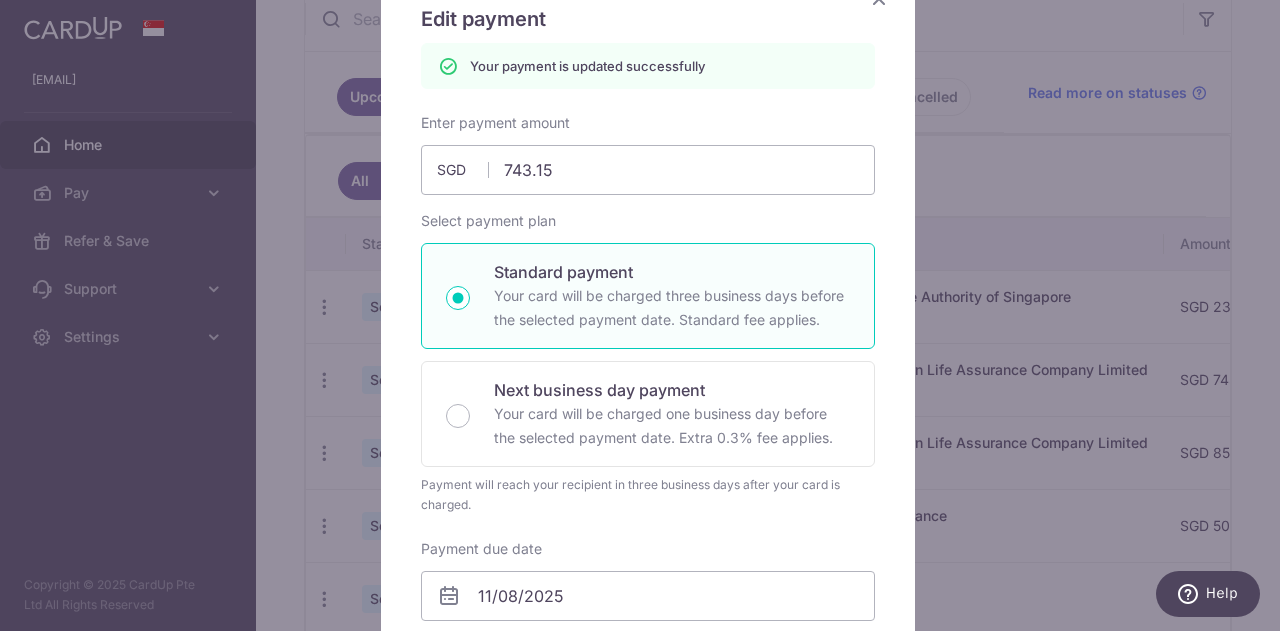 click at bounding box center (879, -2) 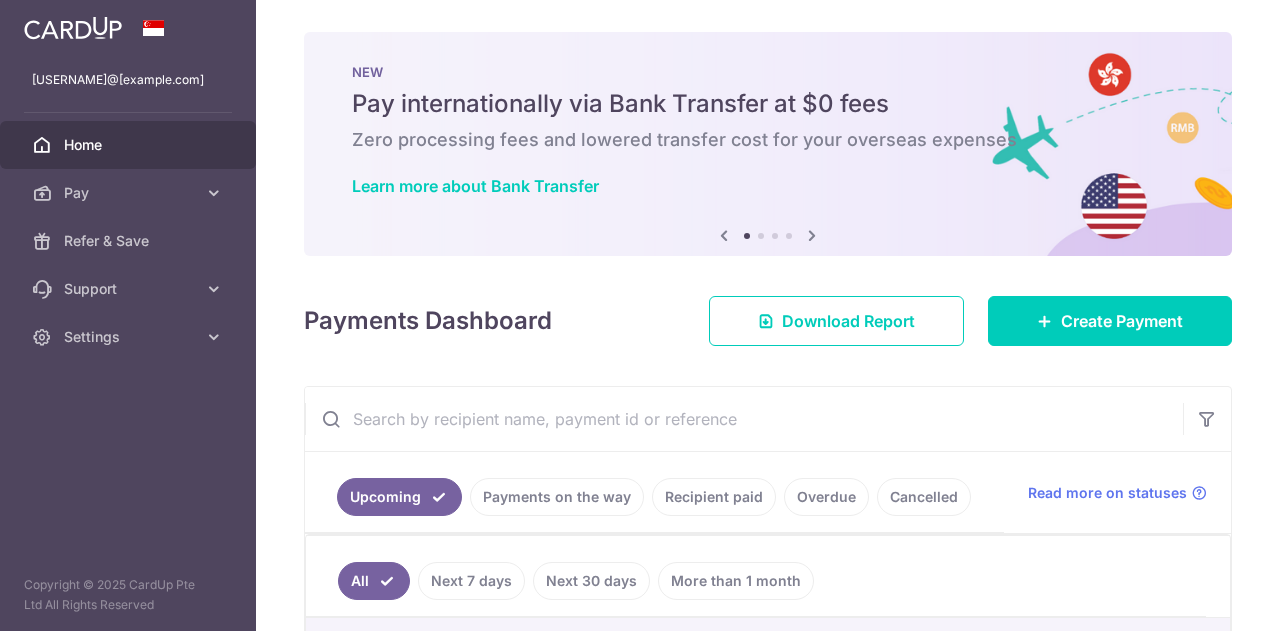 scroll, scrollTop: 0, scrollLeft: 0, axis: both 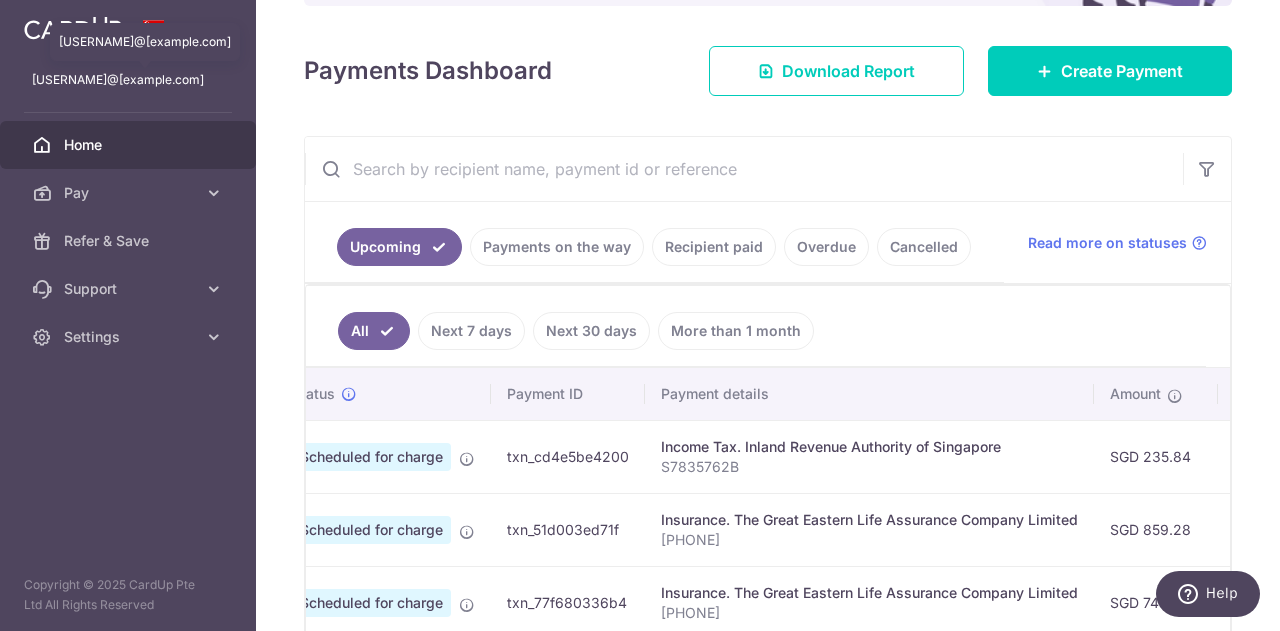 click on "zannwong11@gmail.com" at bounding box center [128, 80] 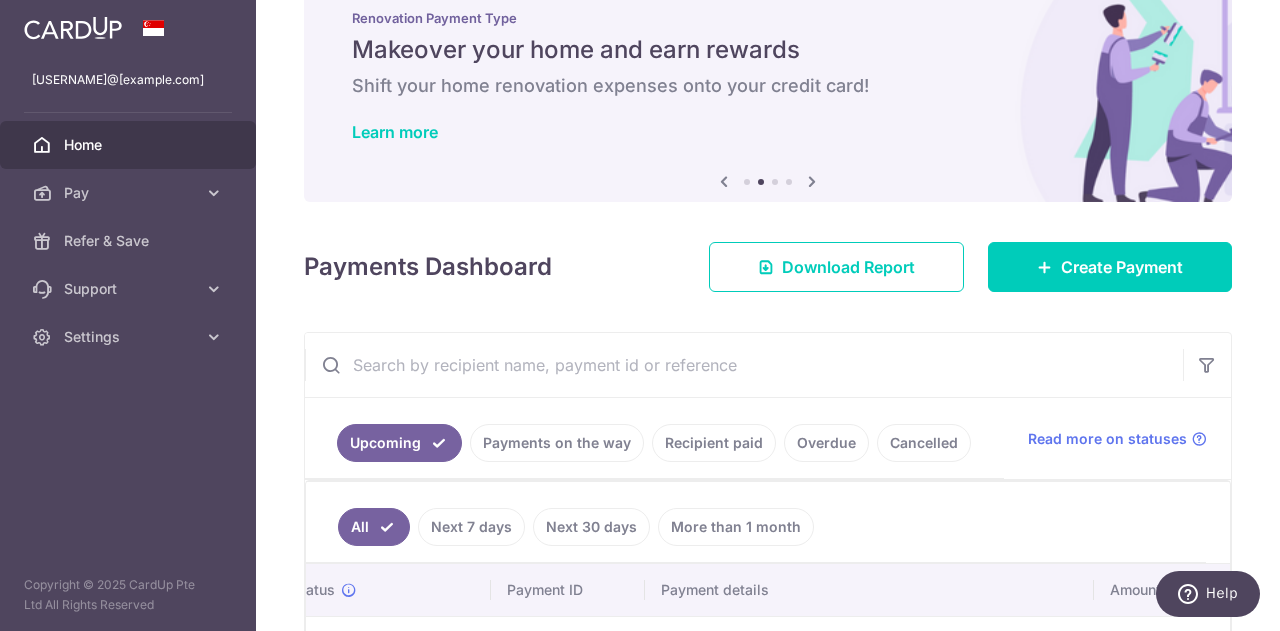 scroll, scrollTop: 0, scrollLeft: 0, axis: both 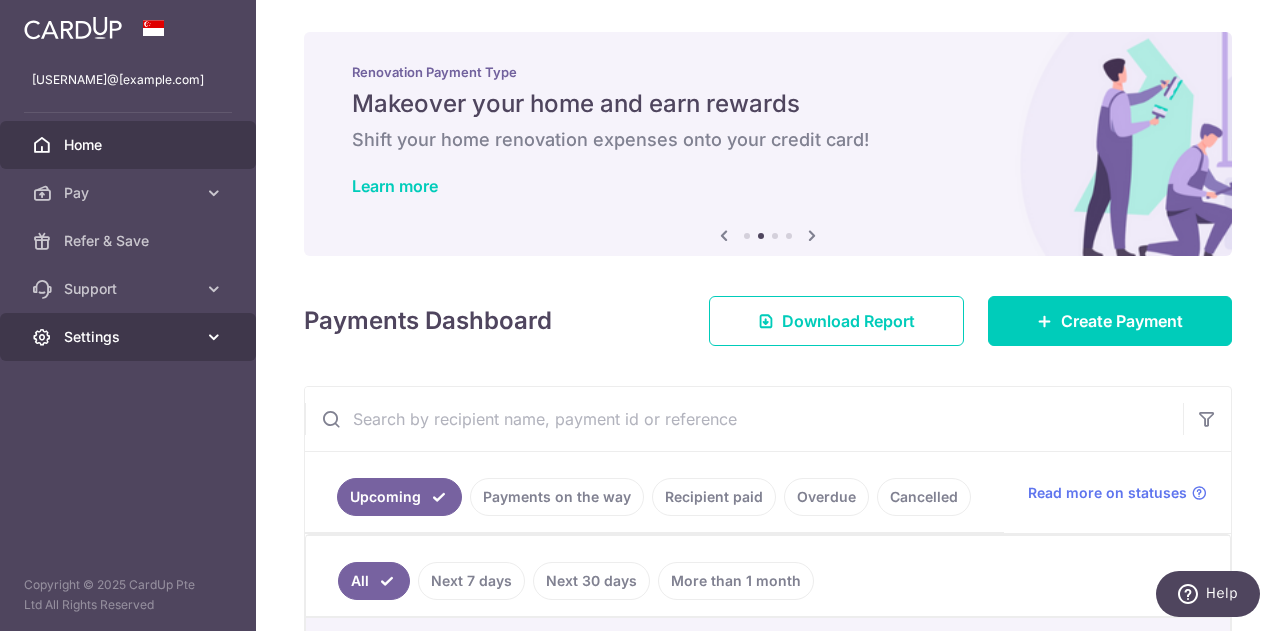 click on "Settings" at bounding box center (130, 337) 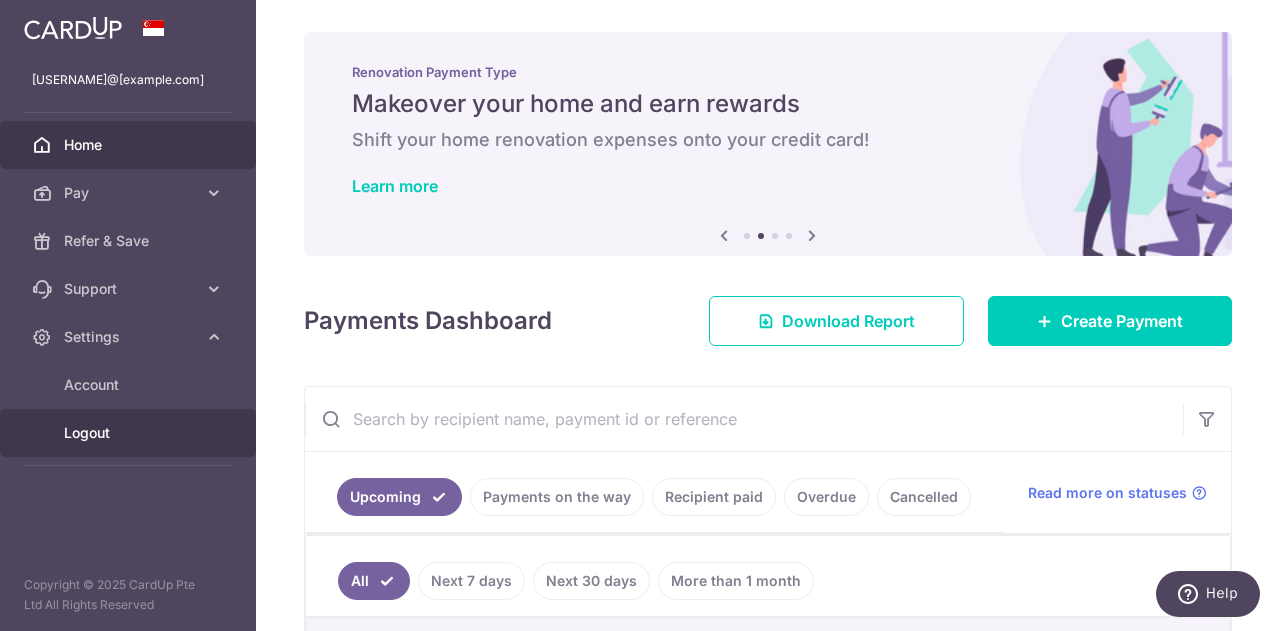click on "Logout" at bounding box center [130, 433] 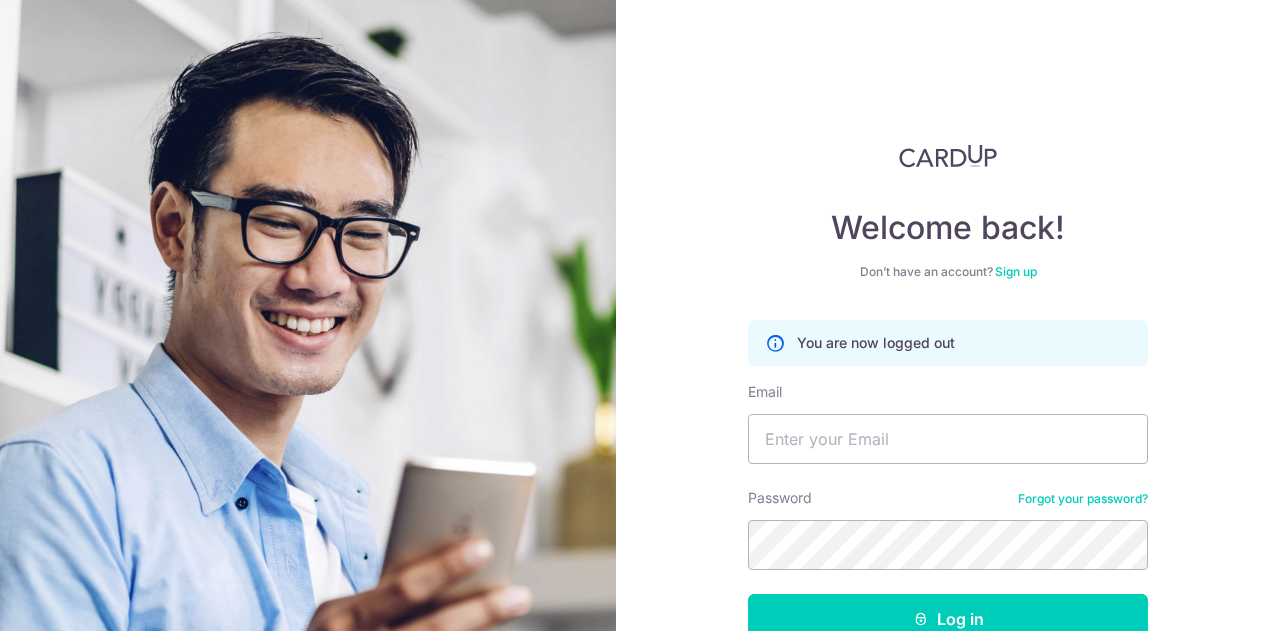 scroll, scrollTop: 0, scrollLeft: 0, axis: both 